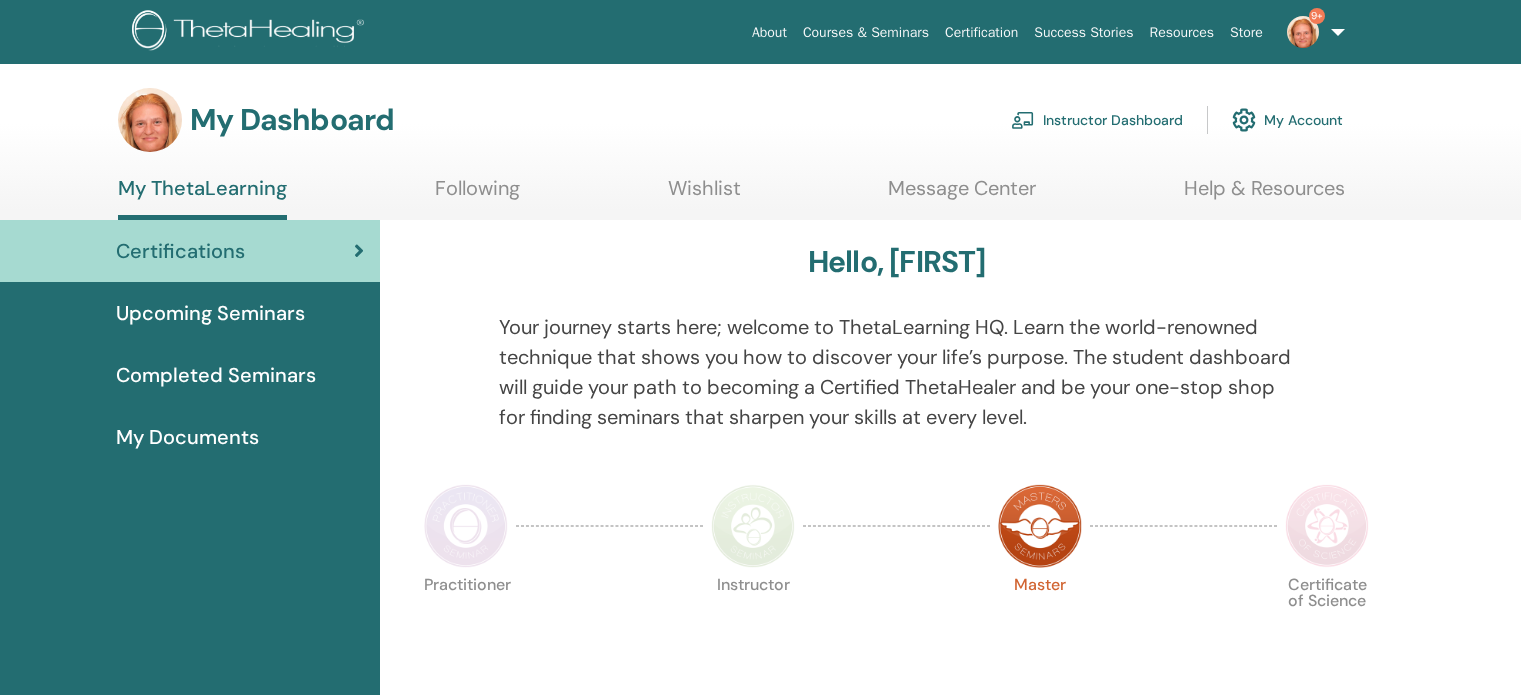 scroll, scrollTop: 0, scrollLeft: 0, axis: both 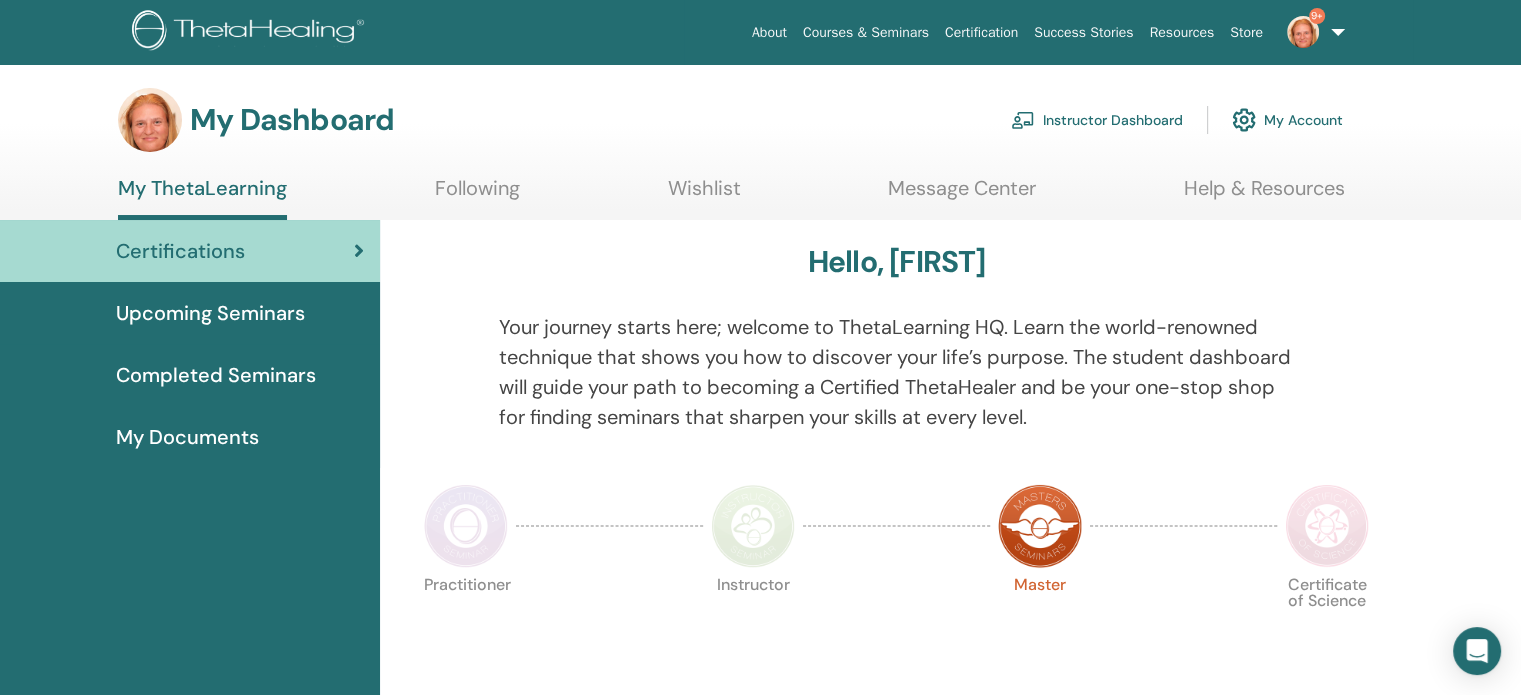 click on "Upcoming Seminars" at bounding box center (210, 313) 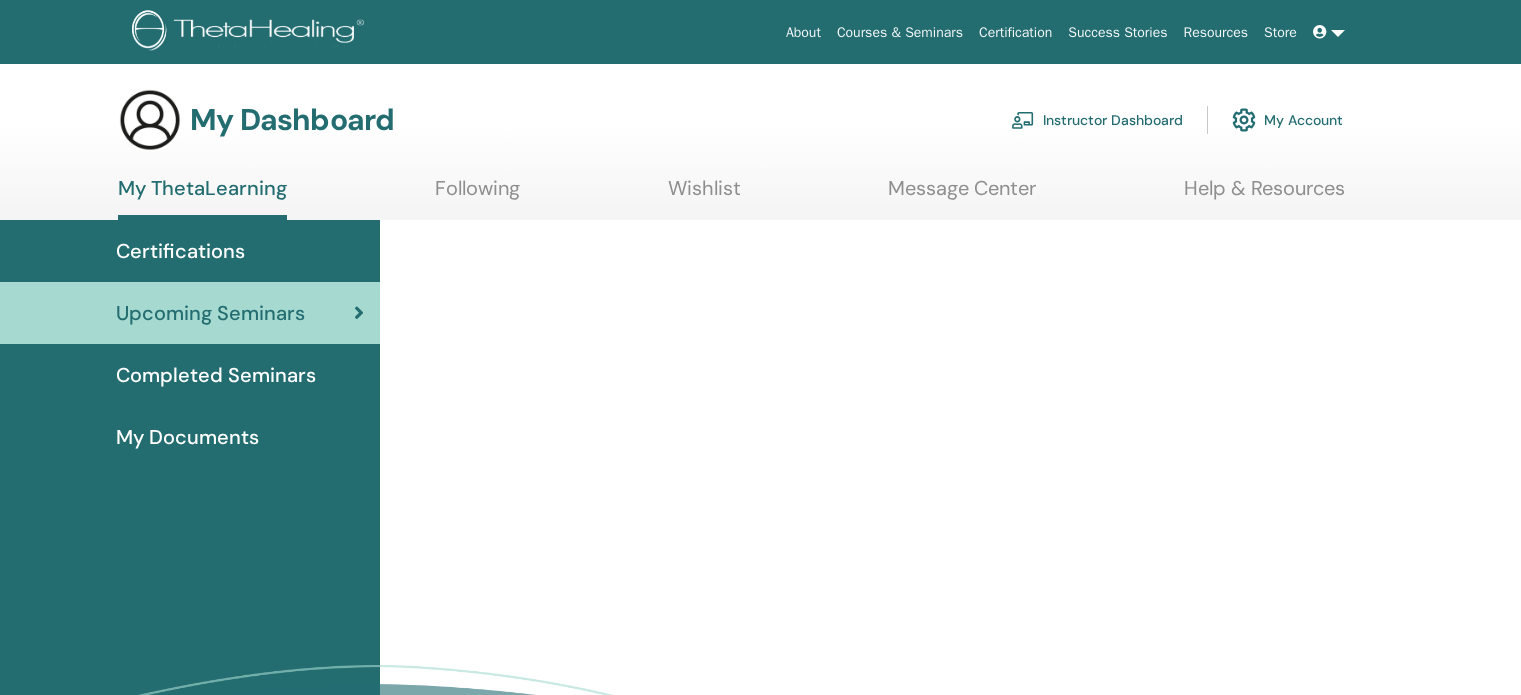 scroll, scrollTop: 0, scrollLeft: 0, axis: both 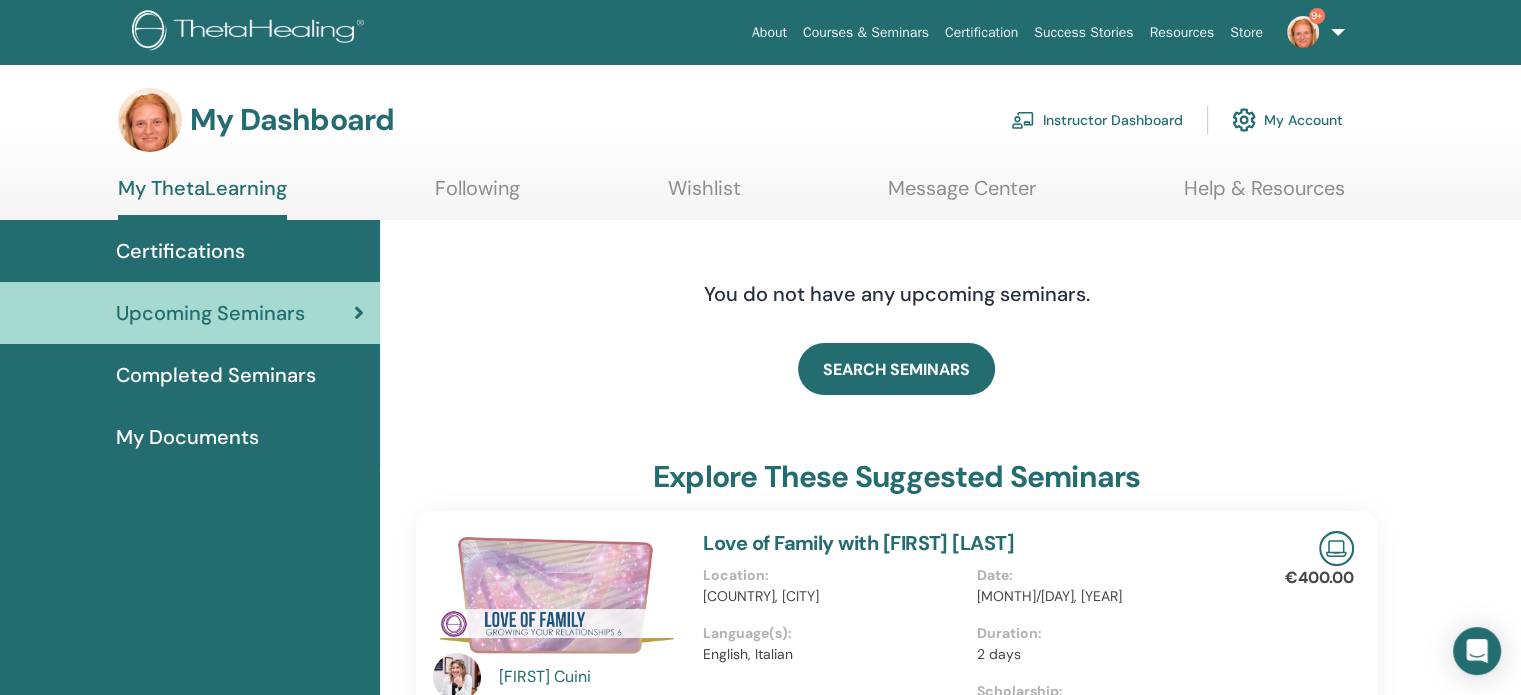 click on "Instructor Dashboard" at bounding box center (1097, 120) 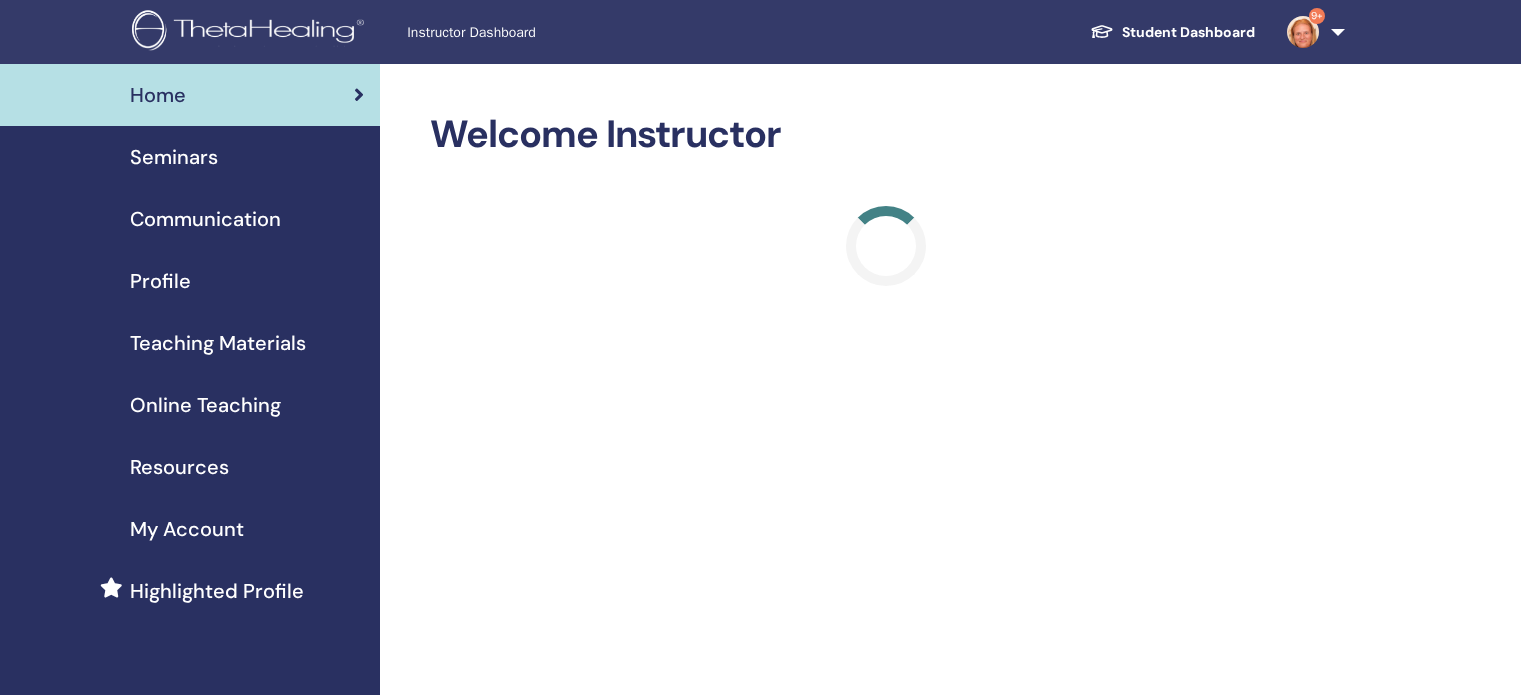 scroll, scrollTop: 0, scrollLeft: 0, axis: both 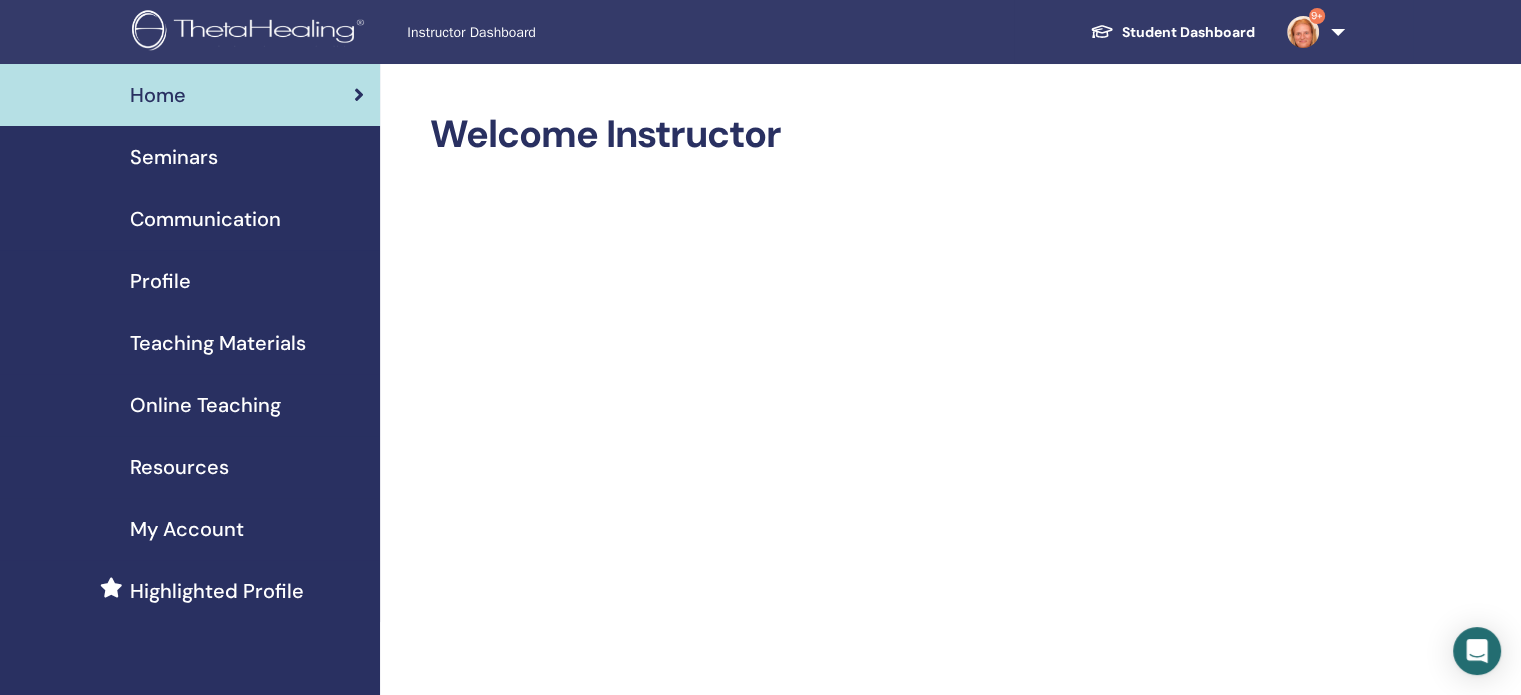 click on "Seminars" at bounding box center [174, 157] 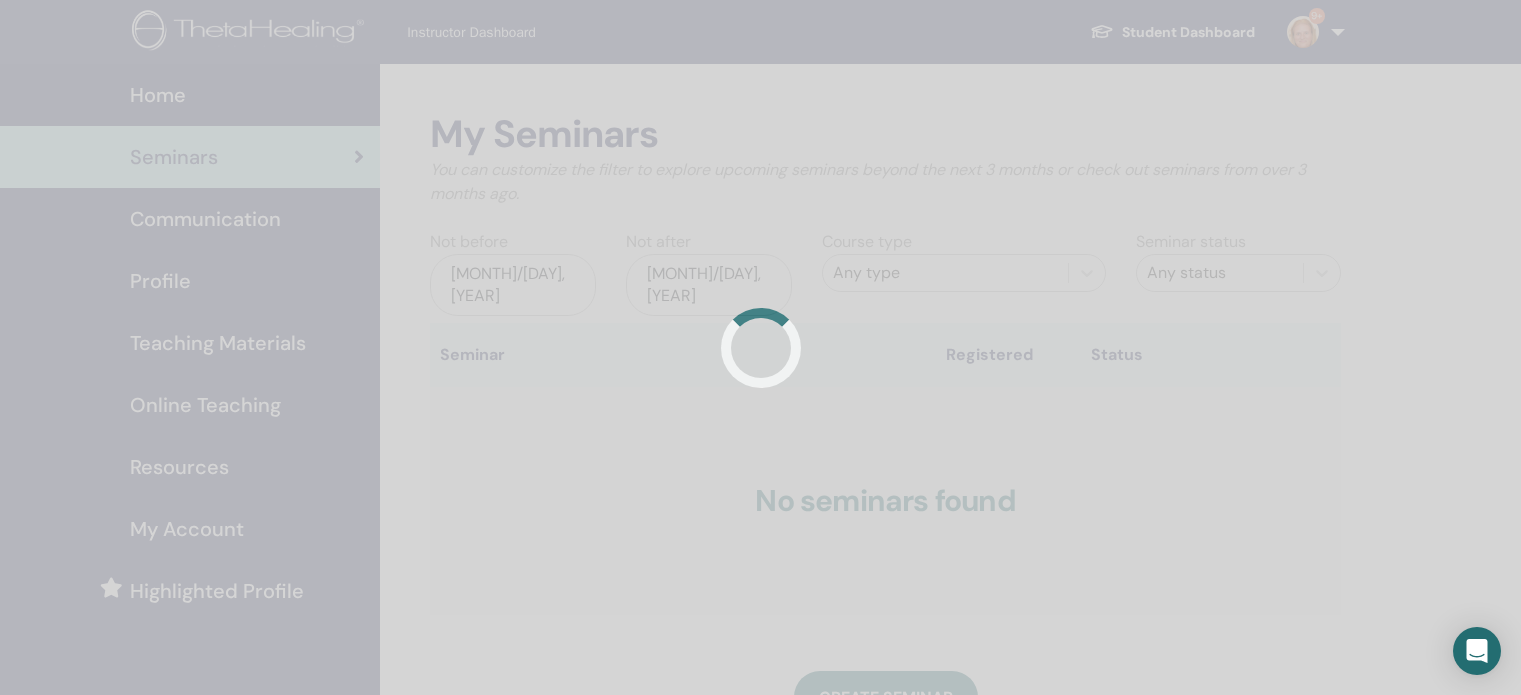 scroll, scrollTop: 0, scrollLeft: 0, axis: both 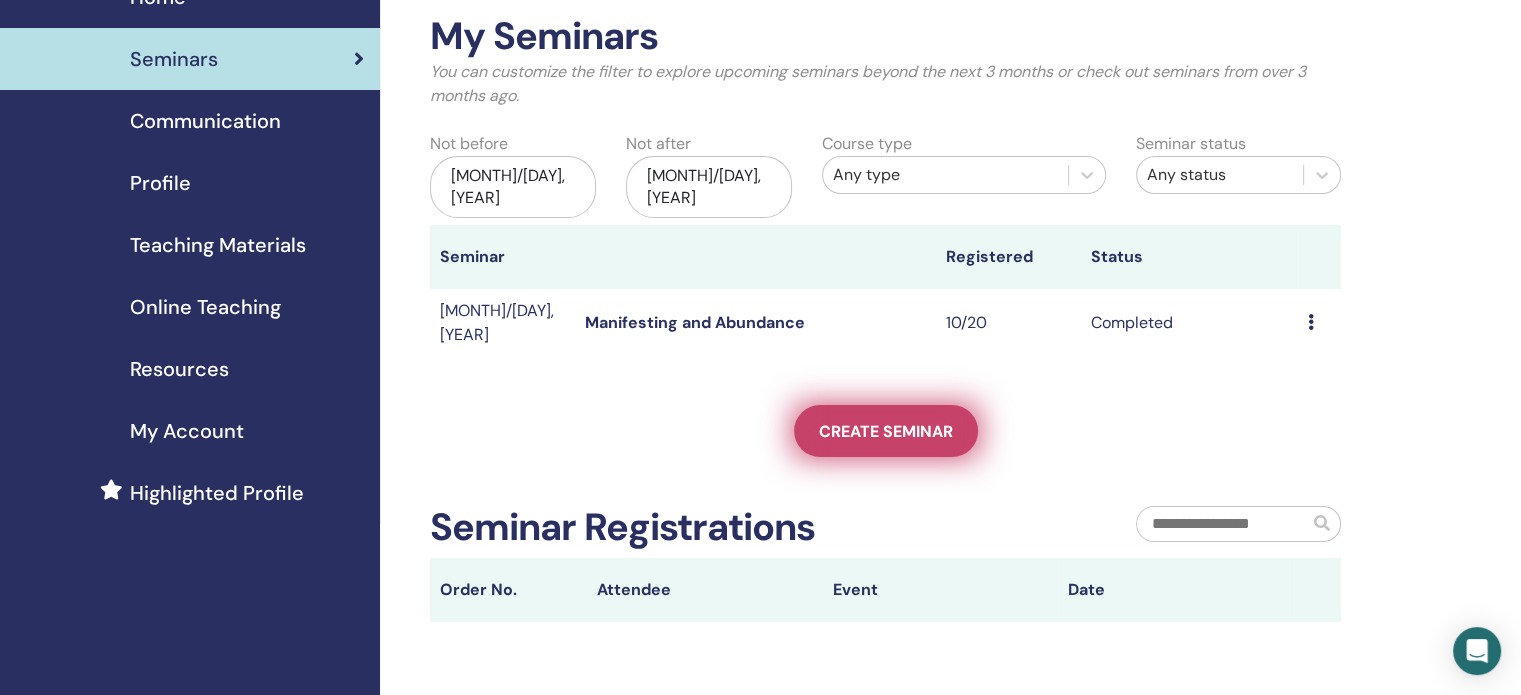 click on "Create seminar" at bounding box center (886, 431) 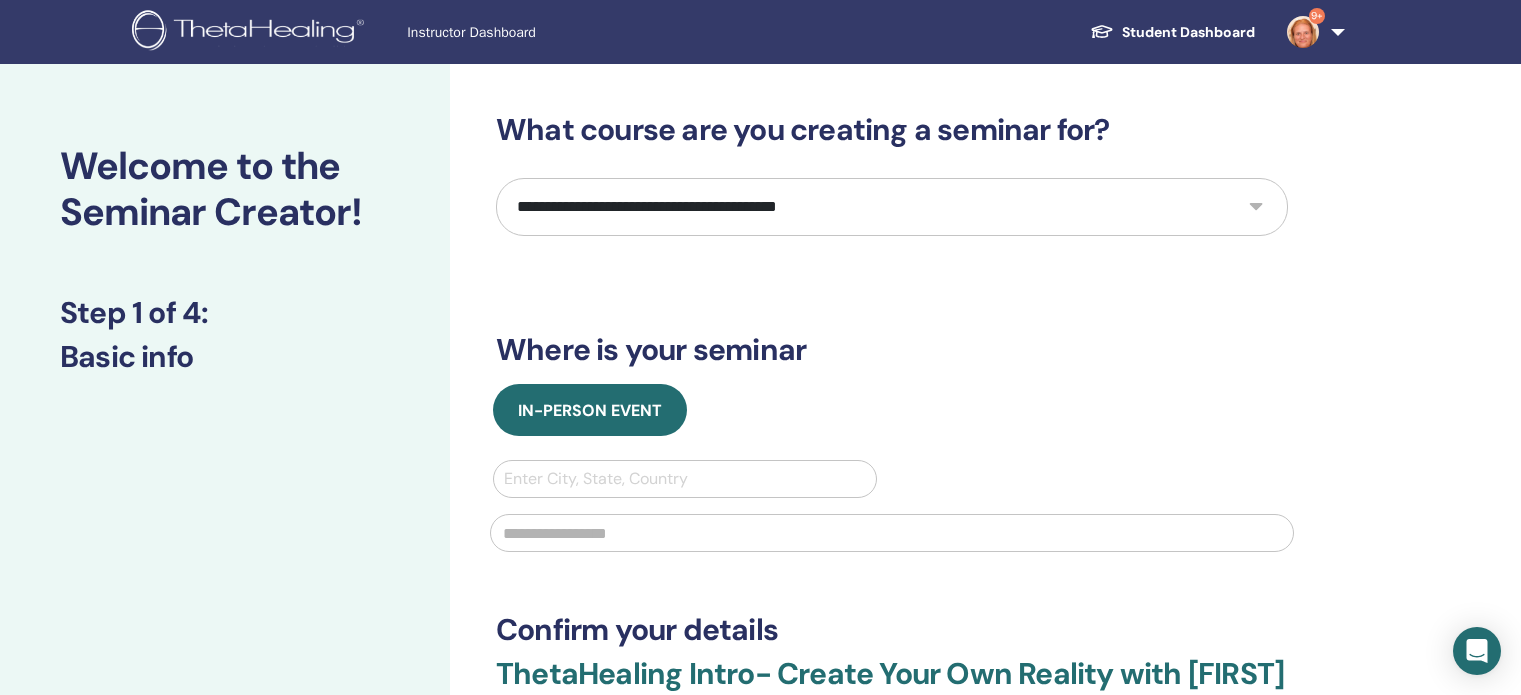 scroll, scrollTop: 0, scrollLeft: 0, axis: both 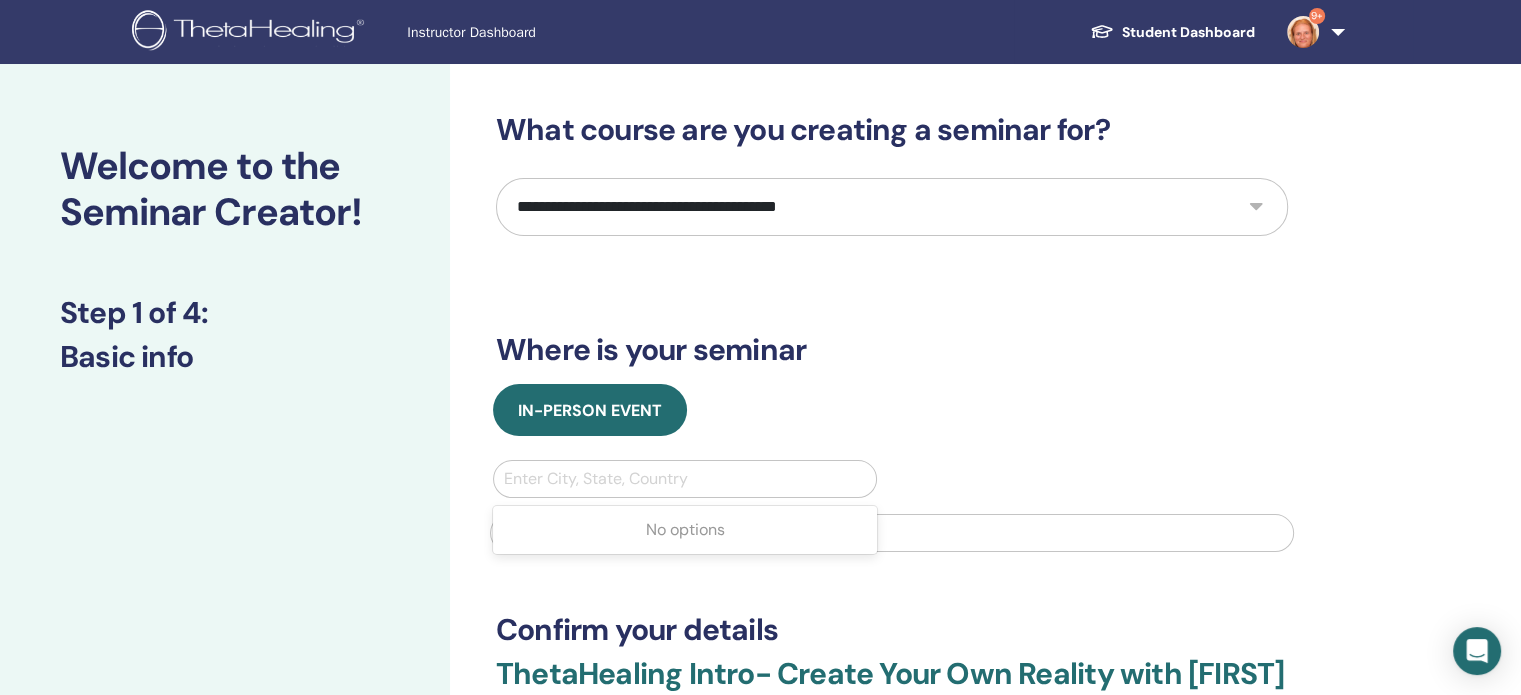 click at bounding box center [685, 479] 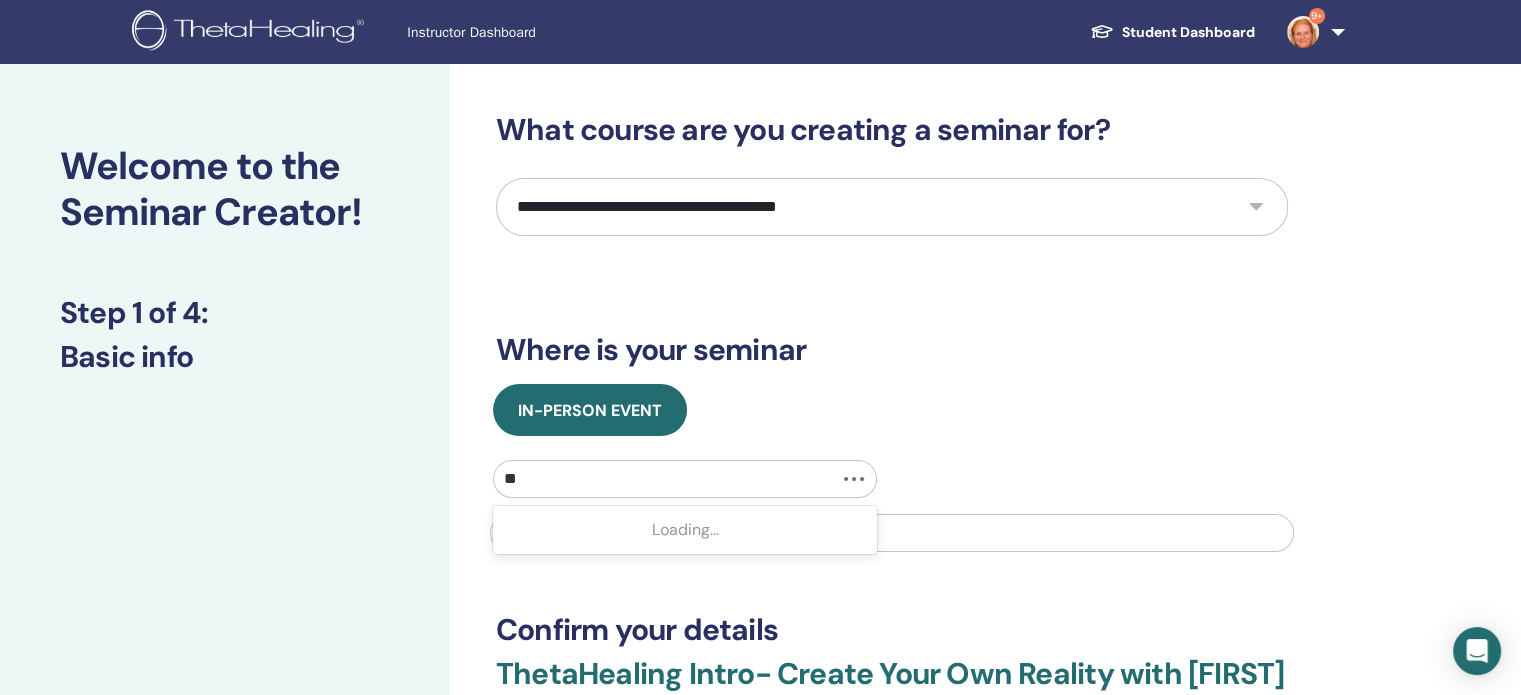 type on "*" 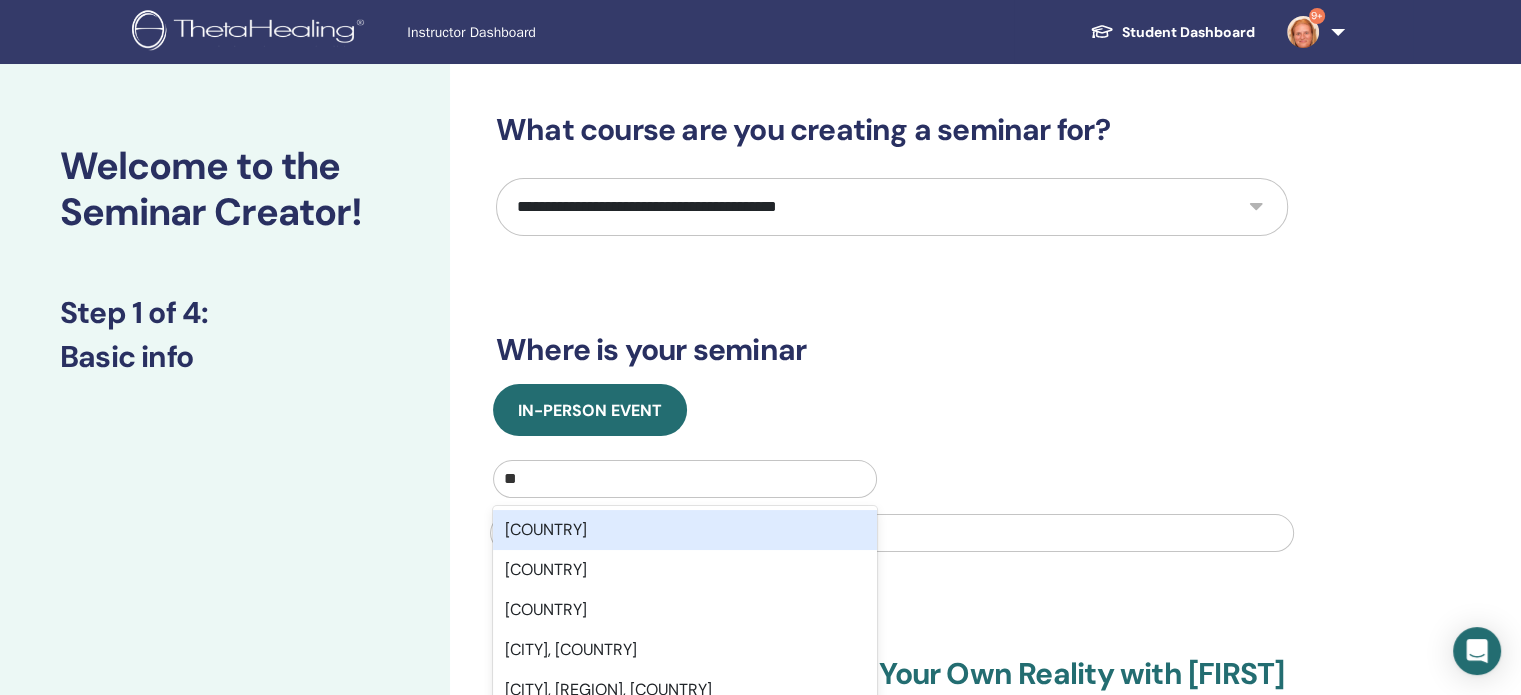 type on "*" 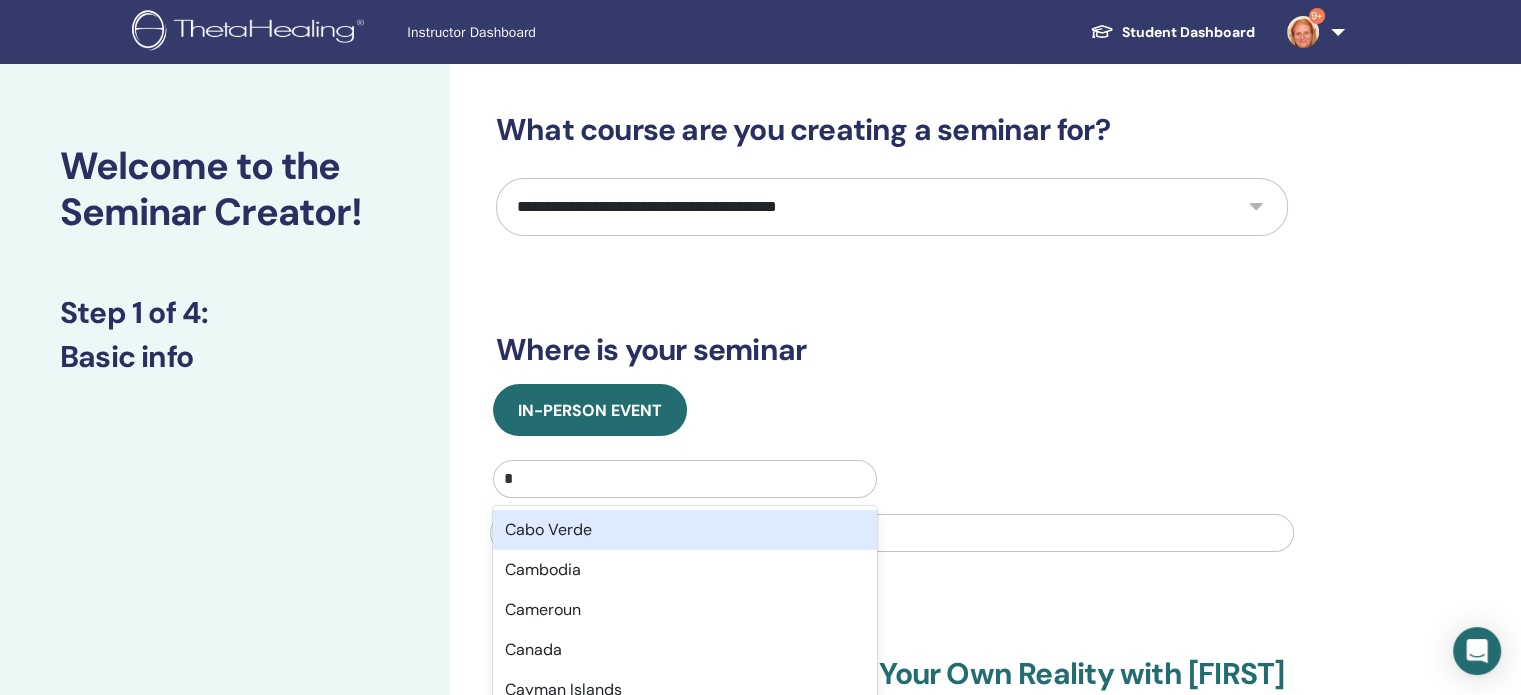 type on "**" 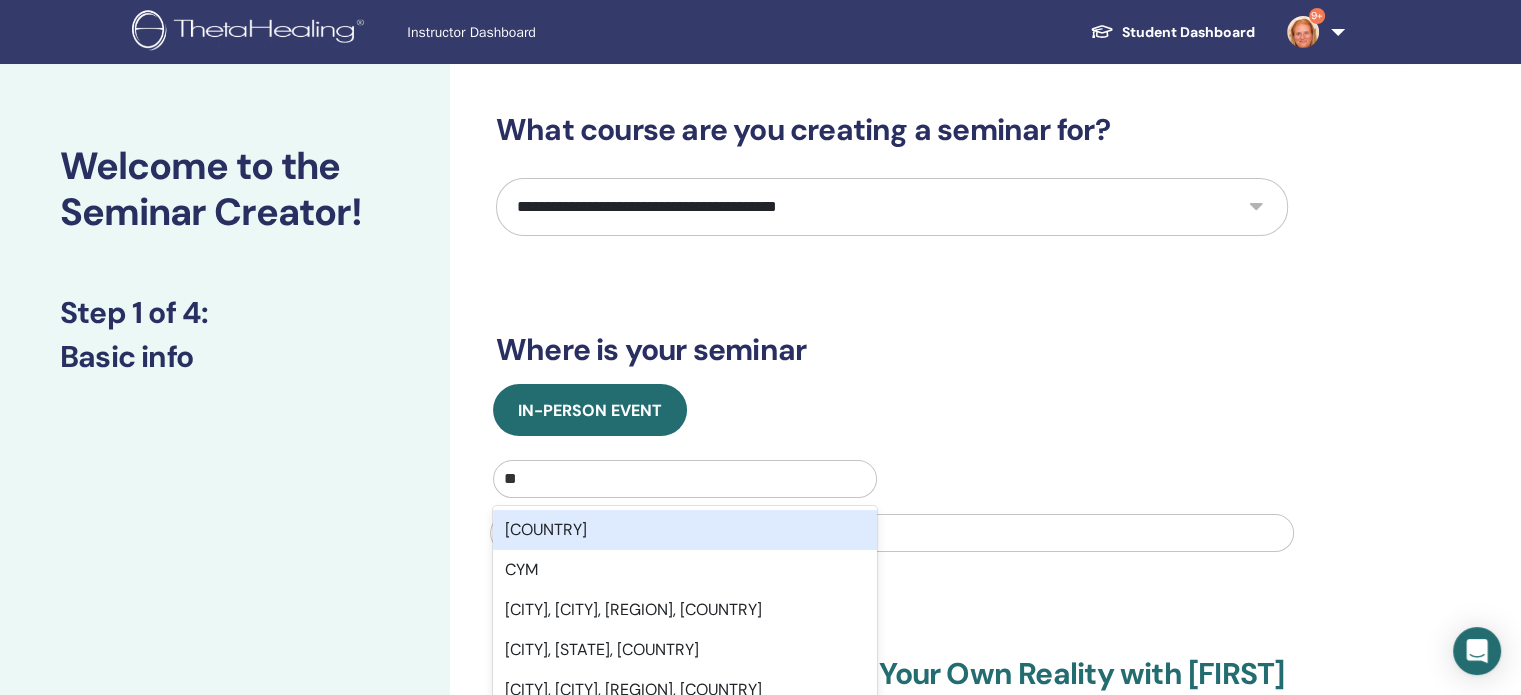 click on "Cyprus" at bounding box center (685, 530) 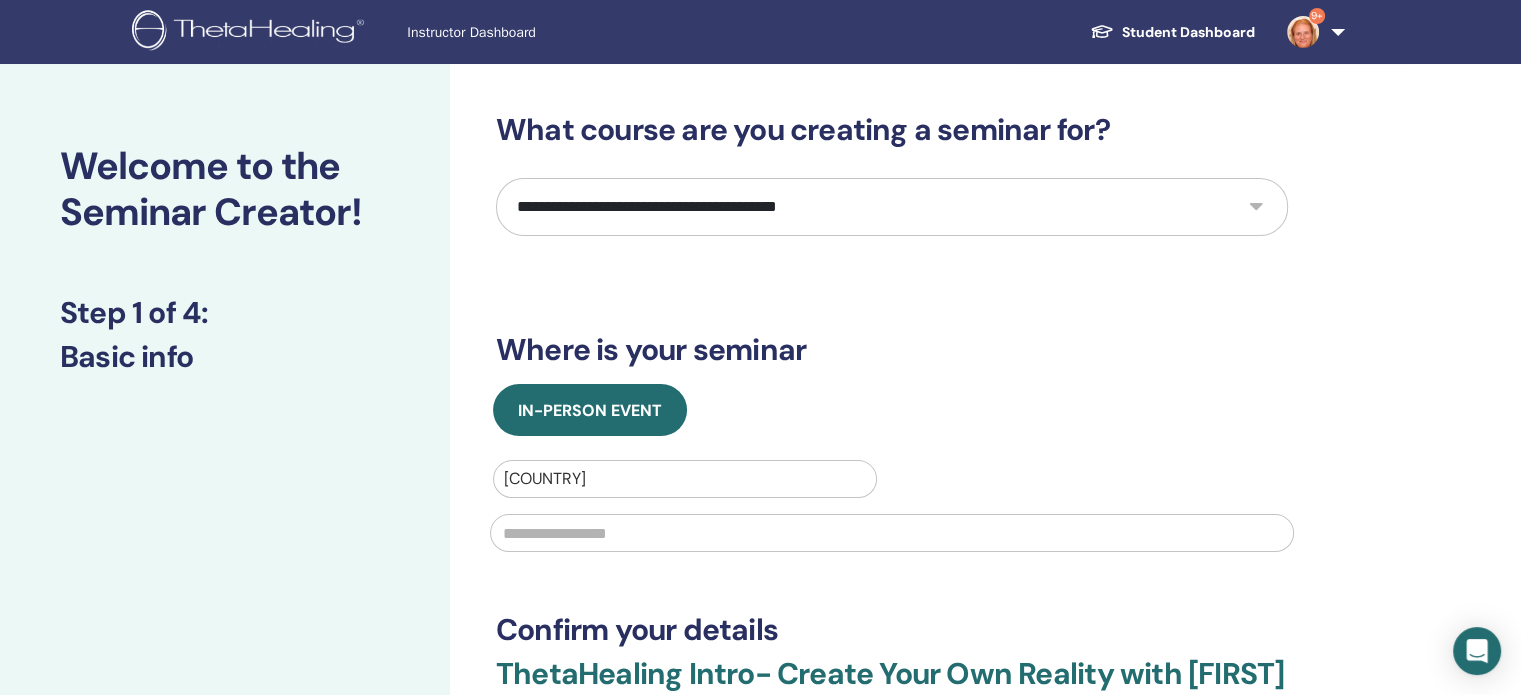 click at bounding box center (892, 533) 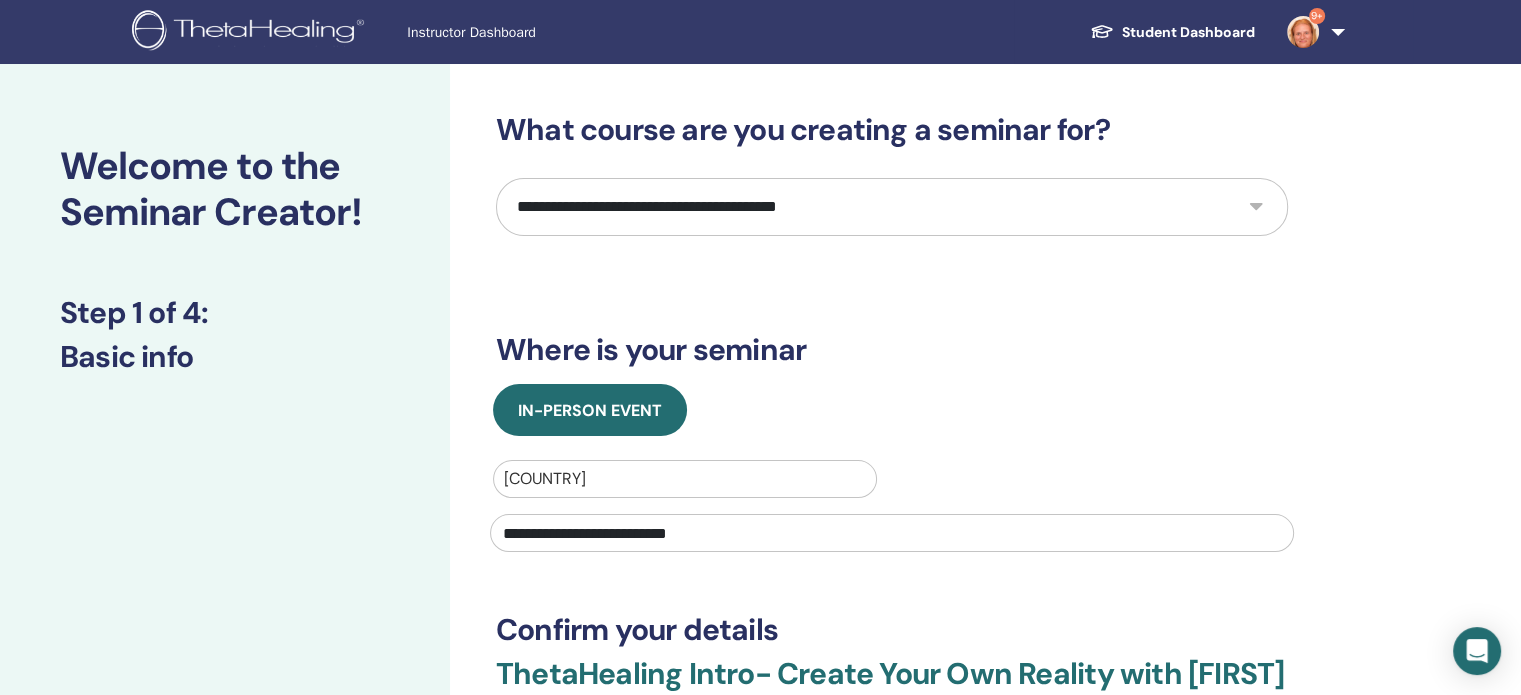 type on "**********" 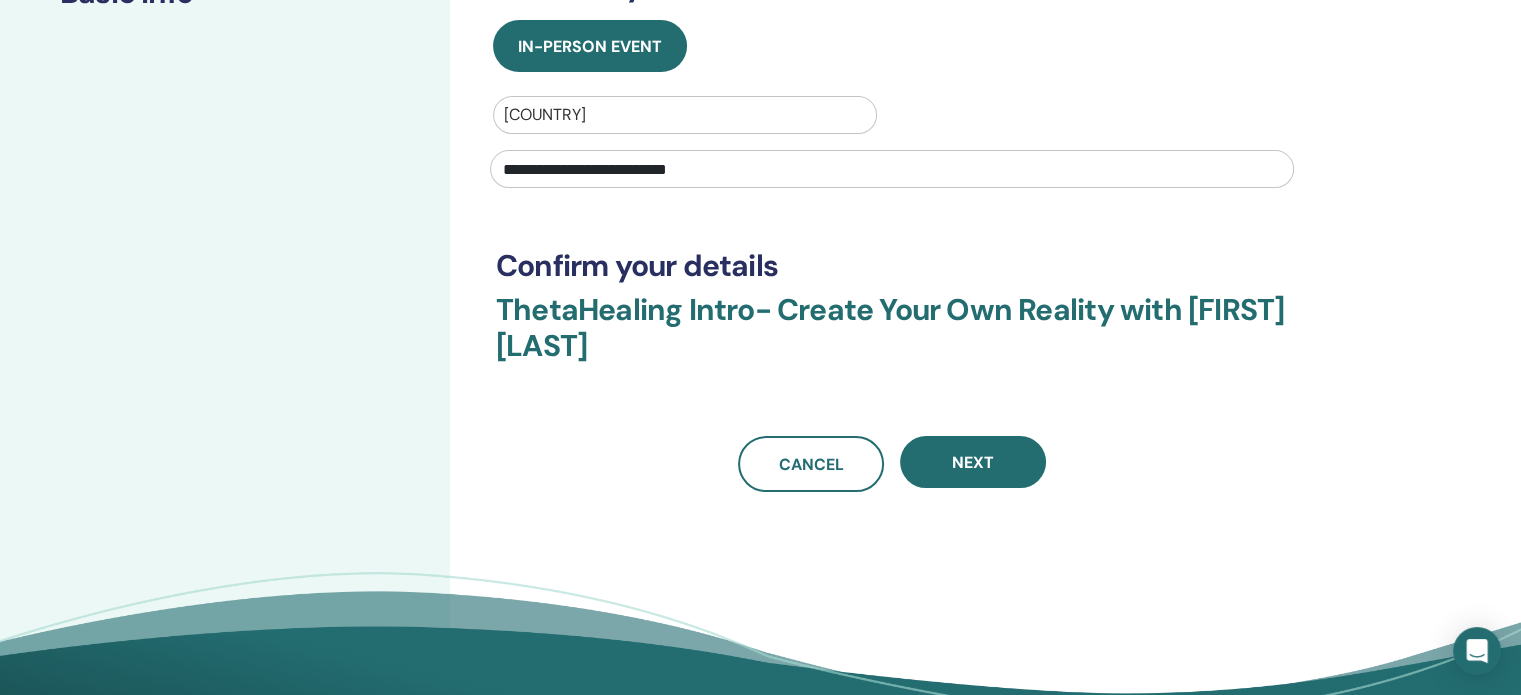 scroll, scrollTop: 409, scrollLeft: 0, axis: vertical 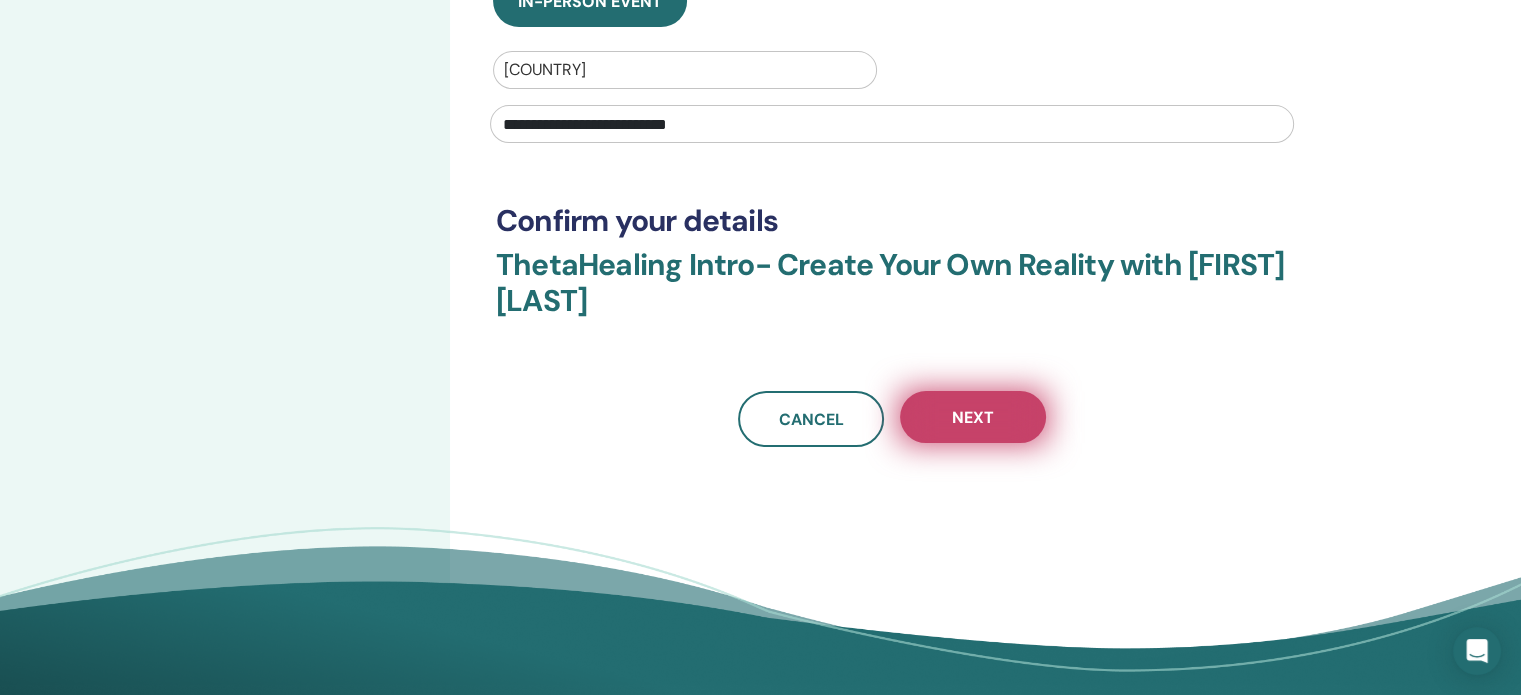 click on "Next" at bounding box center (973, 417) 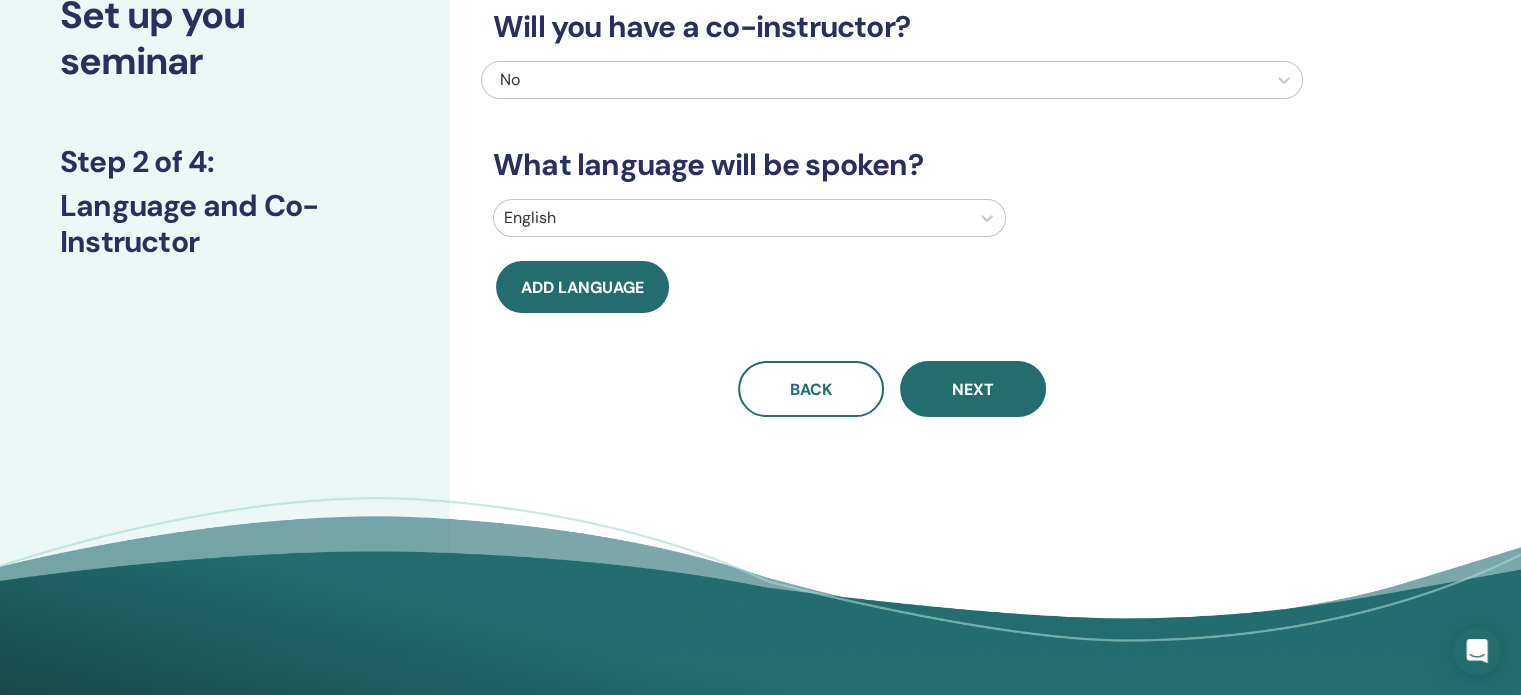scroll, scrollTop: 0, scrollLeft: 0, axis: both 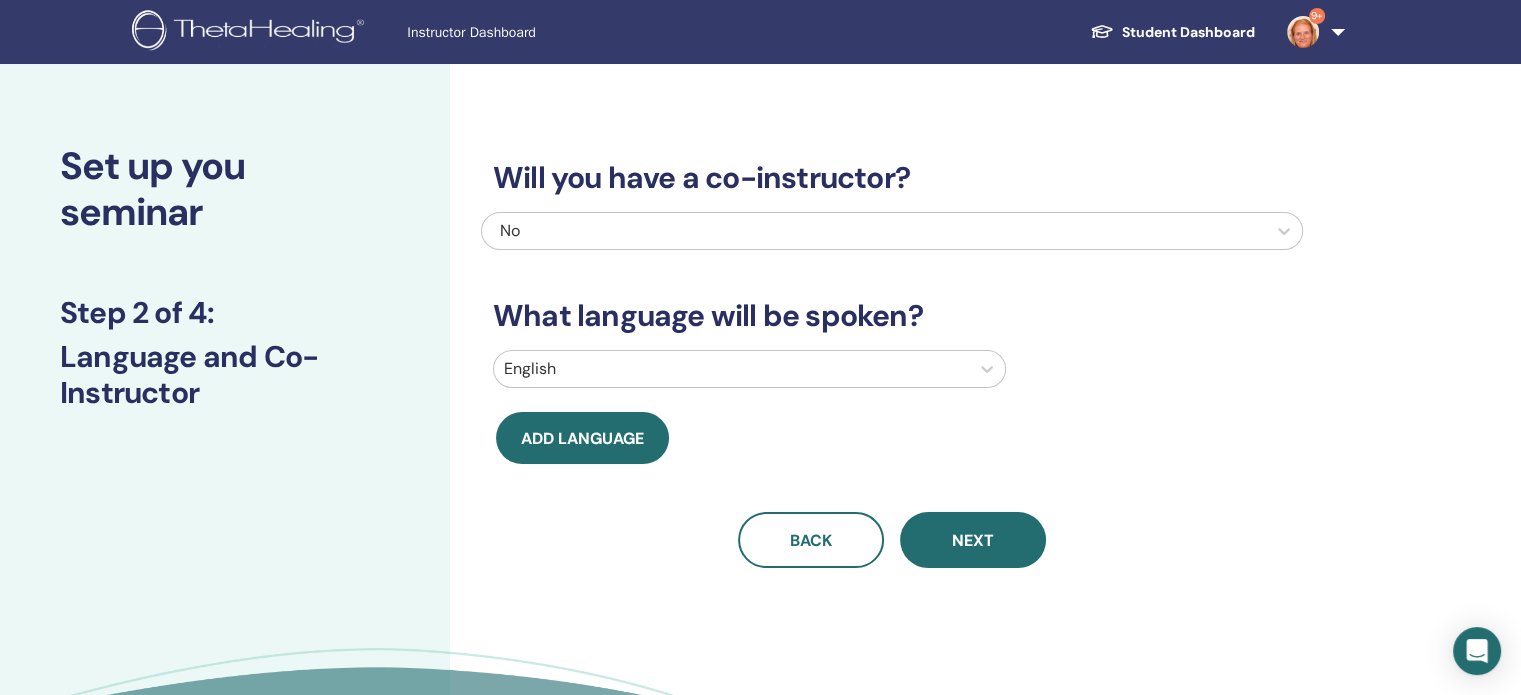 click at bounding box center (731, 369) 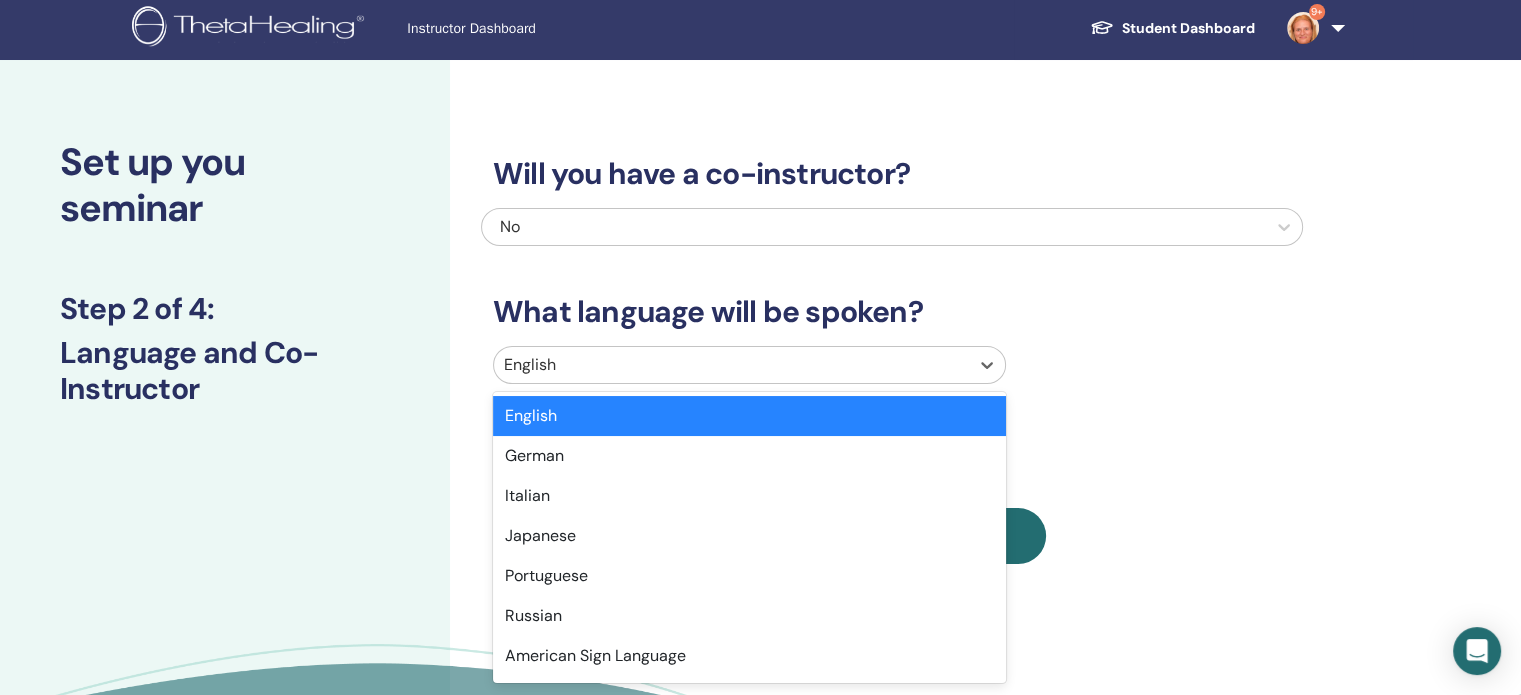 scroll, scrollTop: 8, scrollLeft: 0, axis: vertical 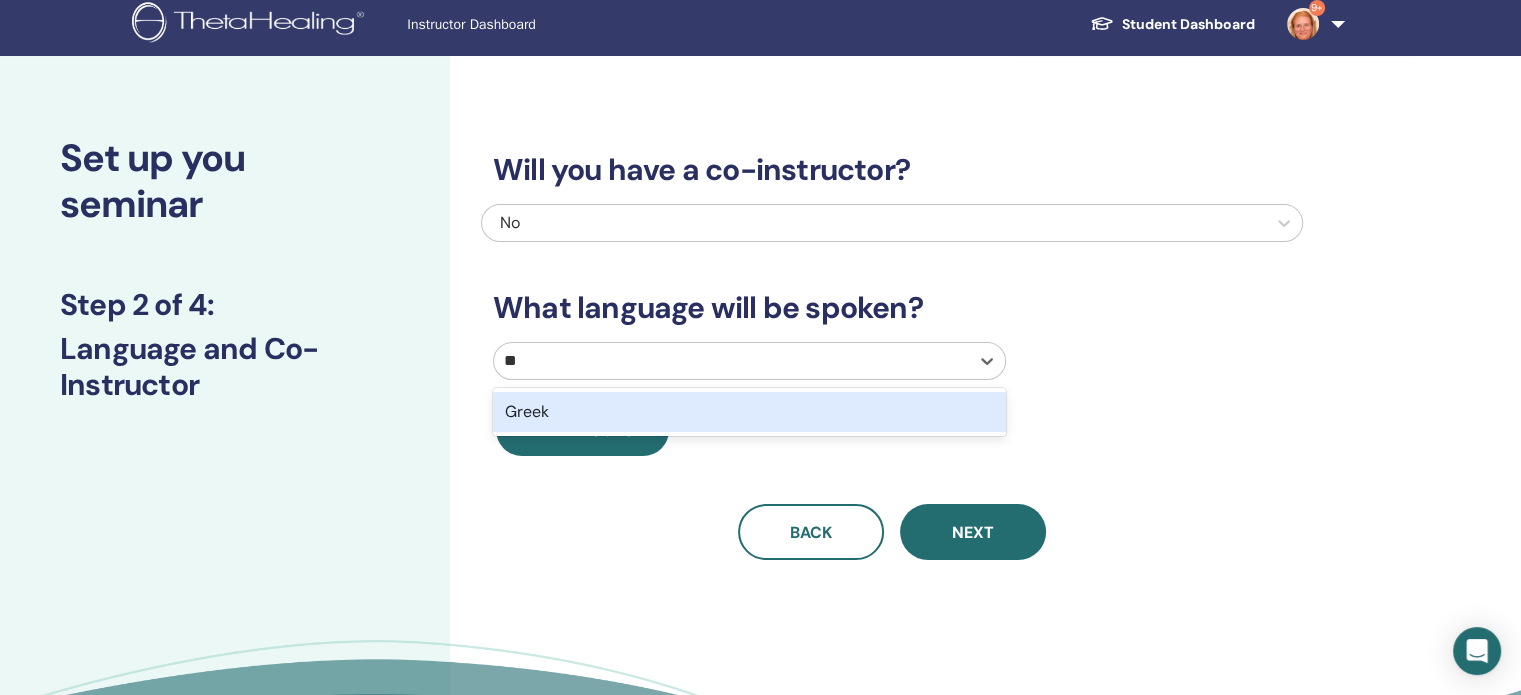 type on "***" 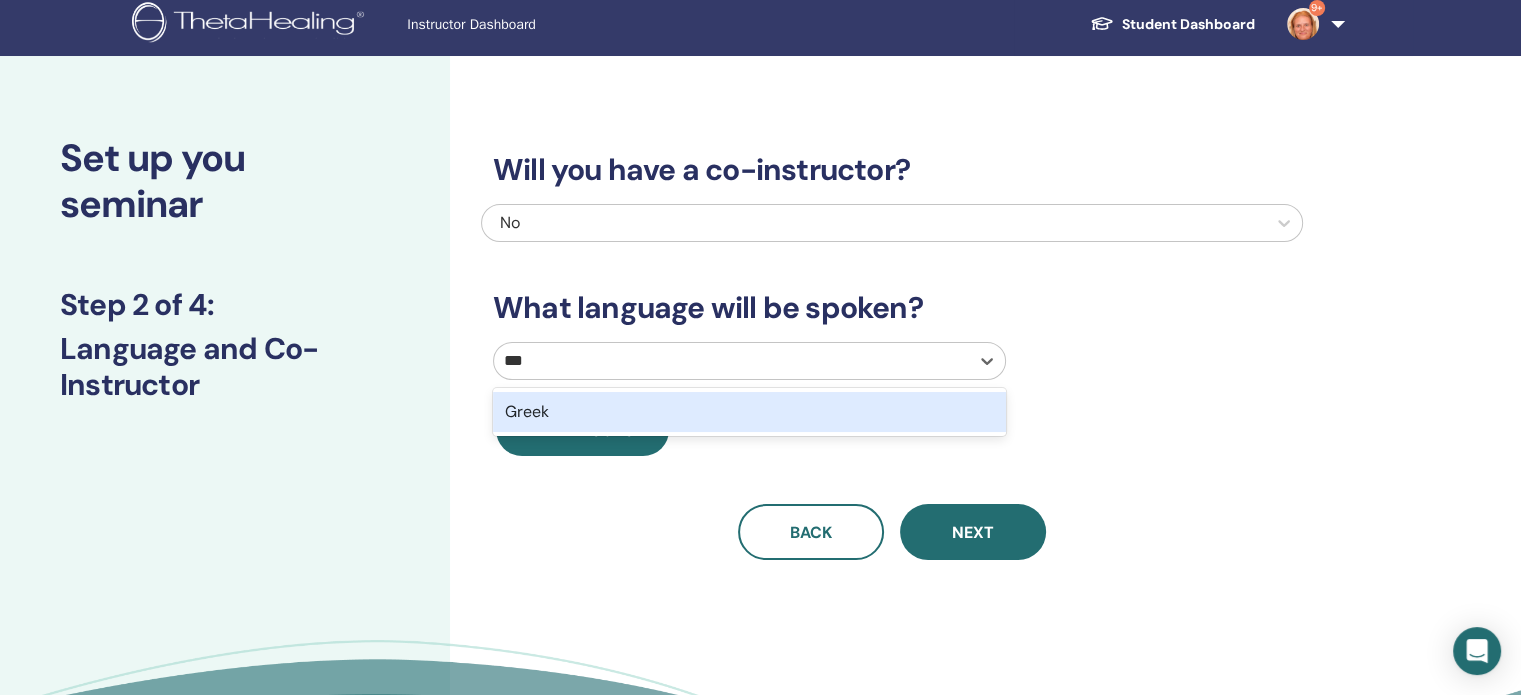 click on "Greek" at bounding box center [749, 412] 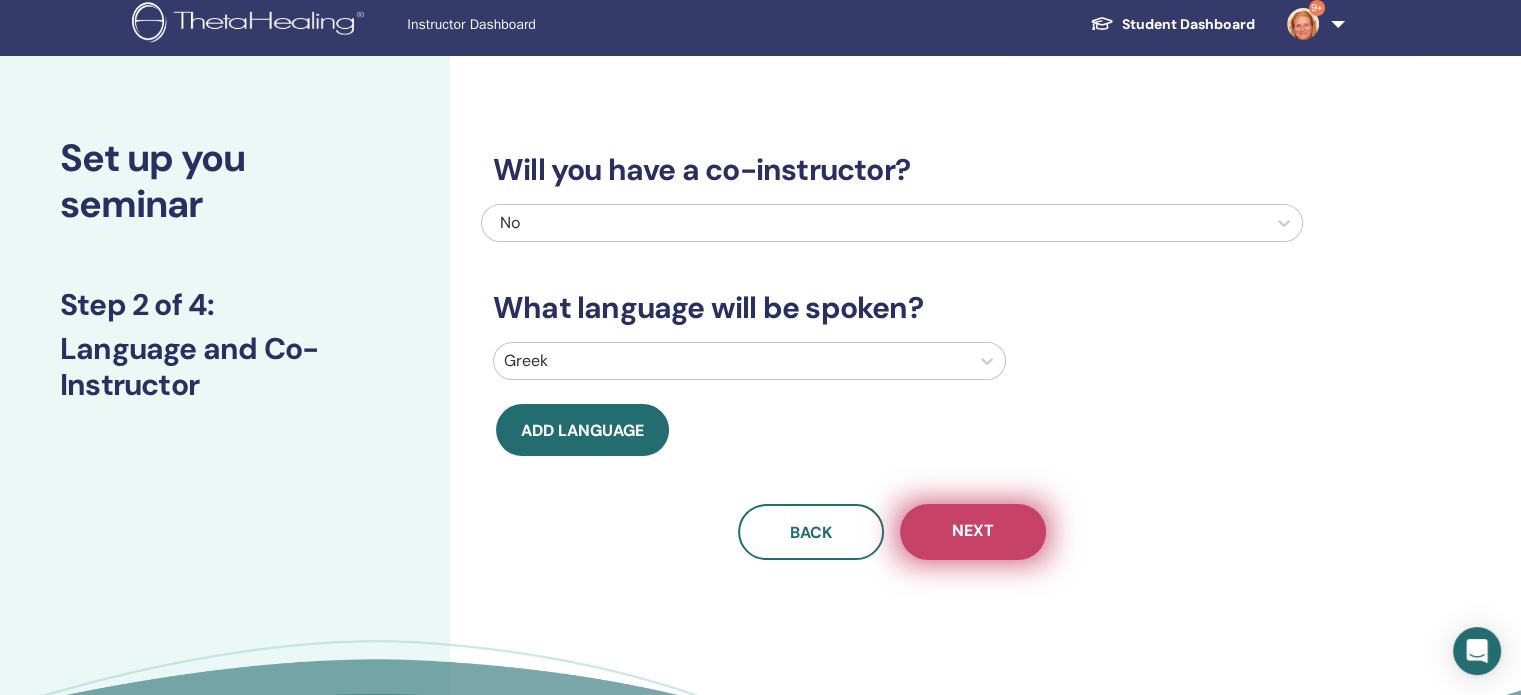 click on "Next" at bounding box center [973, 532] 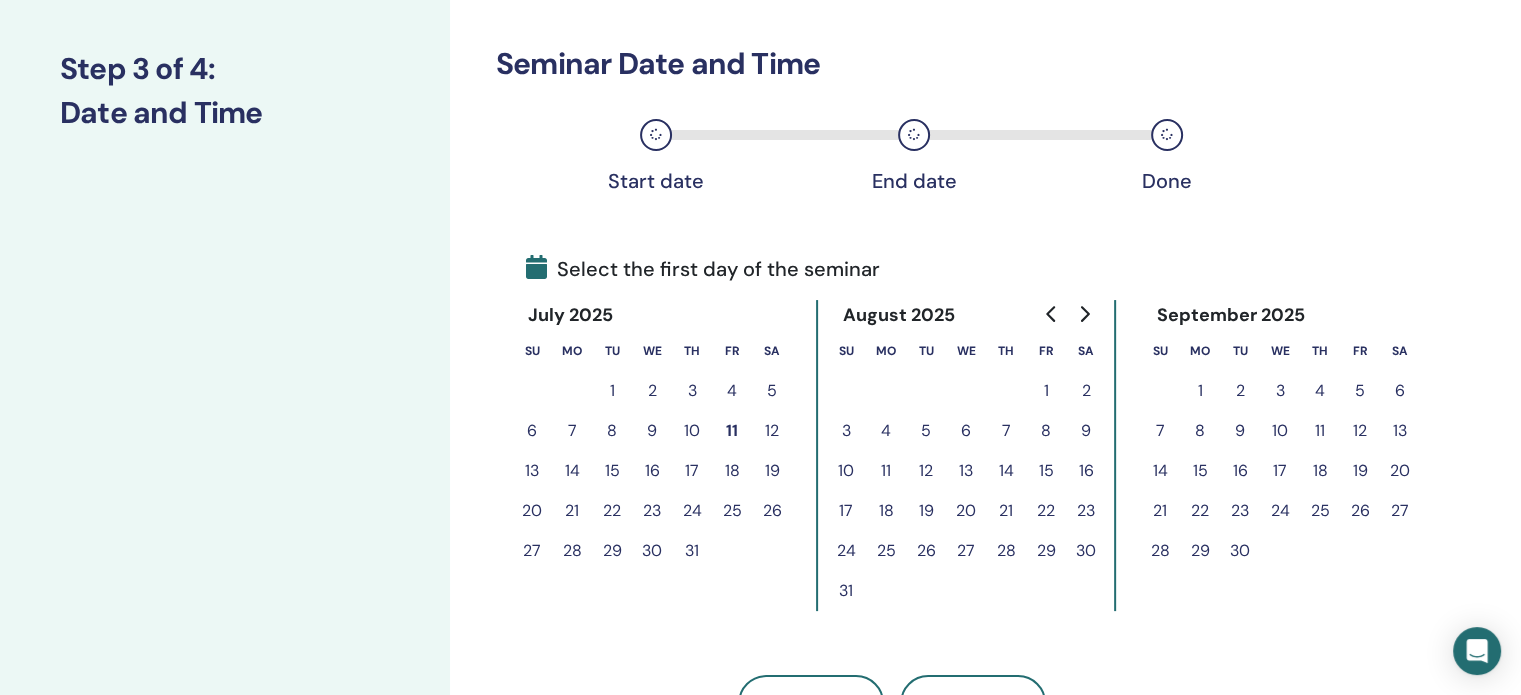 scroll, scrollTop: 324, scrollLeft: 0, axis: vertical 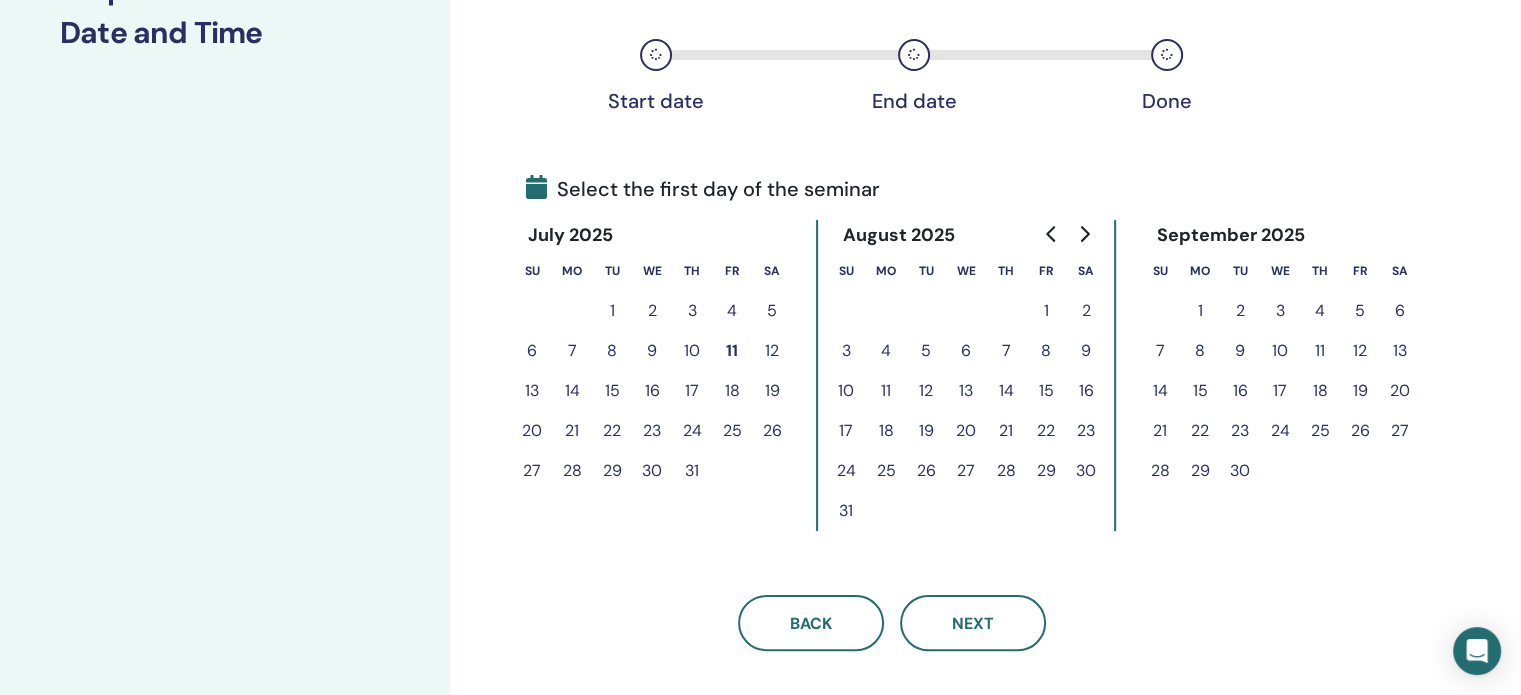 click on "14" at bounding box center (572, 391) 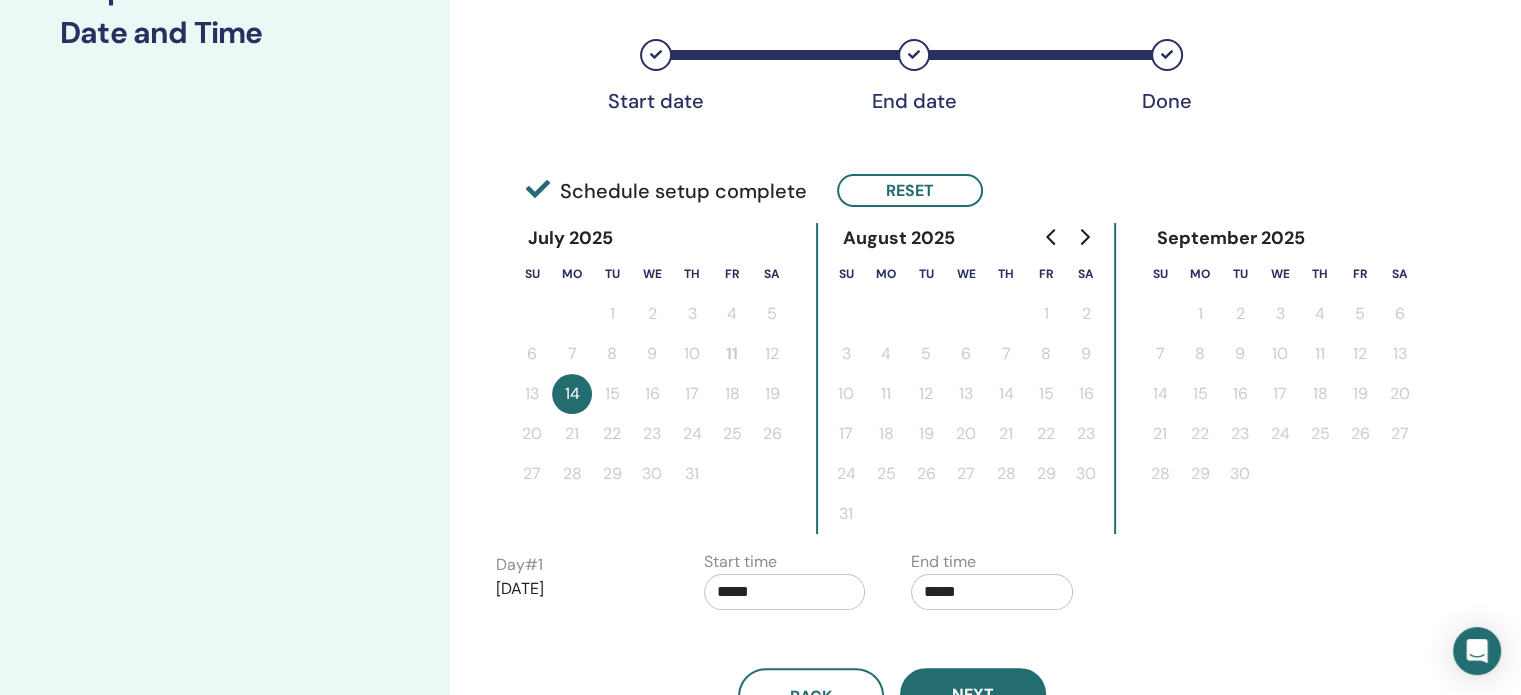 scroll, scrollTop: 333, scrollLeft: 0, axis: vertical 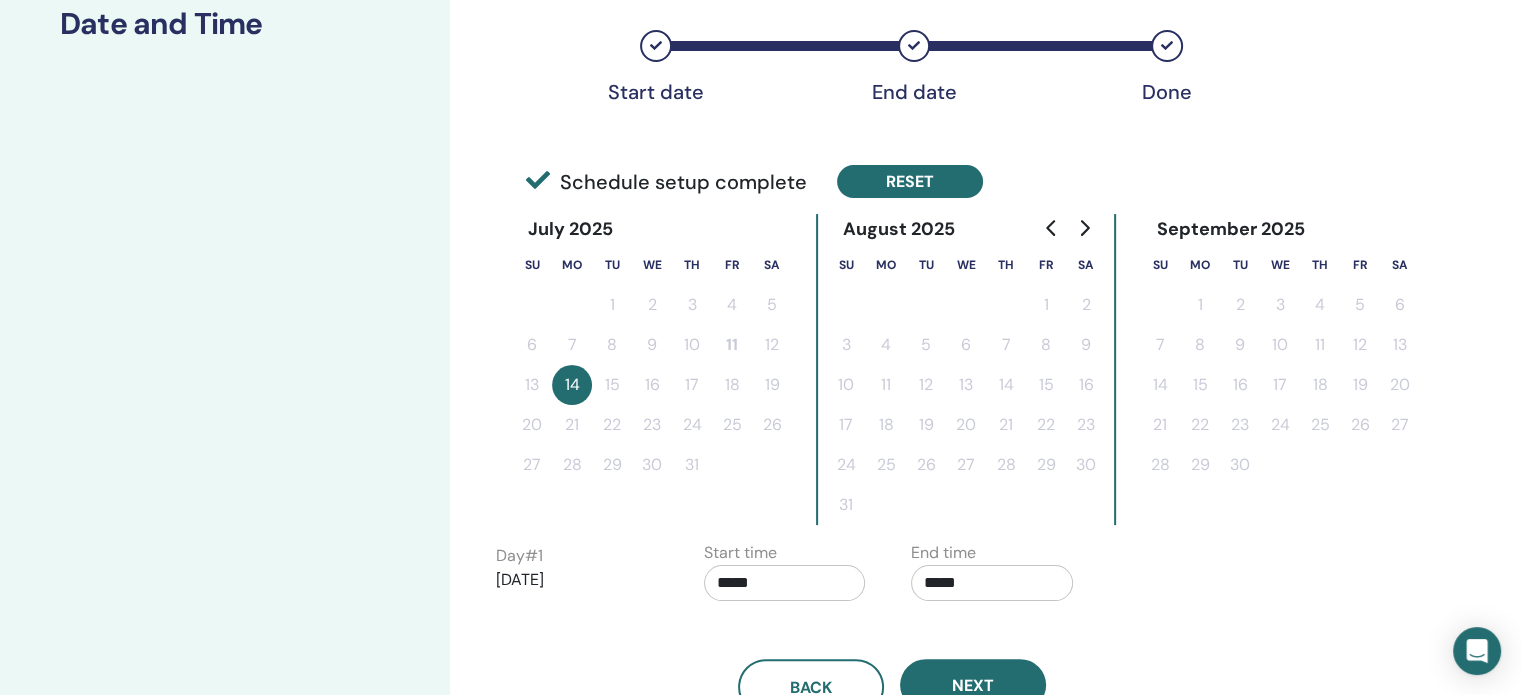 click on "Reset" at bounding box center [910, 181] 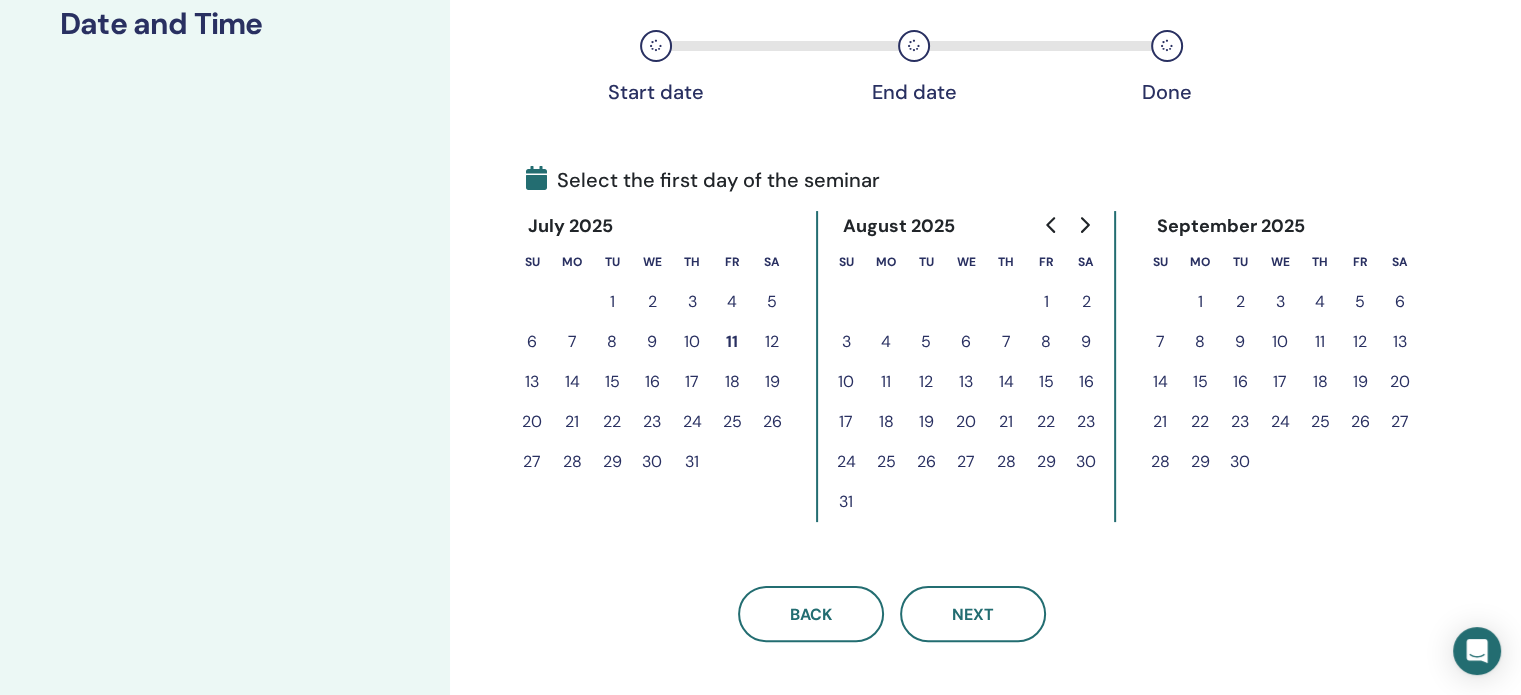 click on "14" at bounding box center [572, 382] 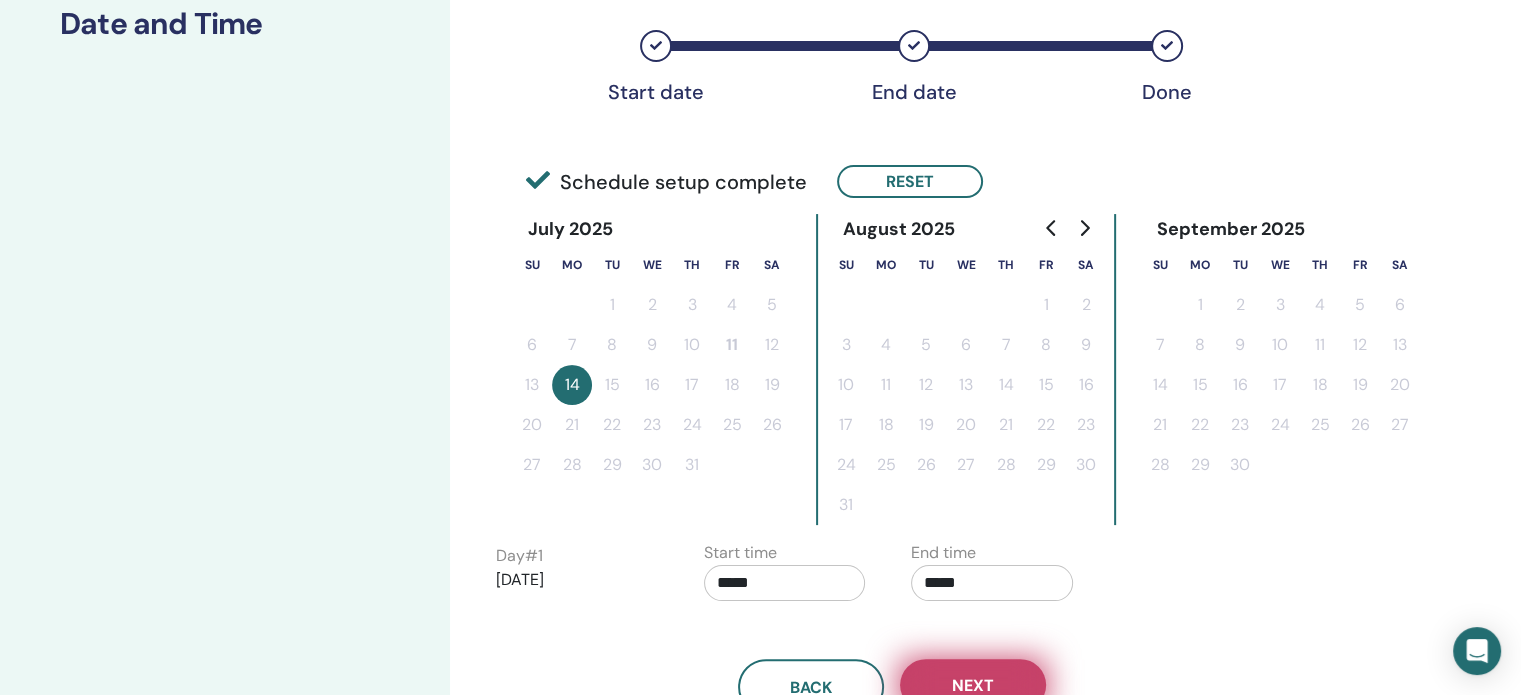 click on "Next" at bounding box center [973, 685] 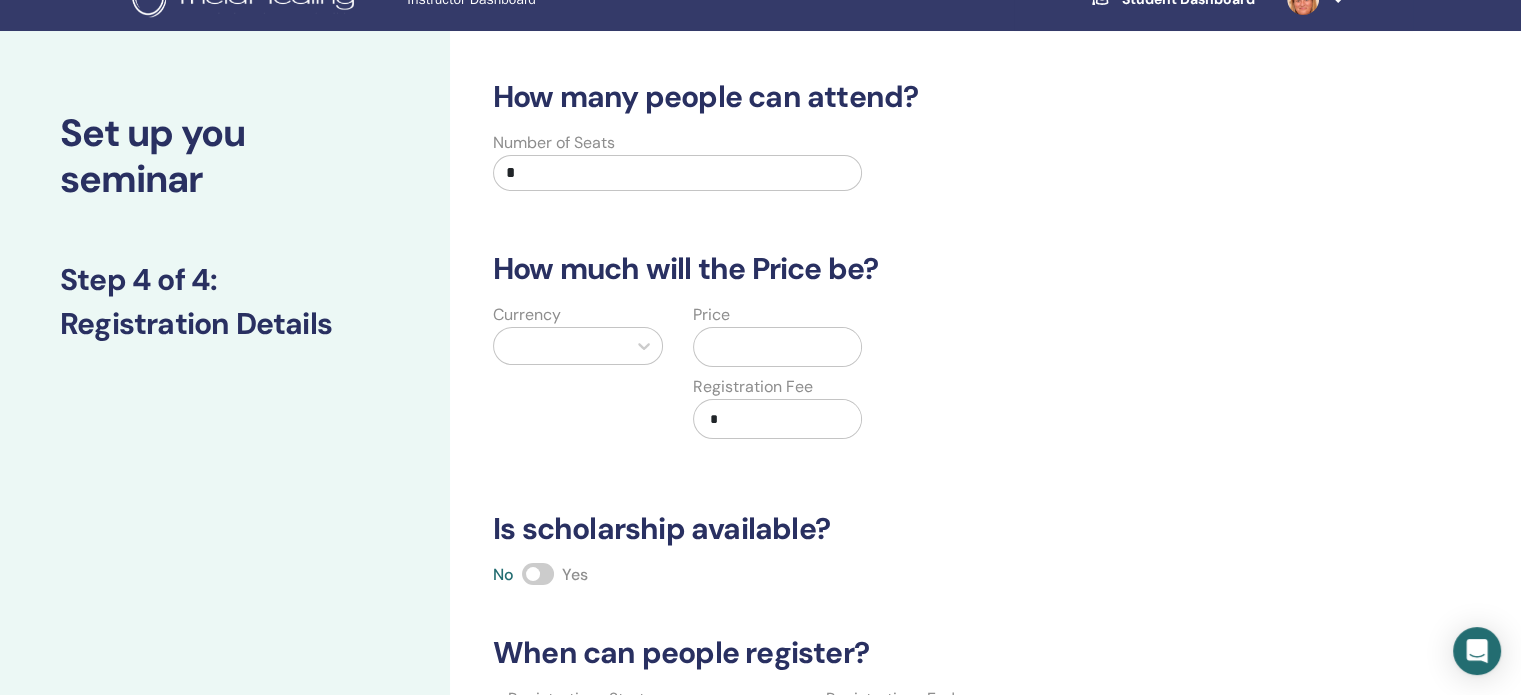 scroll, scrollTop: 0, scrollLeft: 0, axis: both 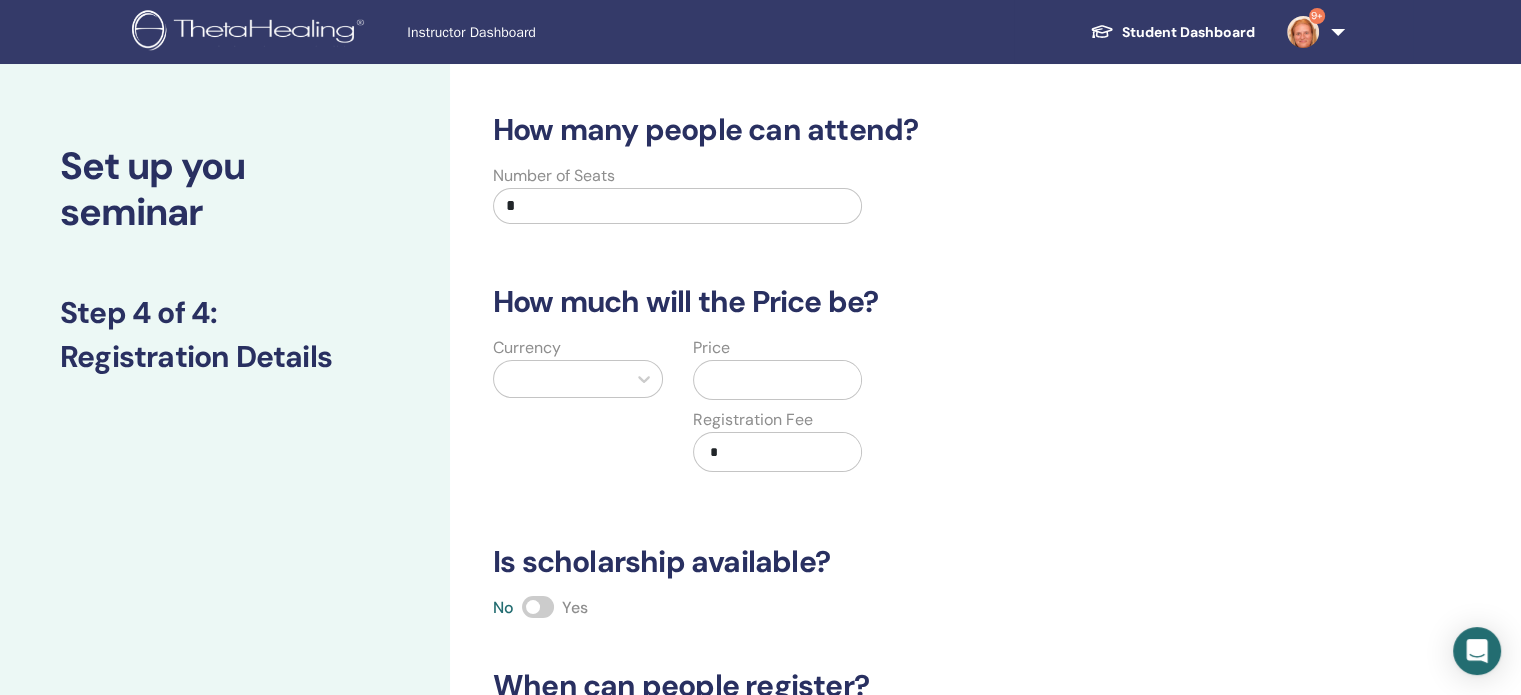 click on "*" at bounding box center (677, 206) 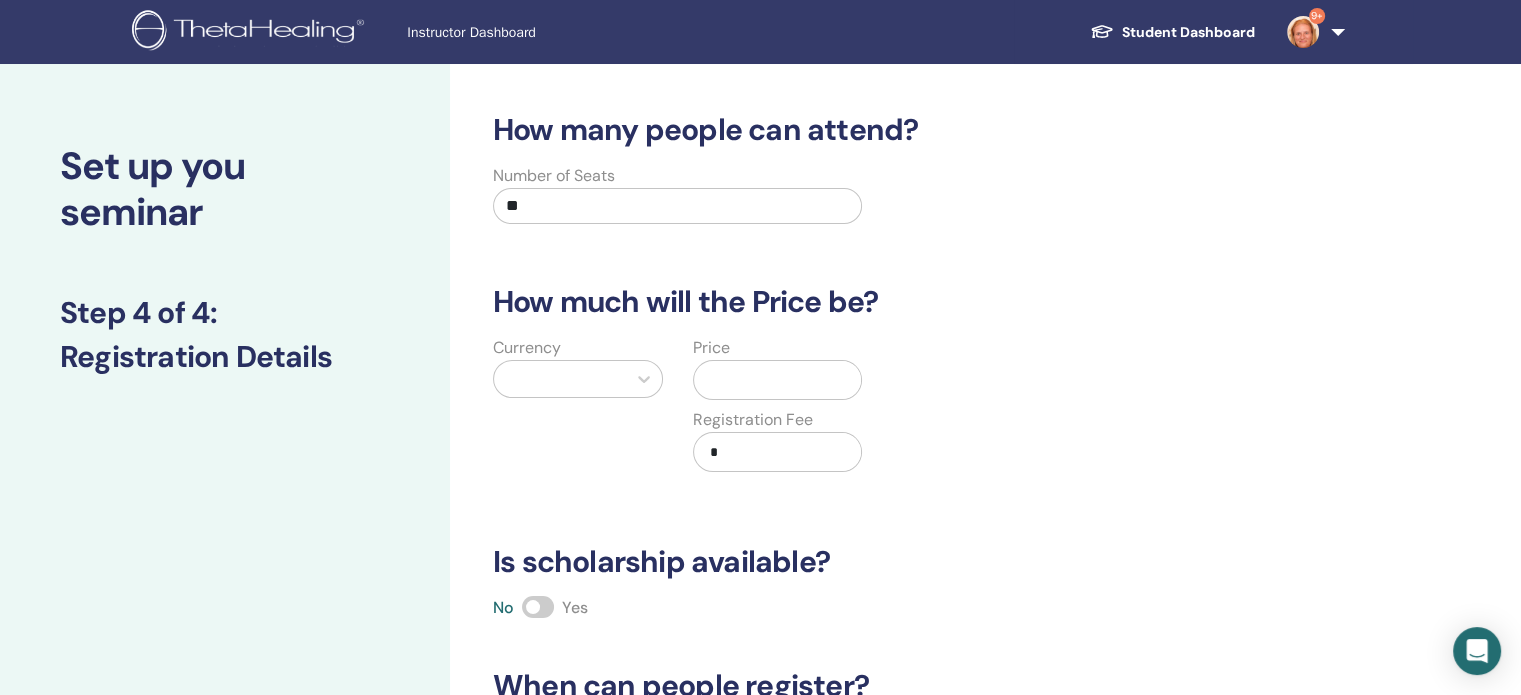 type on "**" 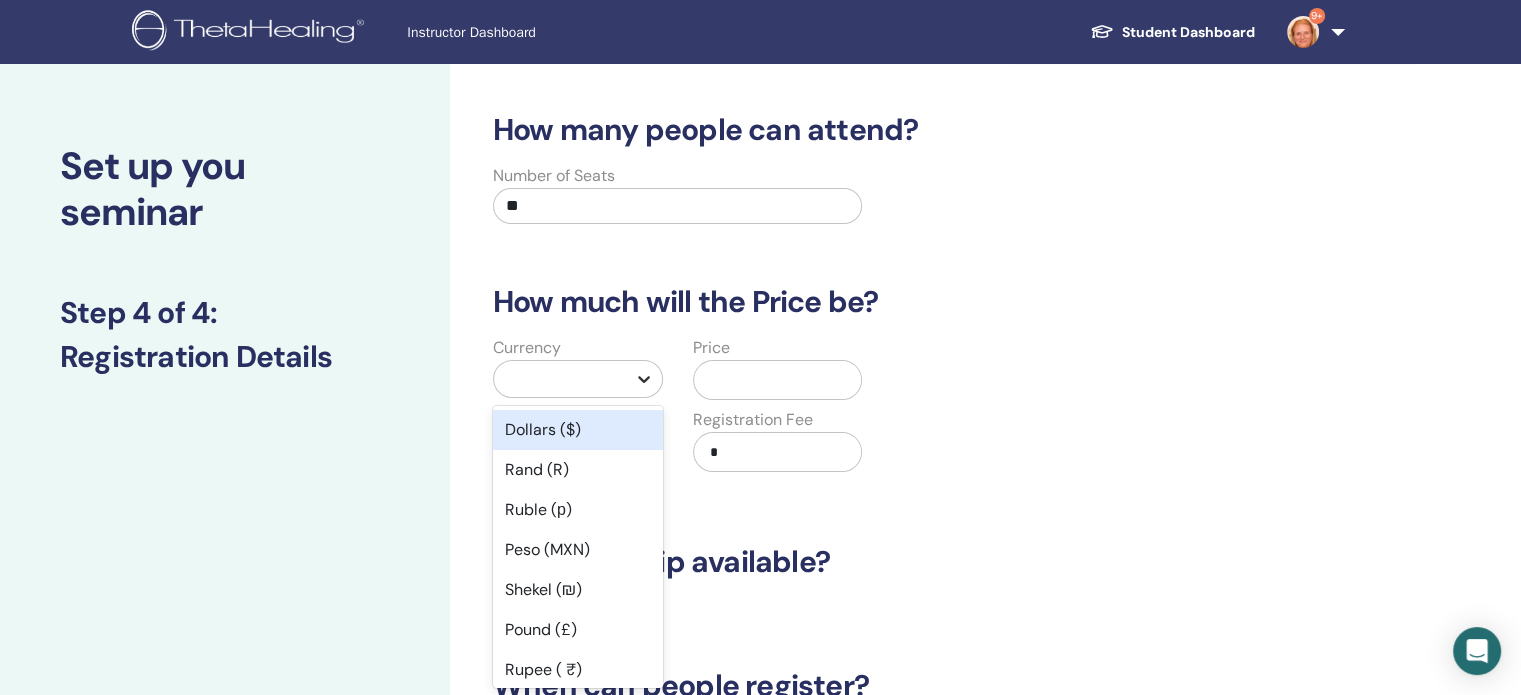 click at bounding box center [644, 379] 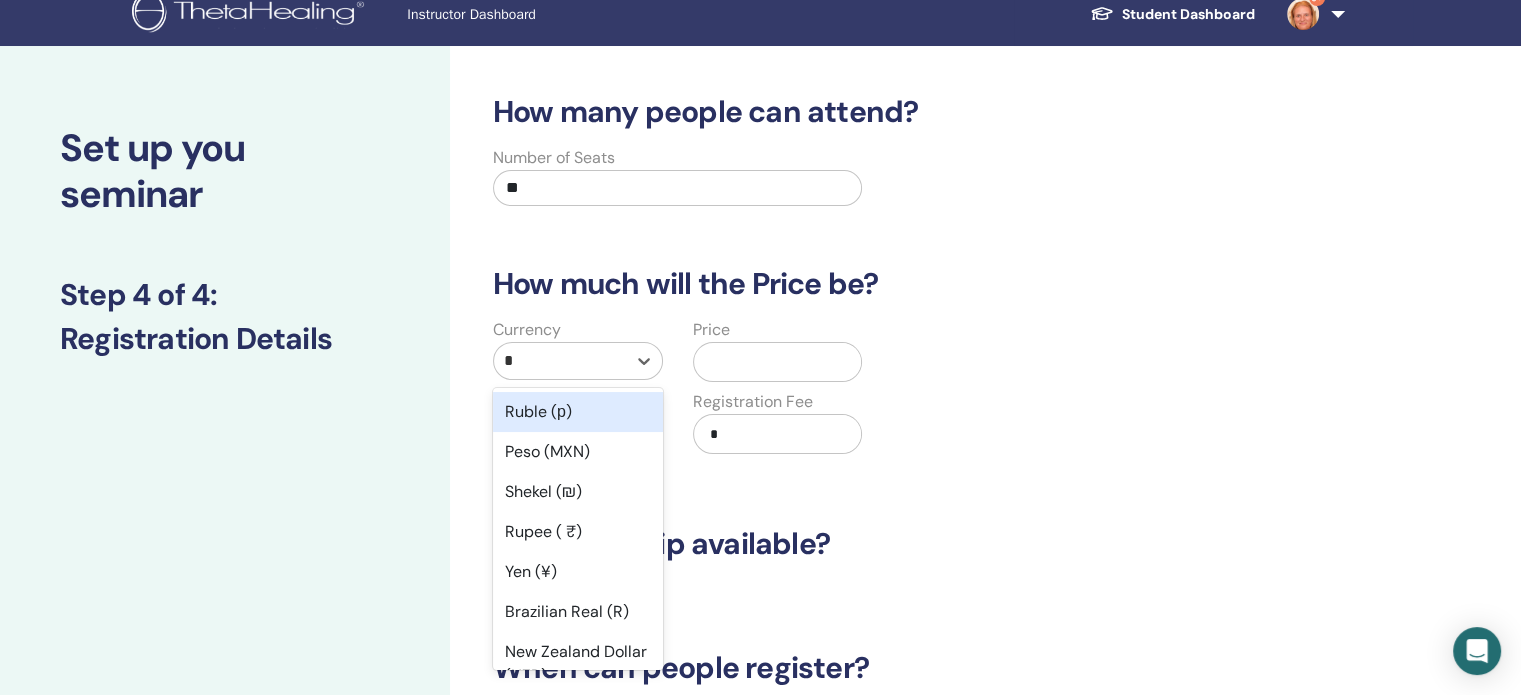 type on "**" 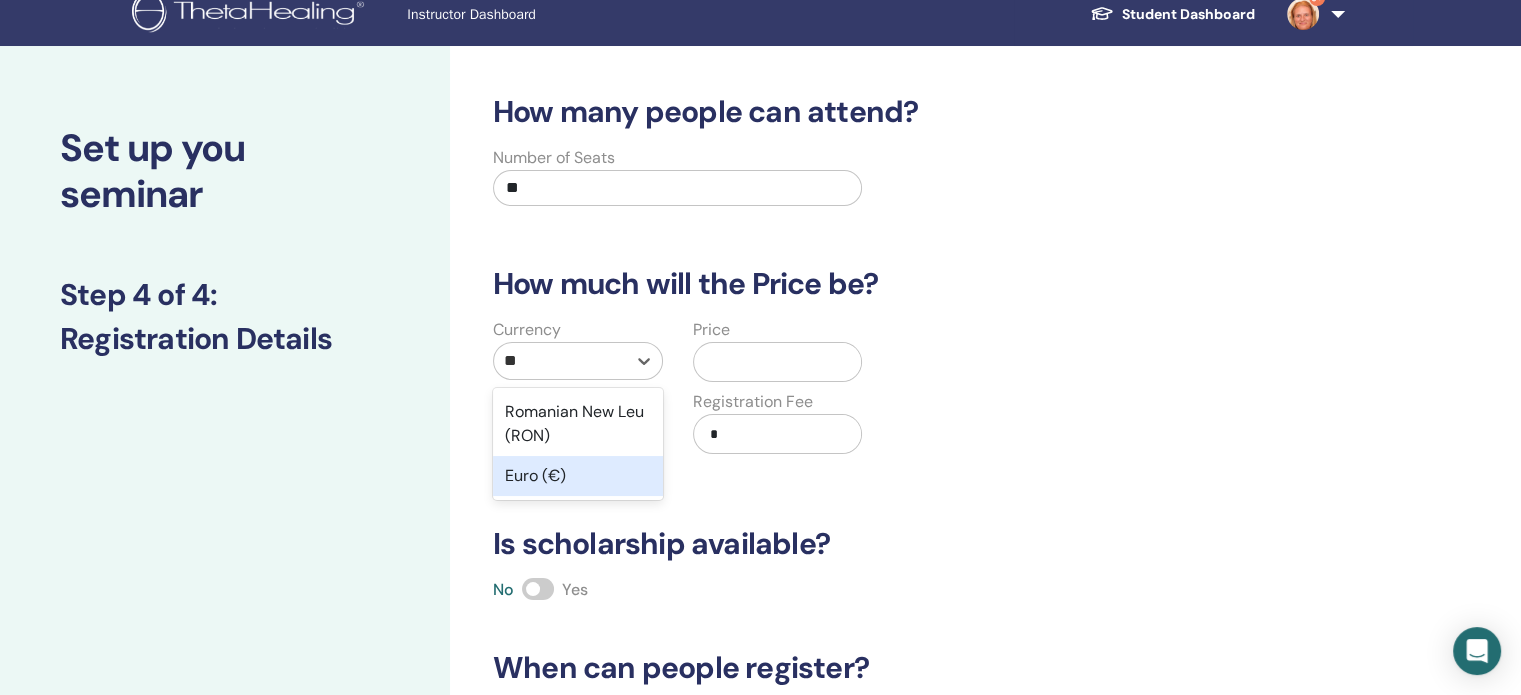 click on "Euro (€)" at bounding box center (578, 476) 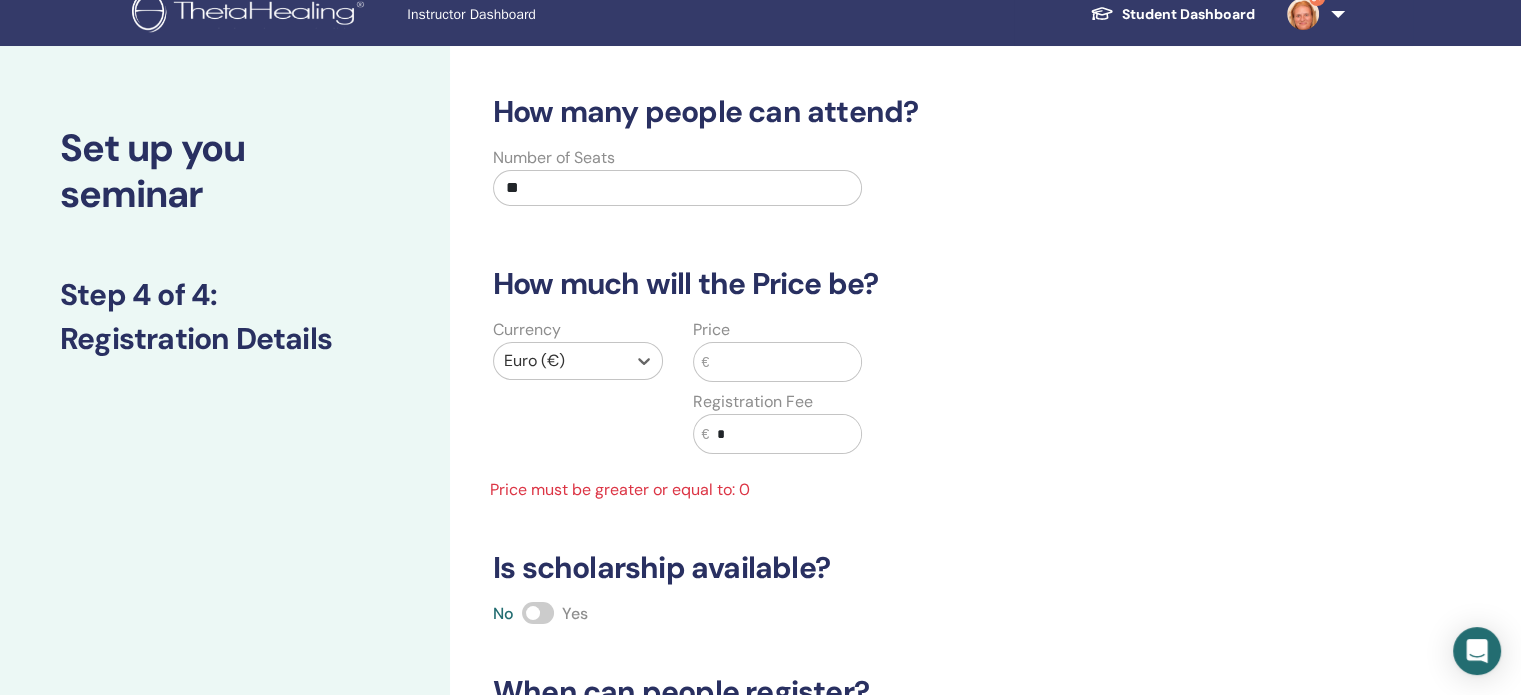 click at bounding box center (785, 362) 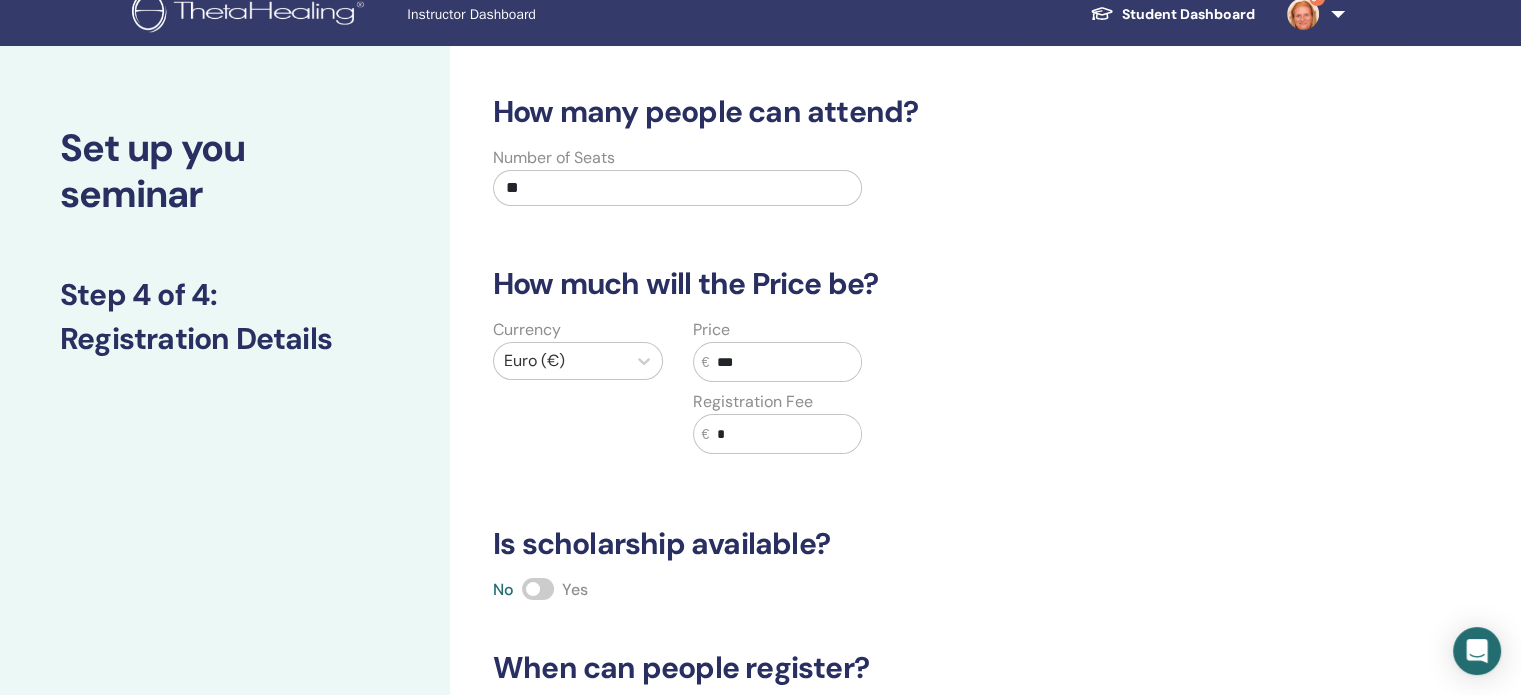 type on "***" 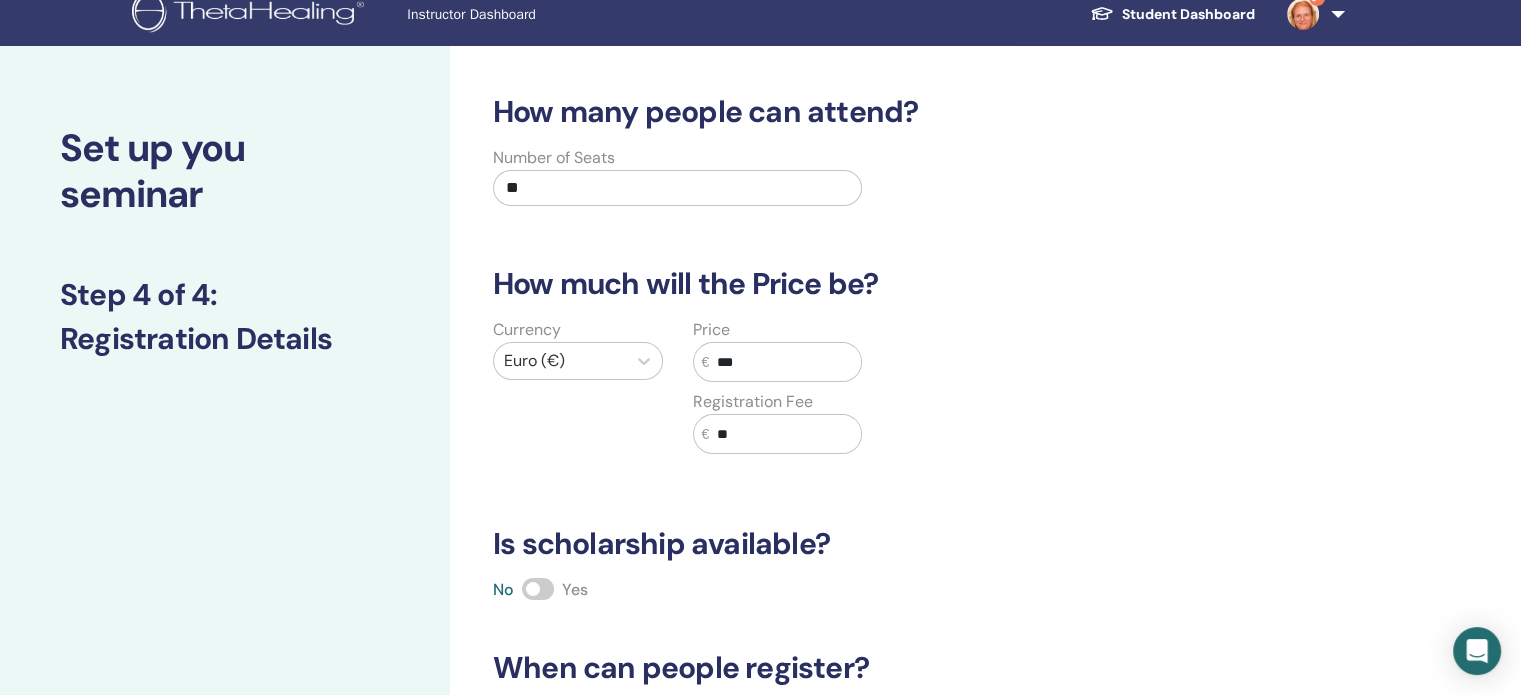 type on "**" 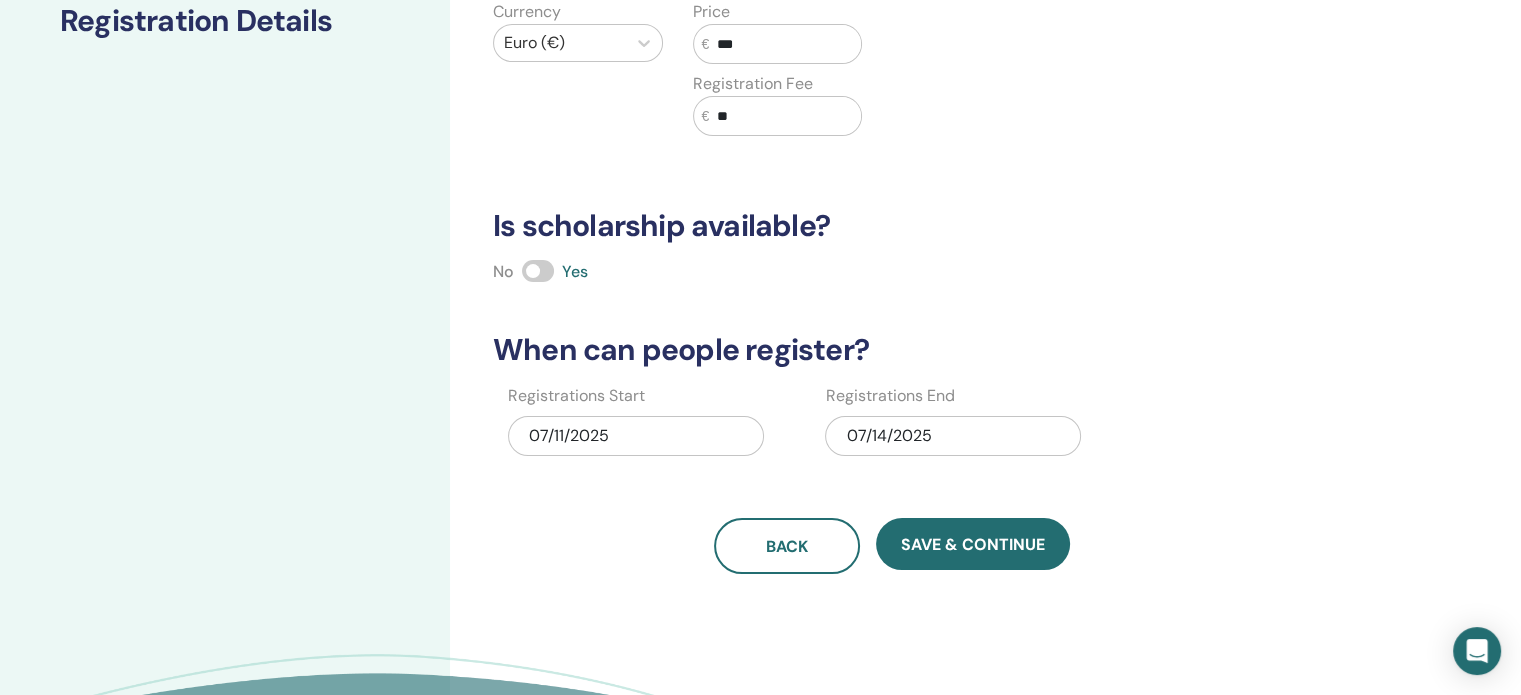 scroll, scrollTop: 373, scrollLeft: 0, axis: vertical 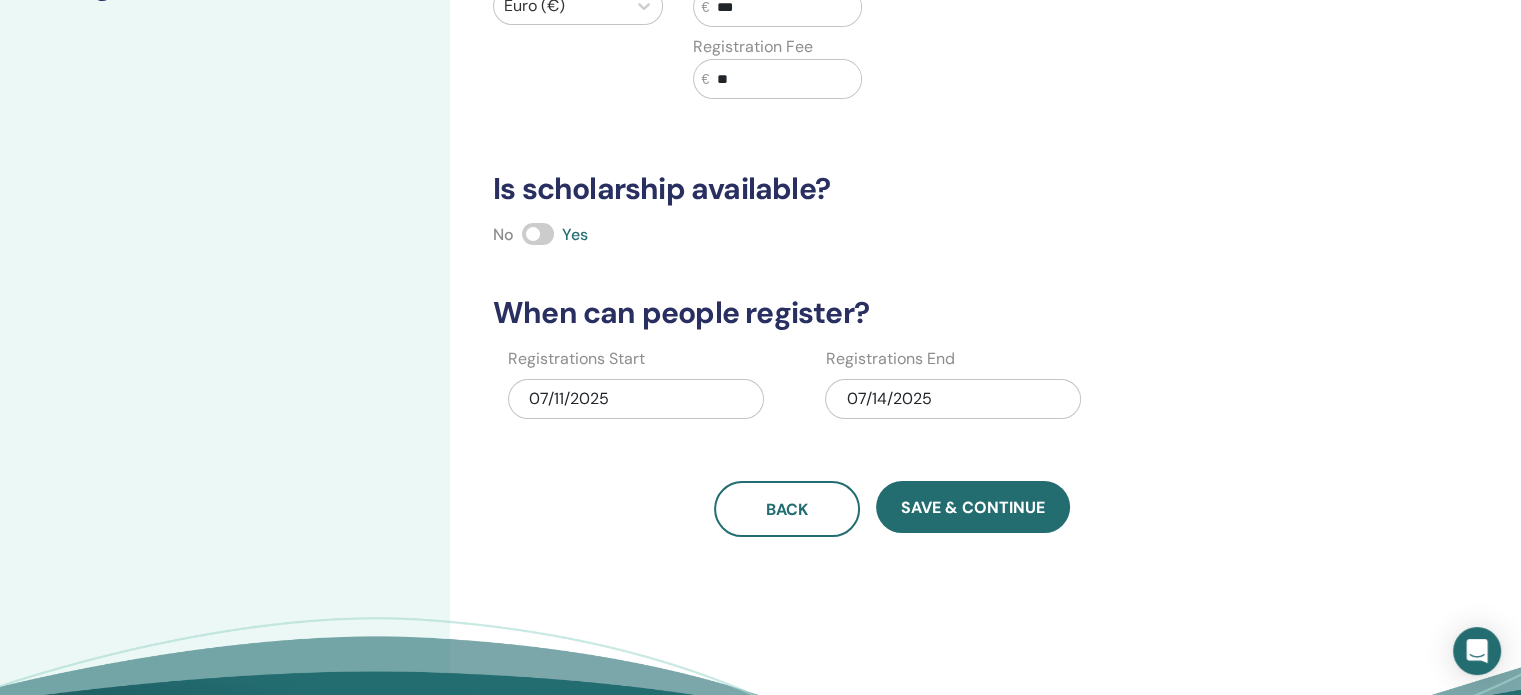 click on "07/14/2025" at bounding box center (953, 399) 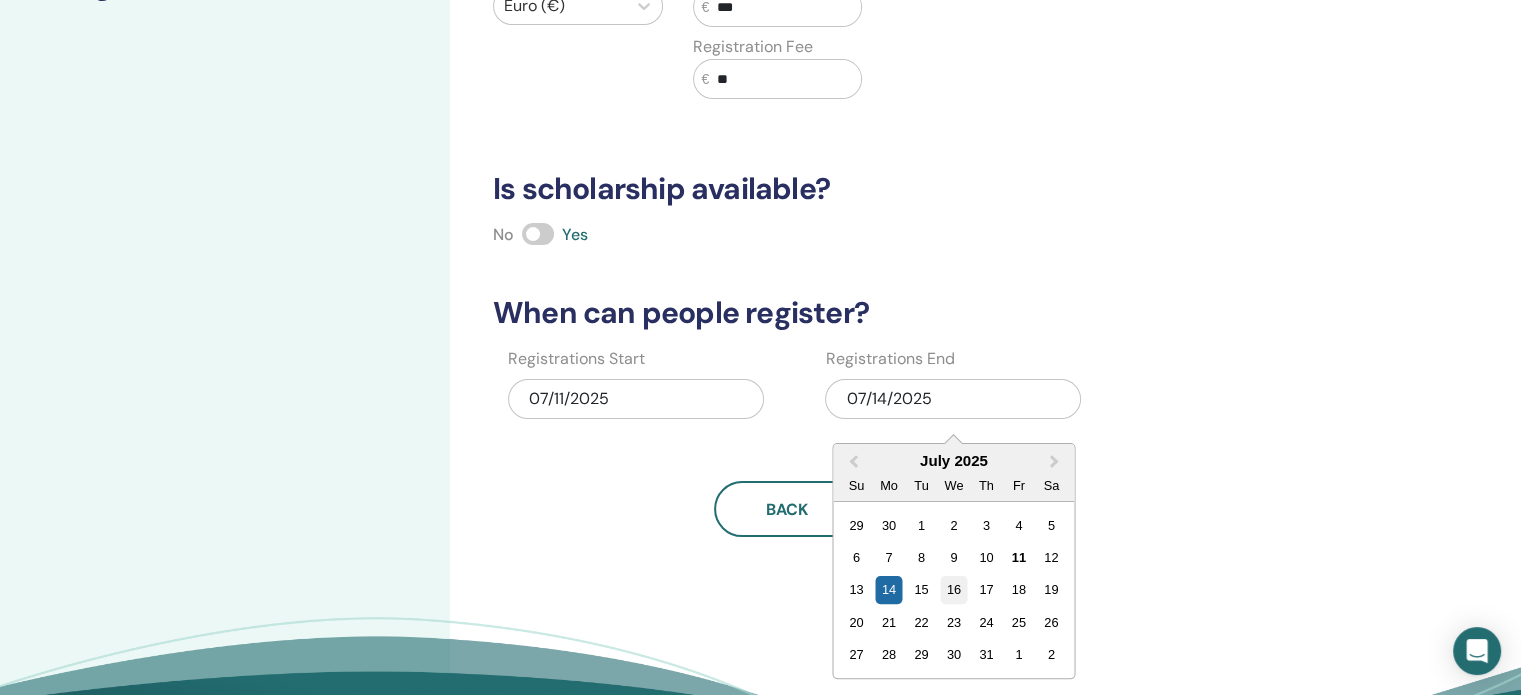 click on "16" at bounding box center [953, 589] 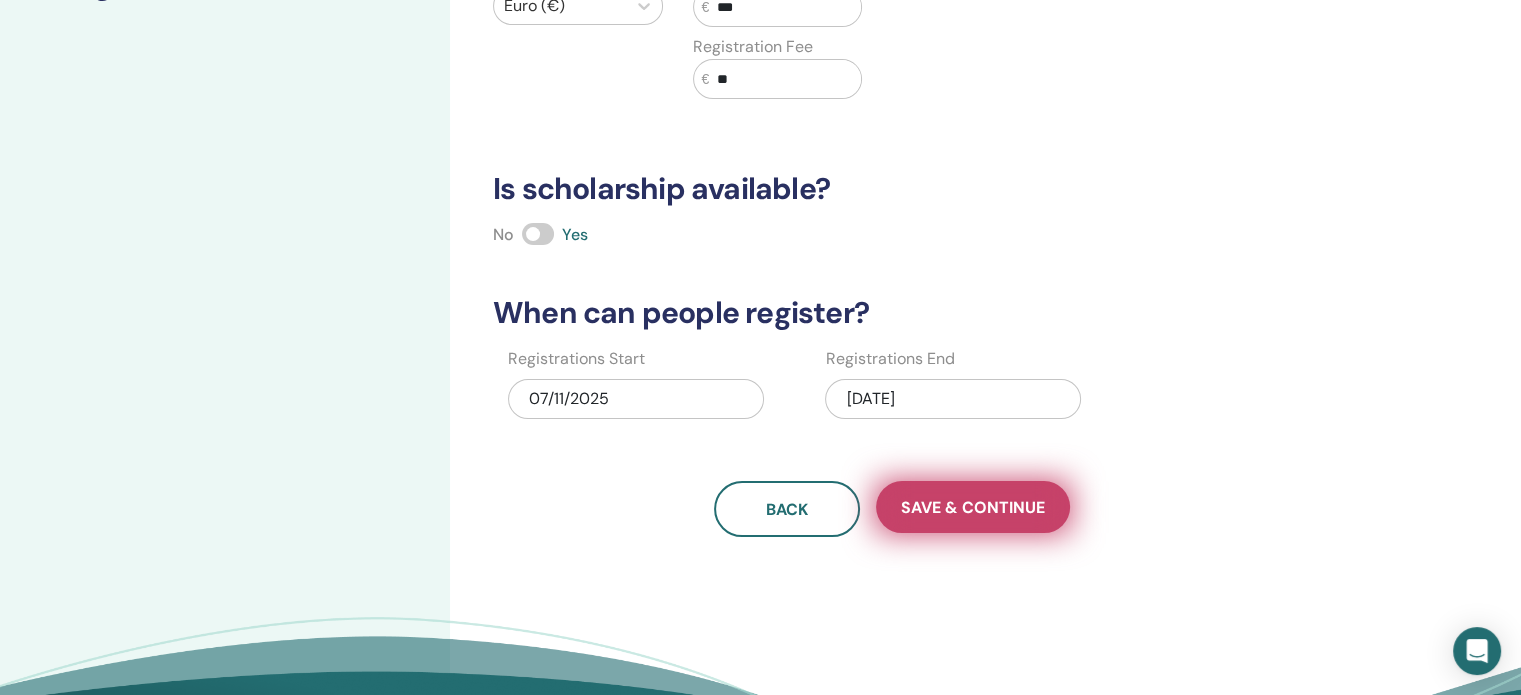 click on "Save & Continue" at bounding box center [973, 507] 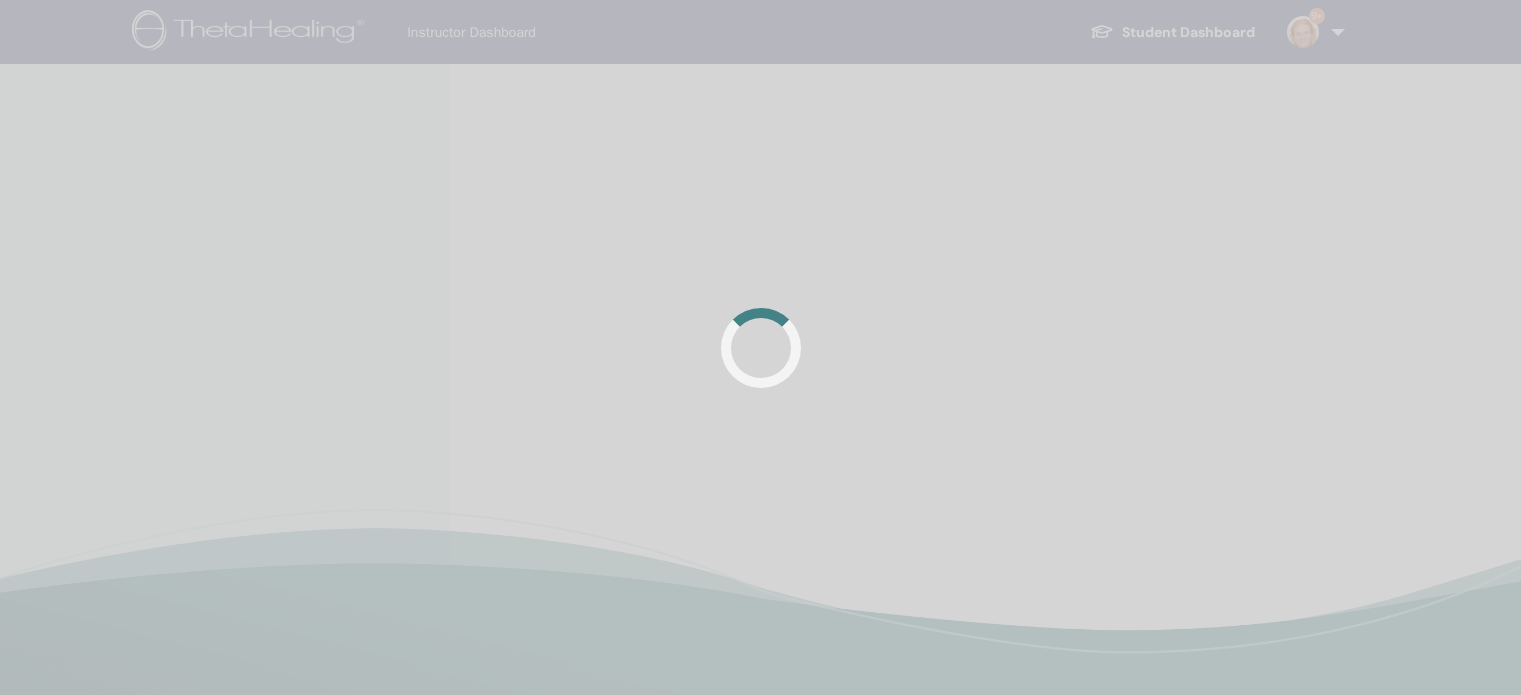 scroll, scrollTop: 0, scrollLeft: 0, axis: both 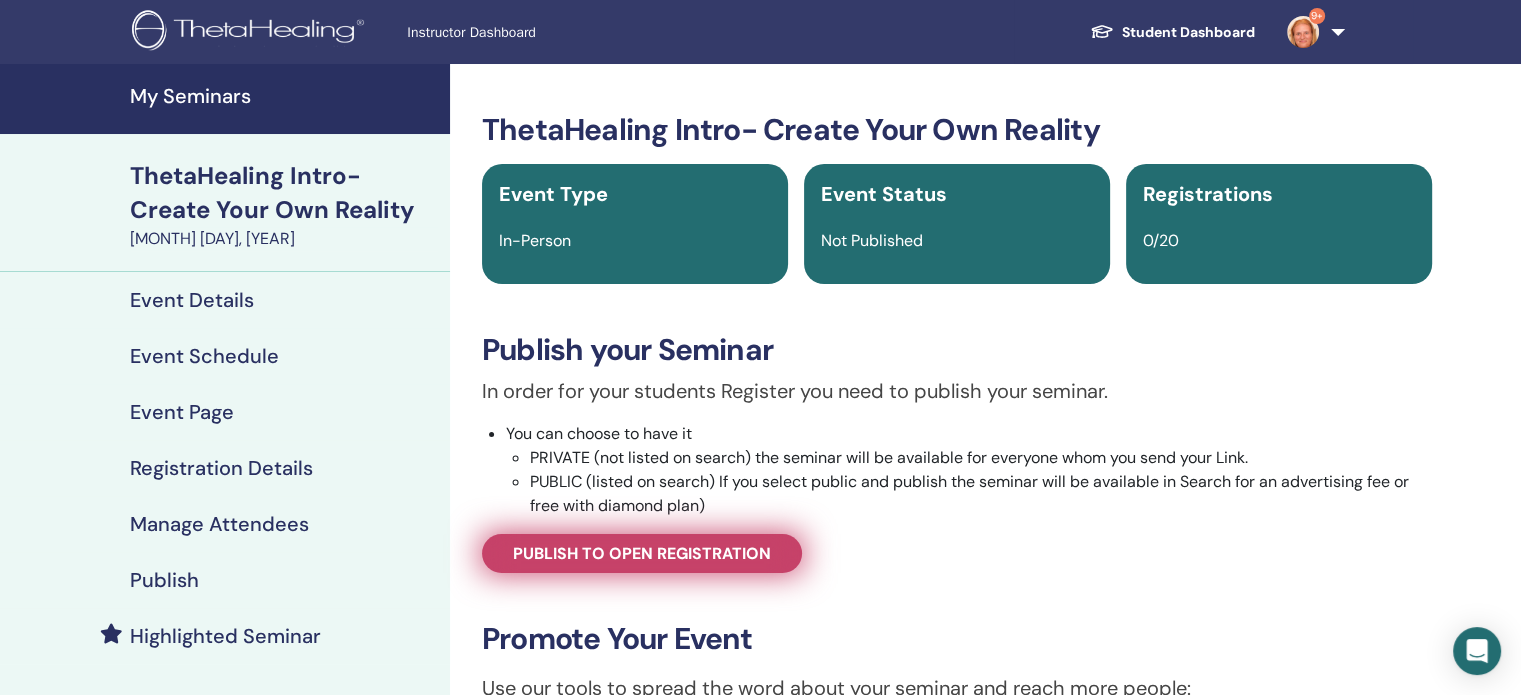 click on "Publish to open registration" at bounding box center (642, 553) 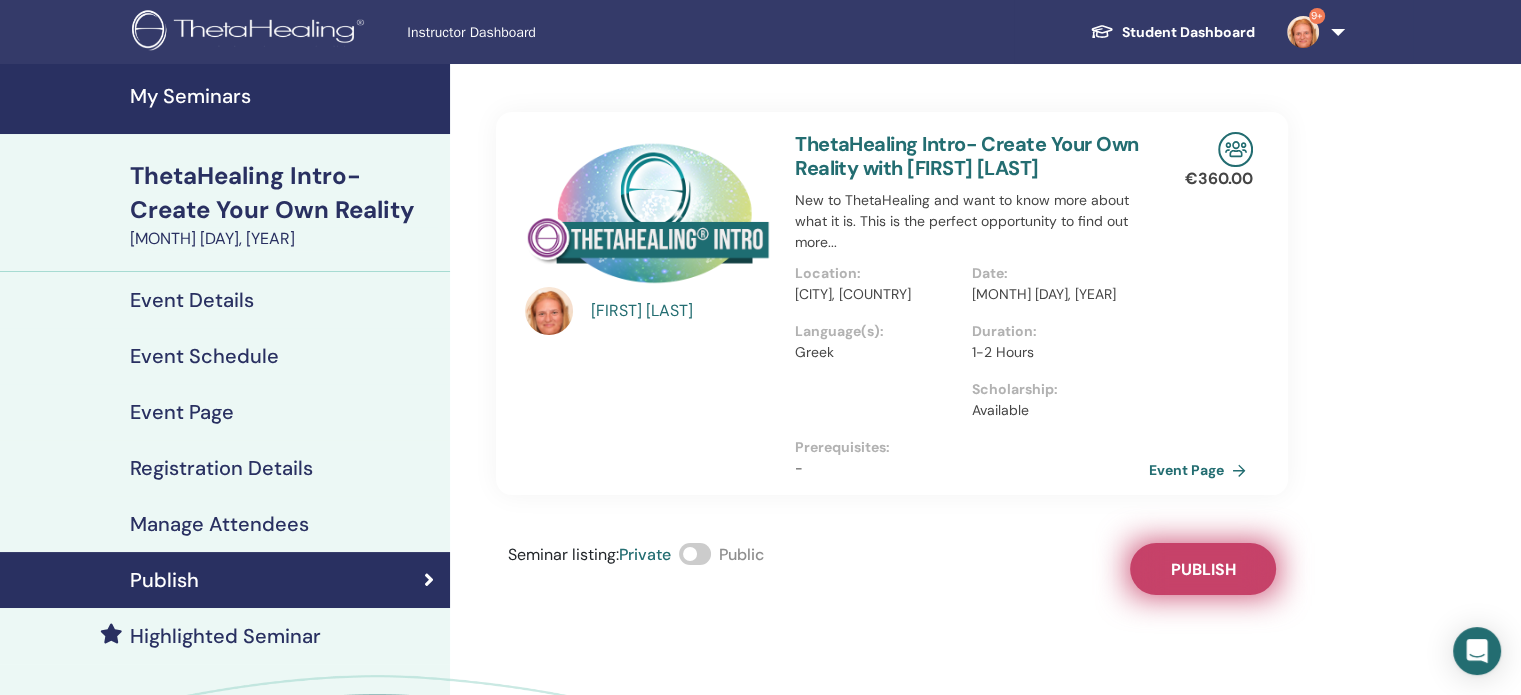 click on "Publish" at bounding box center [1203, 569] 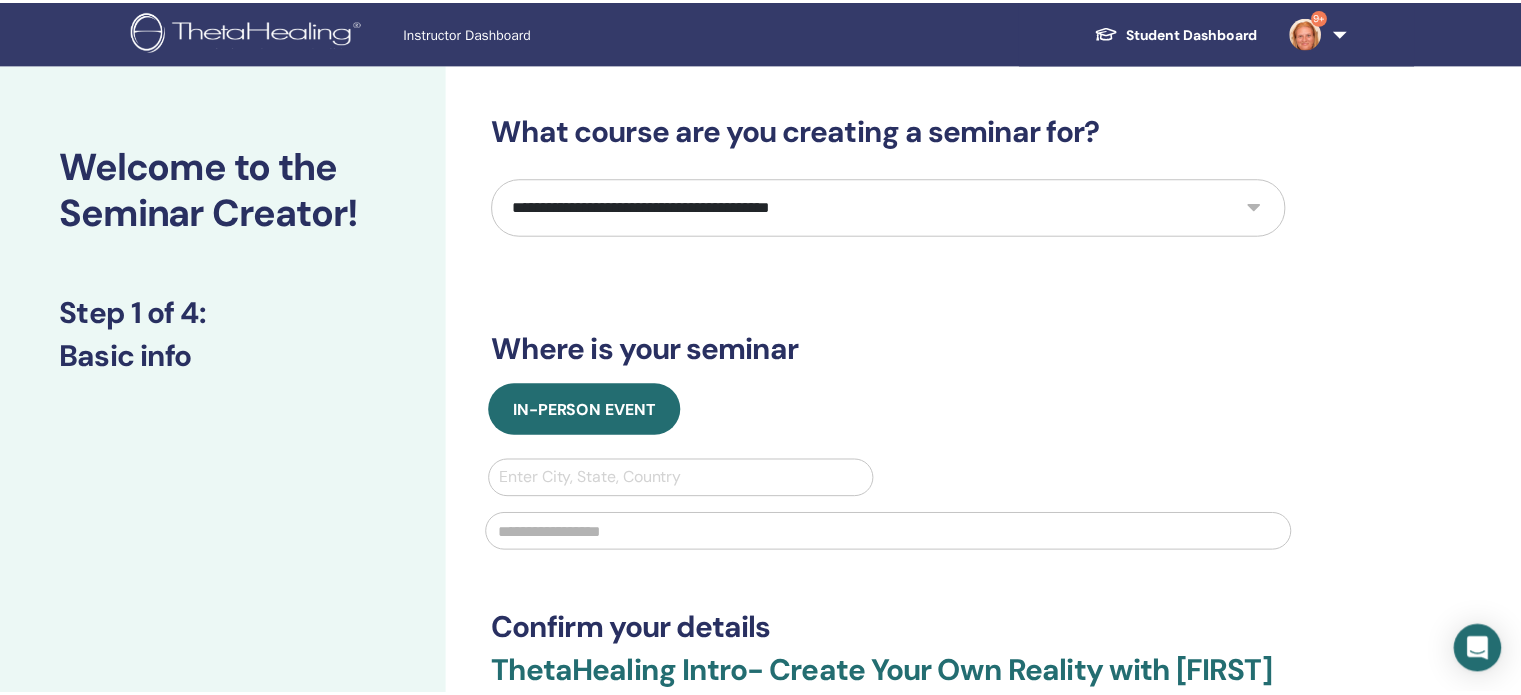 scroll, scrollTop: 0, scrollLeft: 0, axis: both 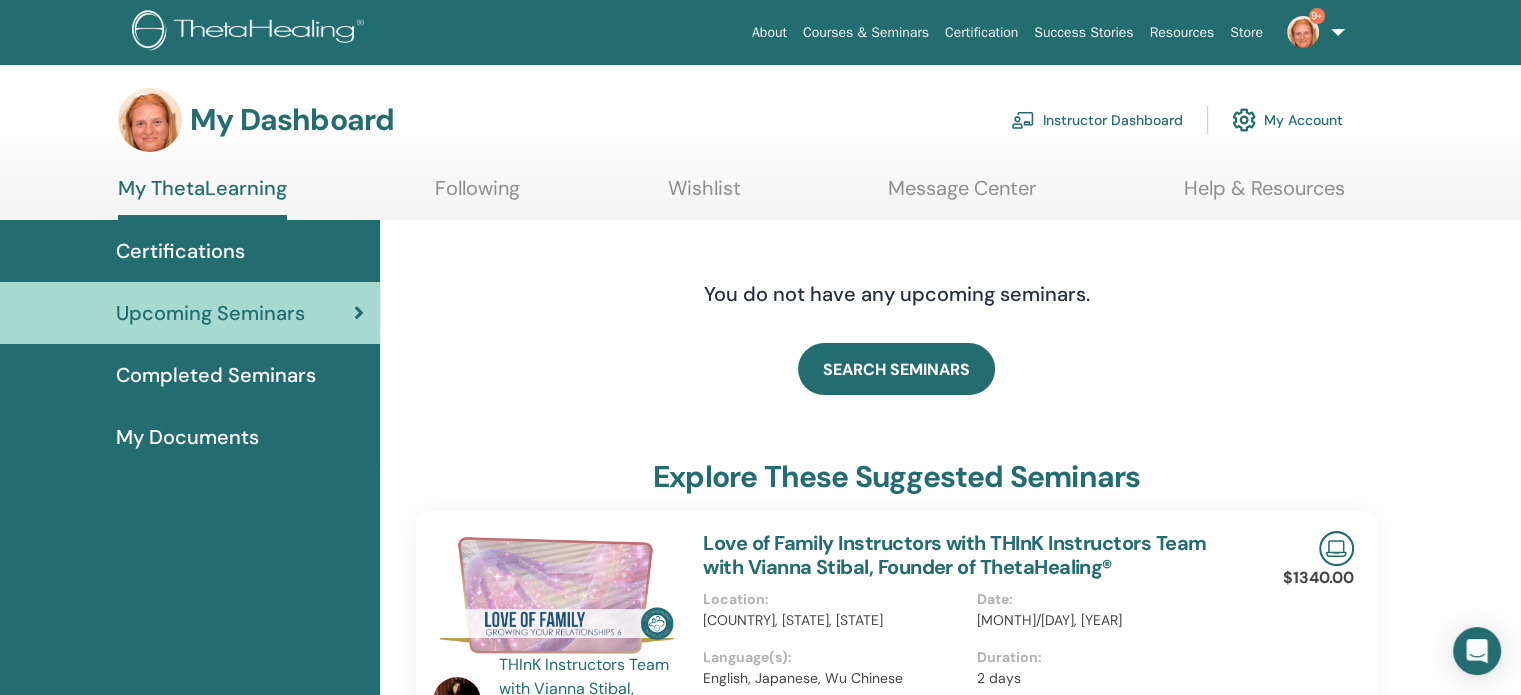 click on "Instructor Dashboard" at bounding box center [1097, 120] 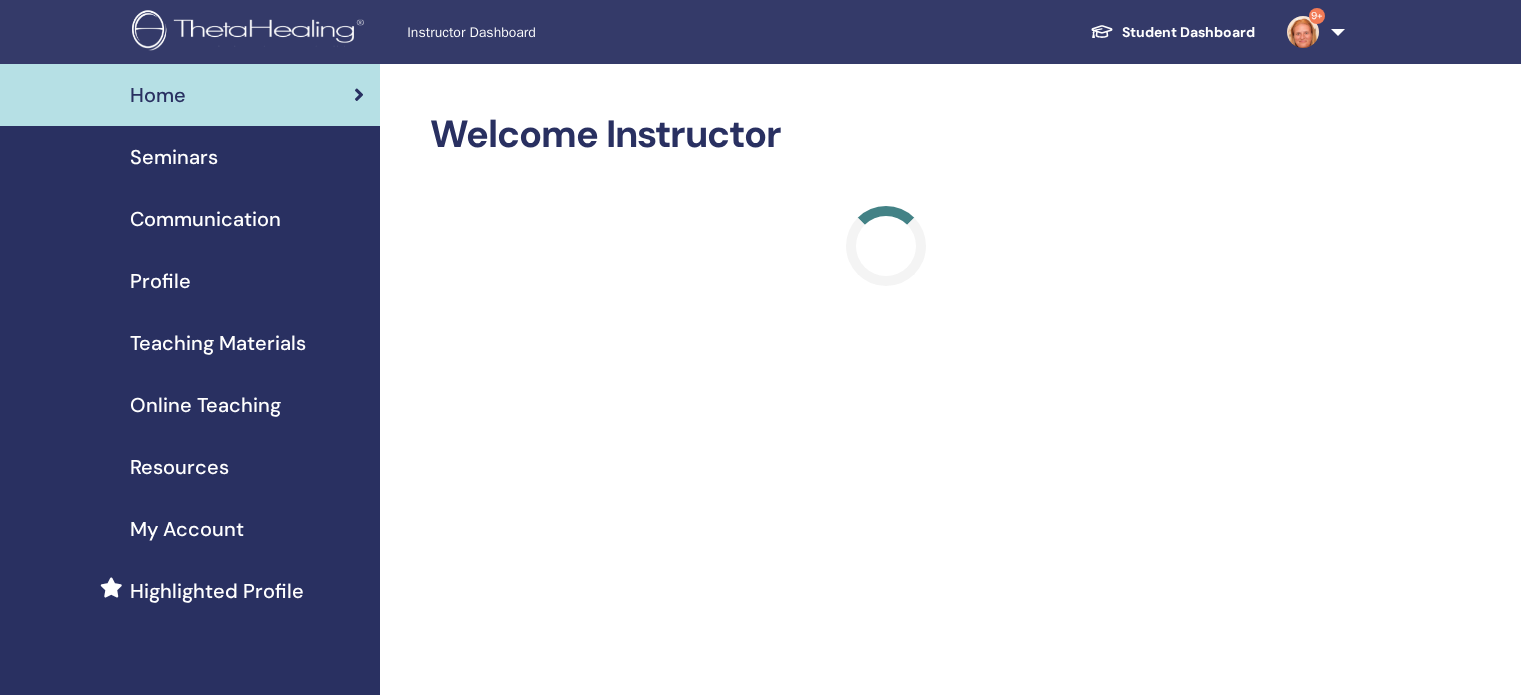 scroll, scrollTop: 0, scrollLeft: 0, axis: both 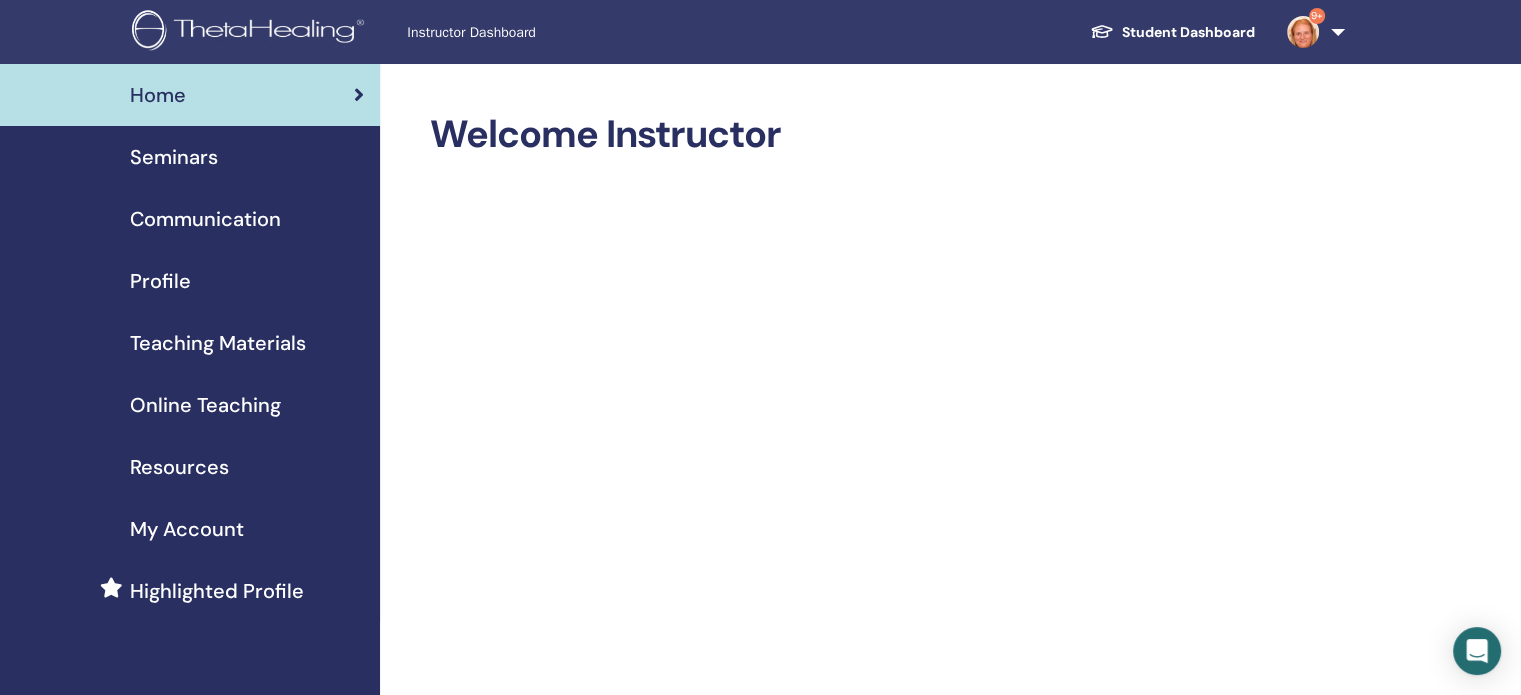 click on "Seminars" at bounding box center (174, 157) 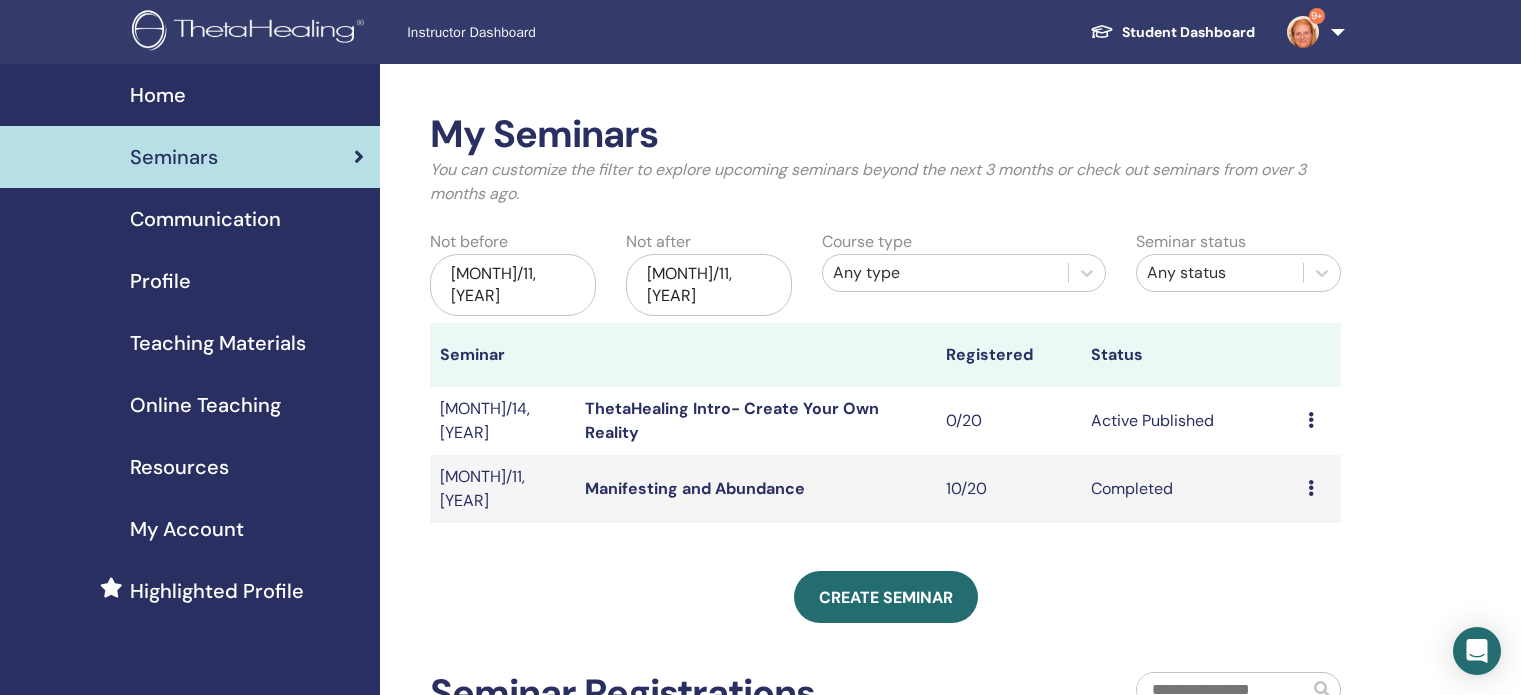 scroll, scrollTop: 0, scrollLeft: 0, axis: both 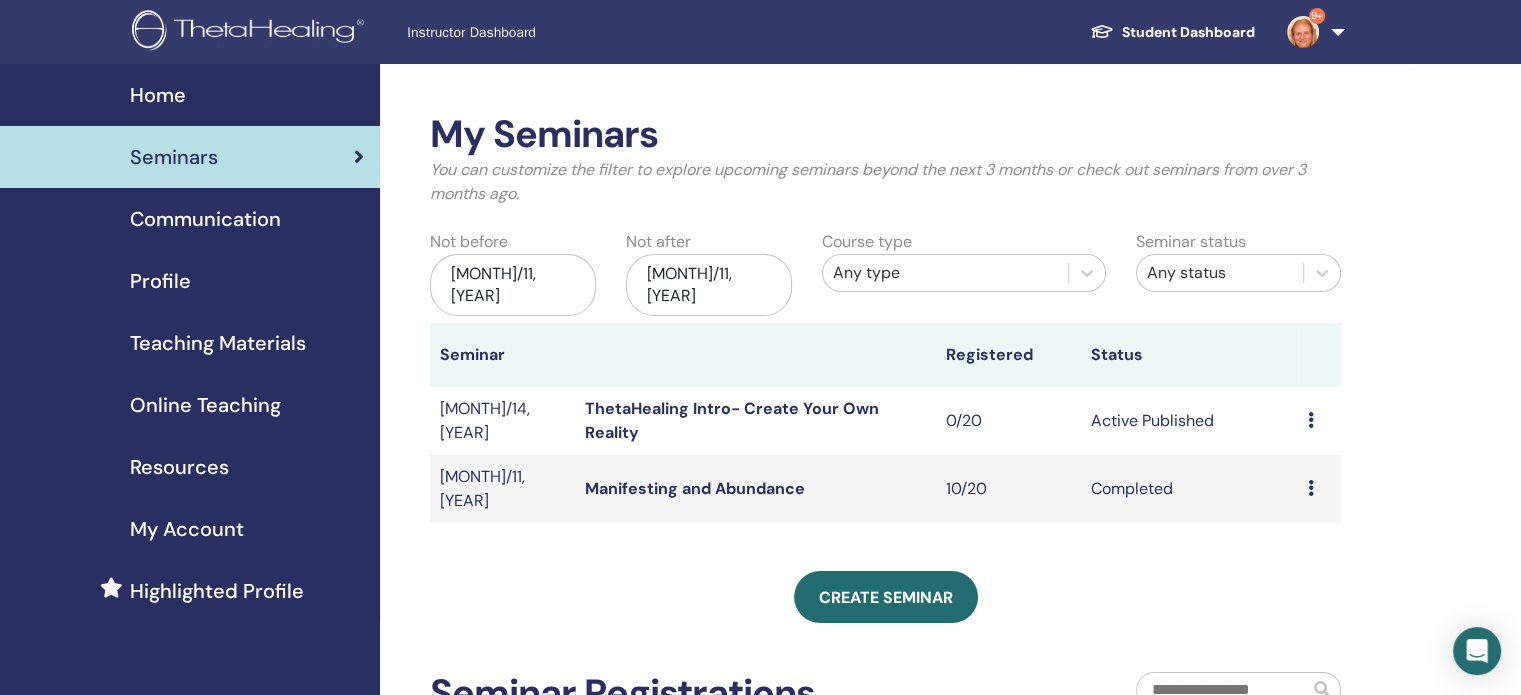 click at bounding box center (1311, 420) 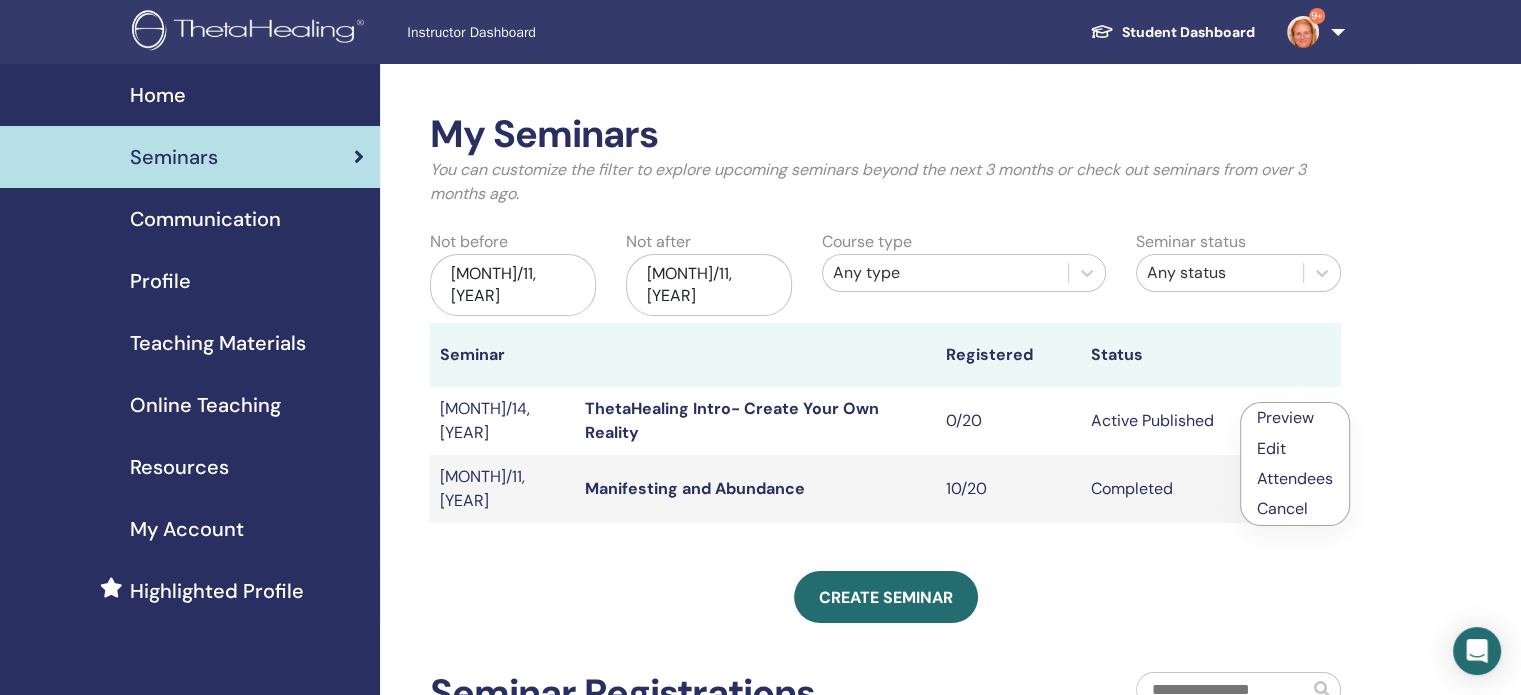 click on "Cancel" at bounding box center (1295, 509) 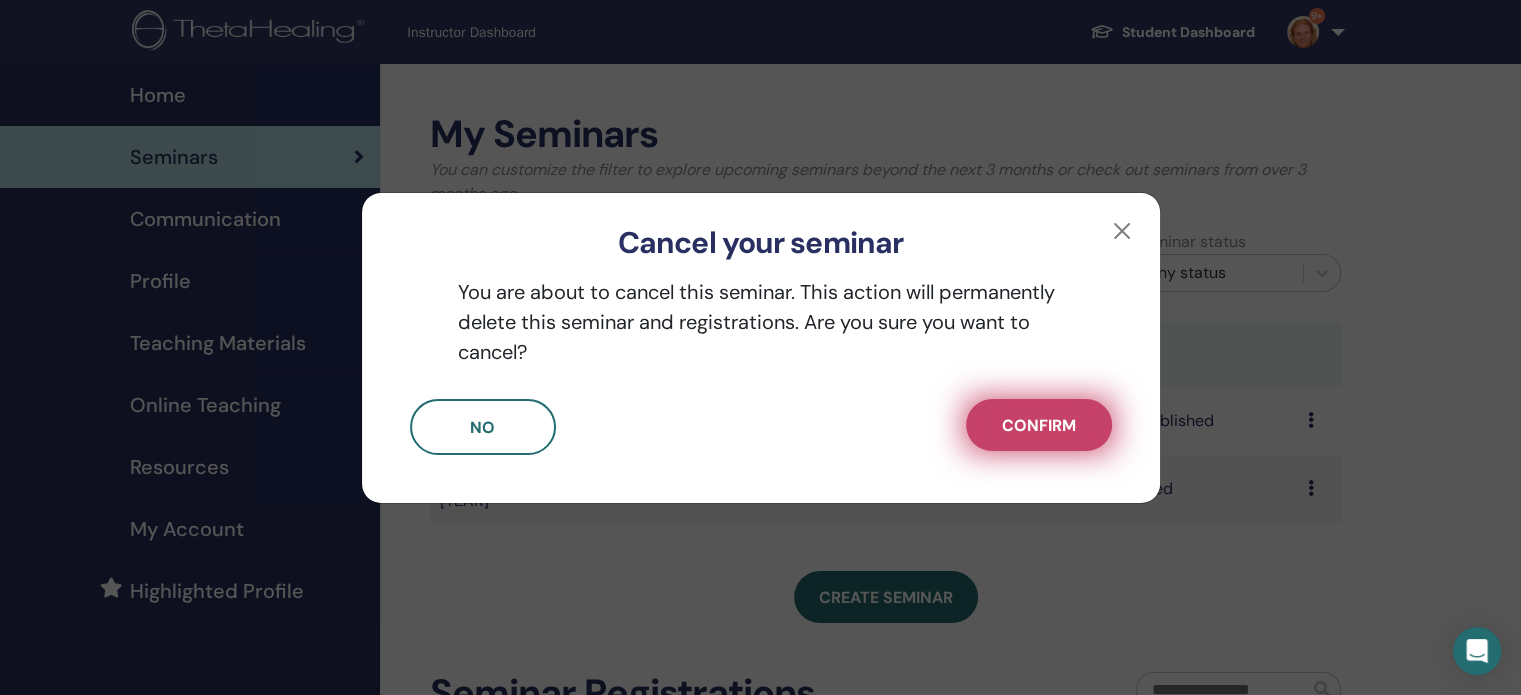 click on "Confirm" at bounding box center [1039, 425] 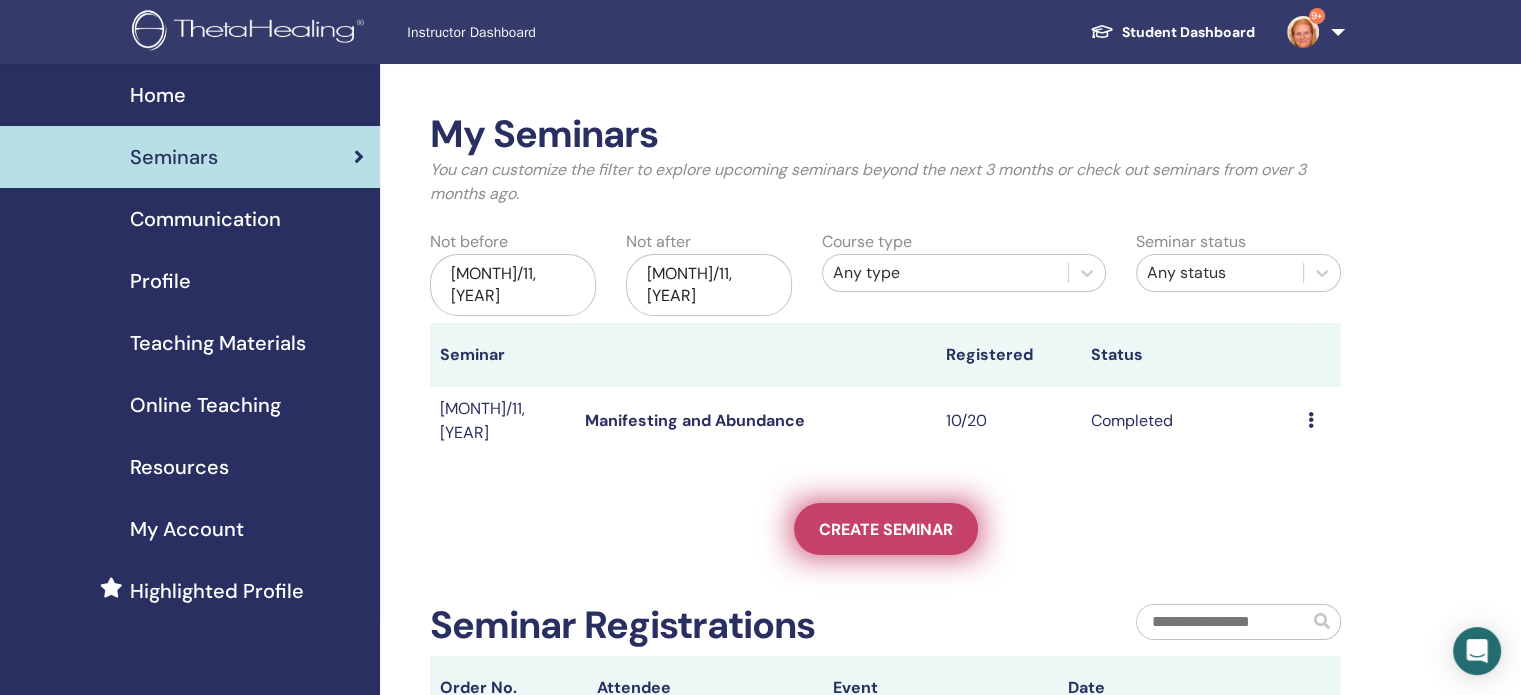 click on "Create seminar" at bounding box center (886, 529) 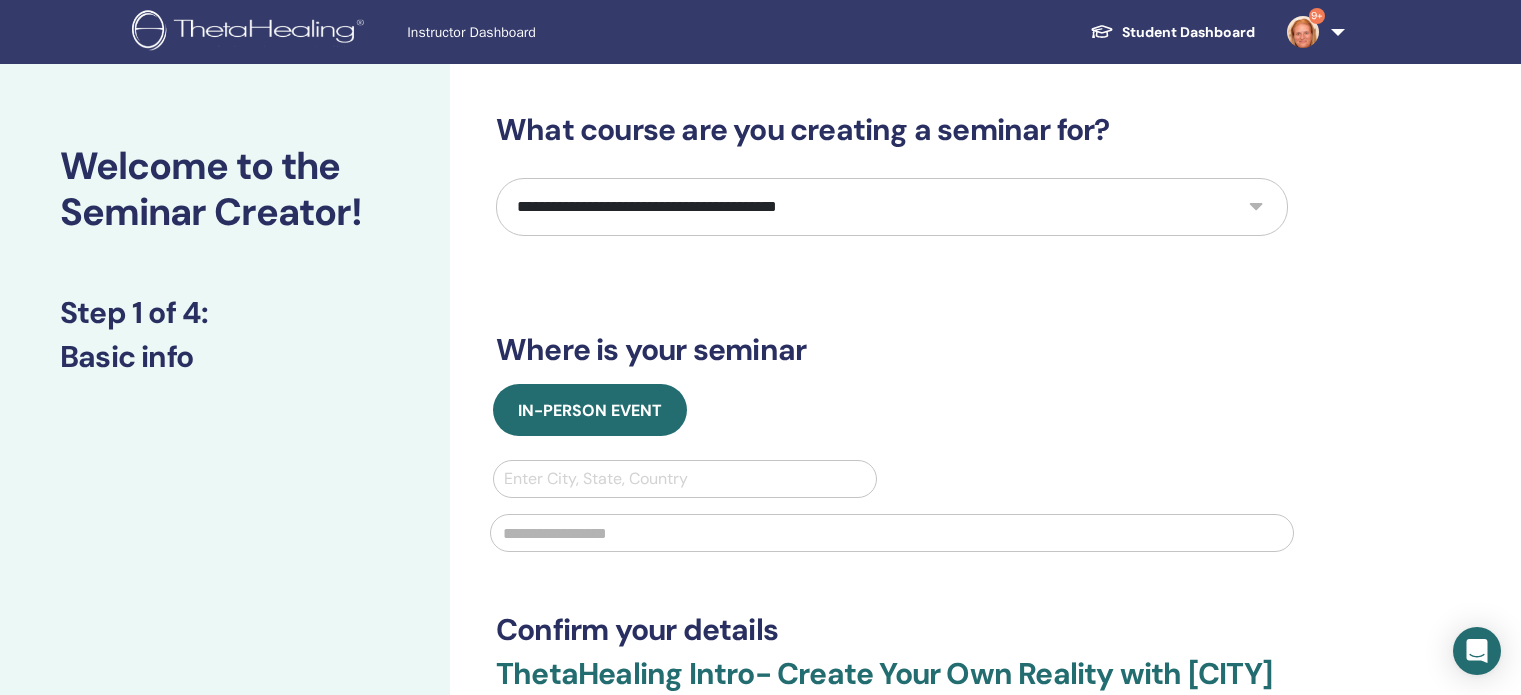 scroll, scrollTop: 0, scrollLeft: 0, axis: both 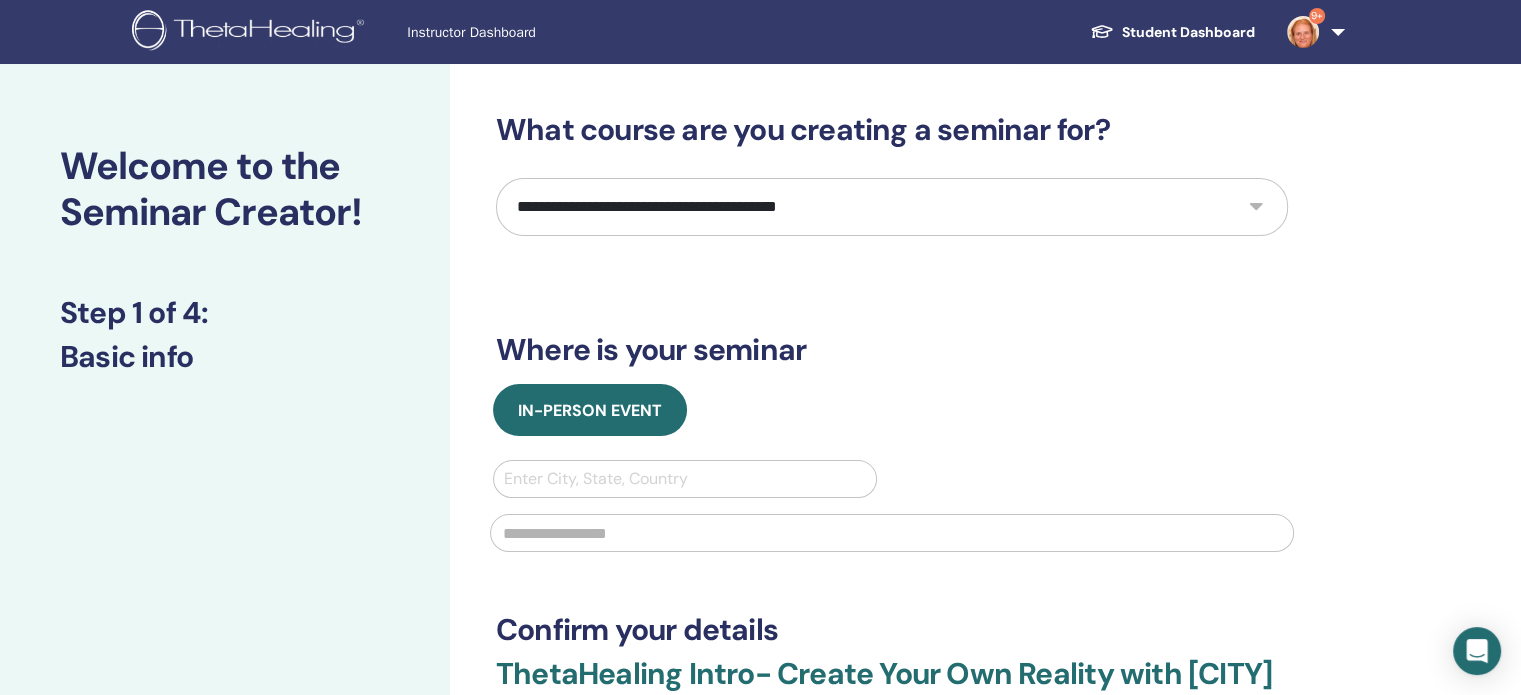 click at bounding box center [685, 479] 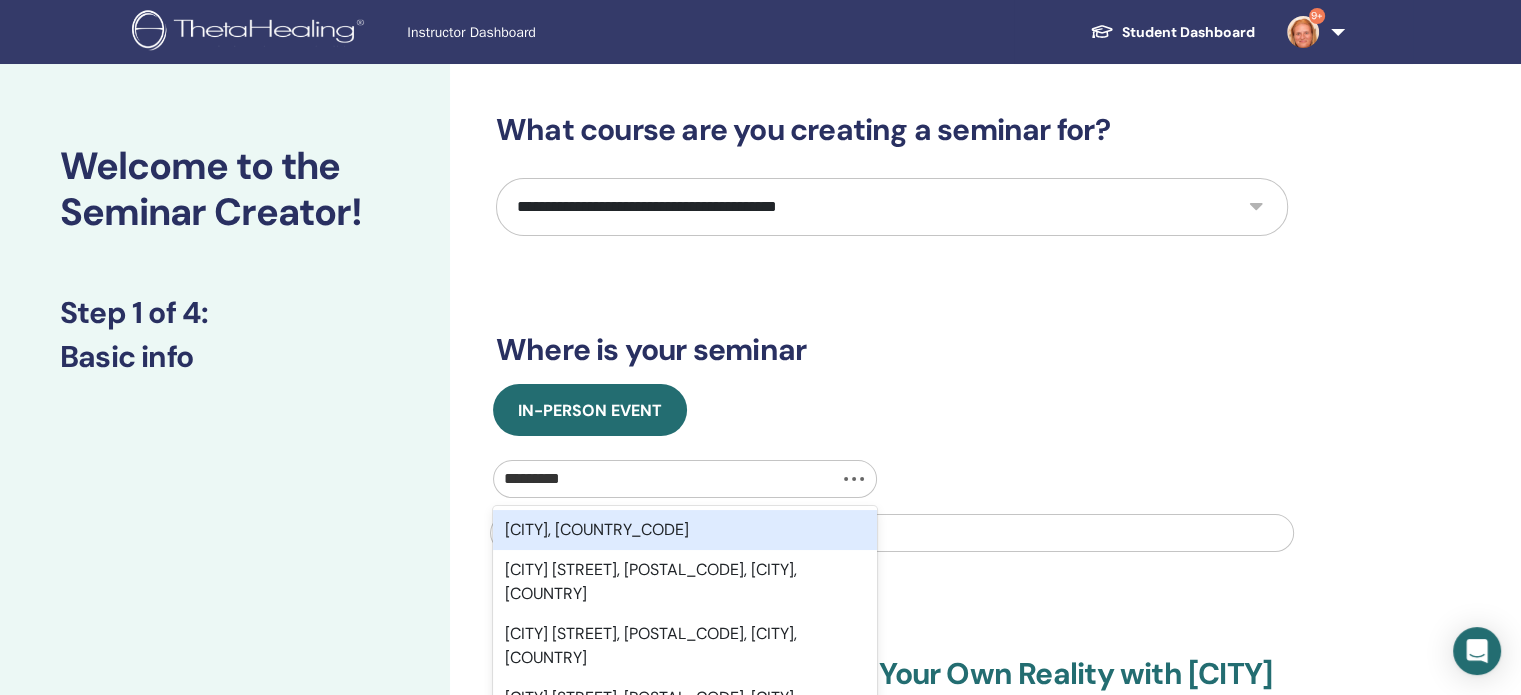 type on "*********" 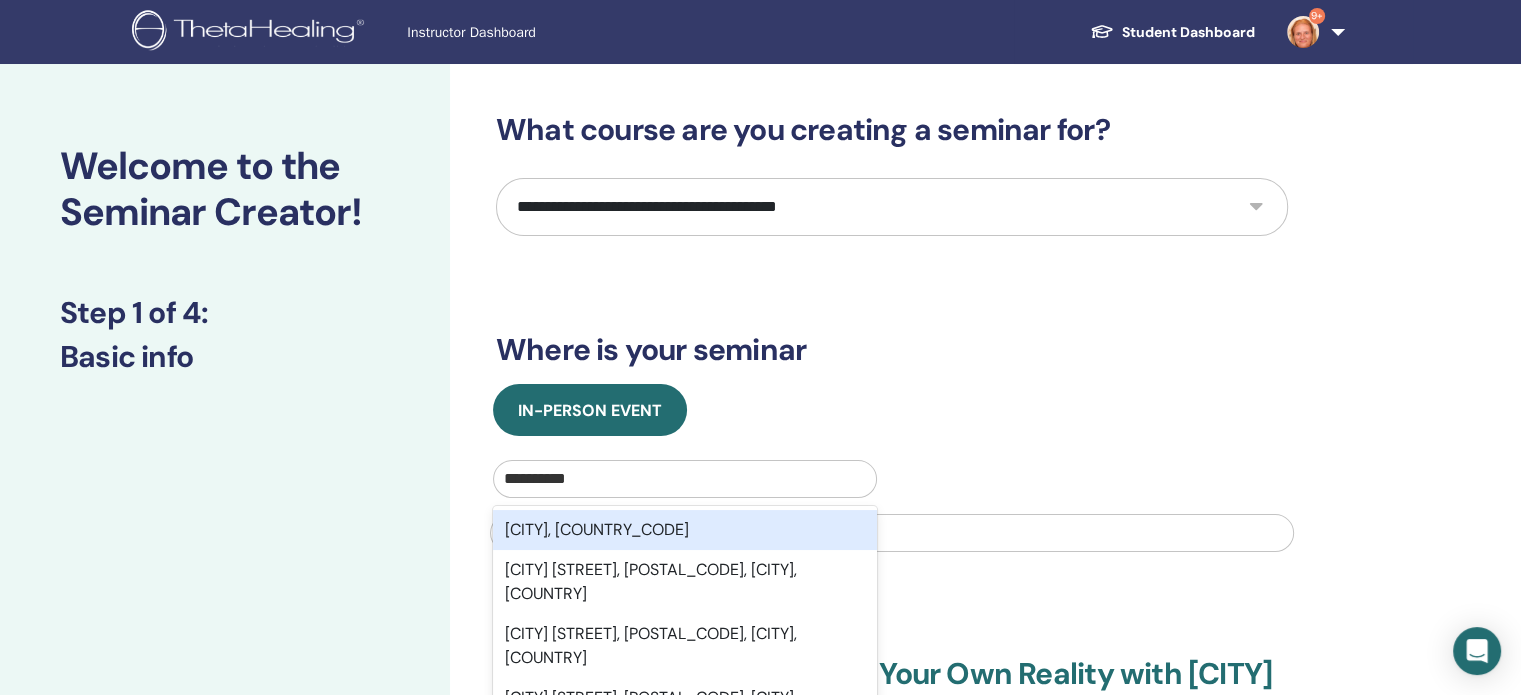 click on "Limassol, CYP" at bounding box center (685, 530) 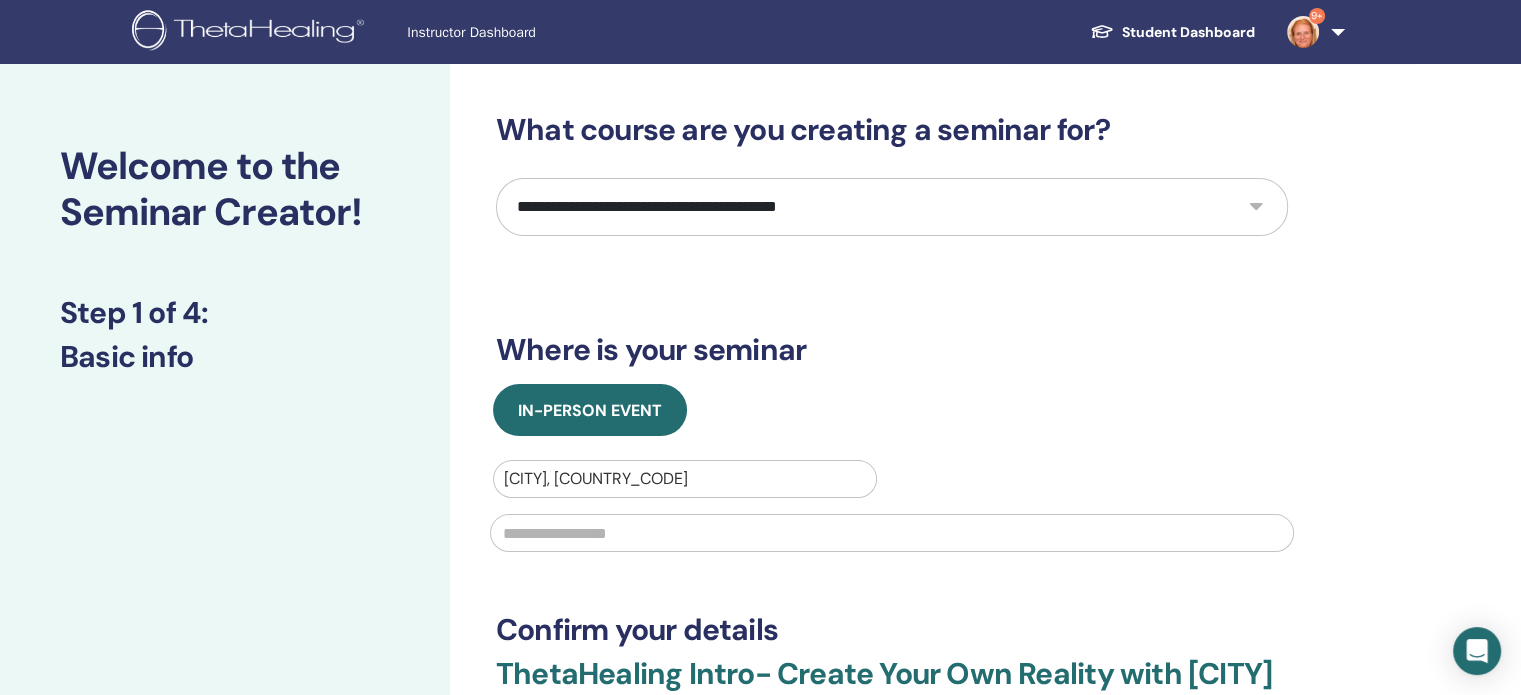 click at bounding box center (892, 533) 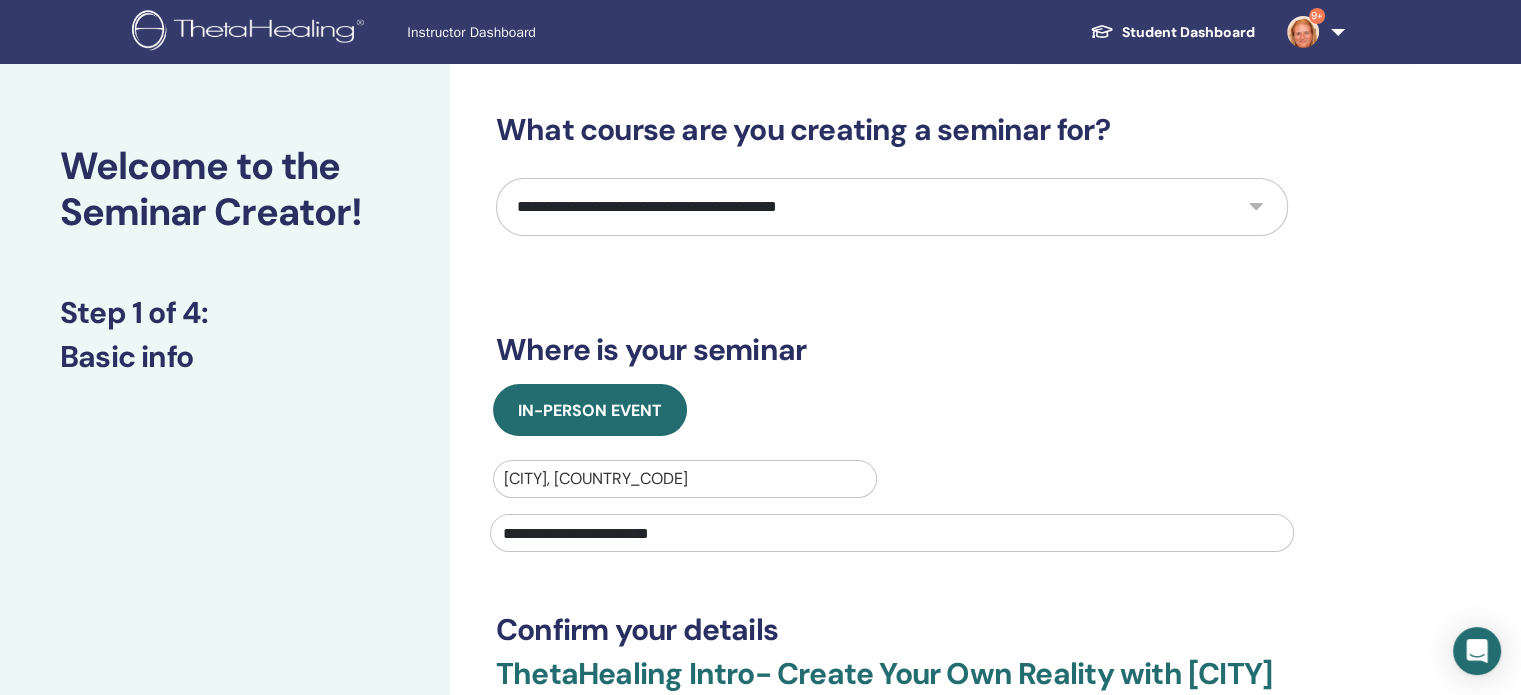 click on "**********" at bounding box center (892, 533) 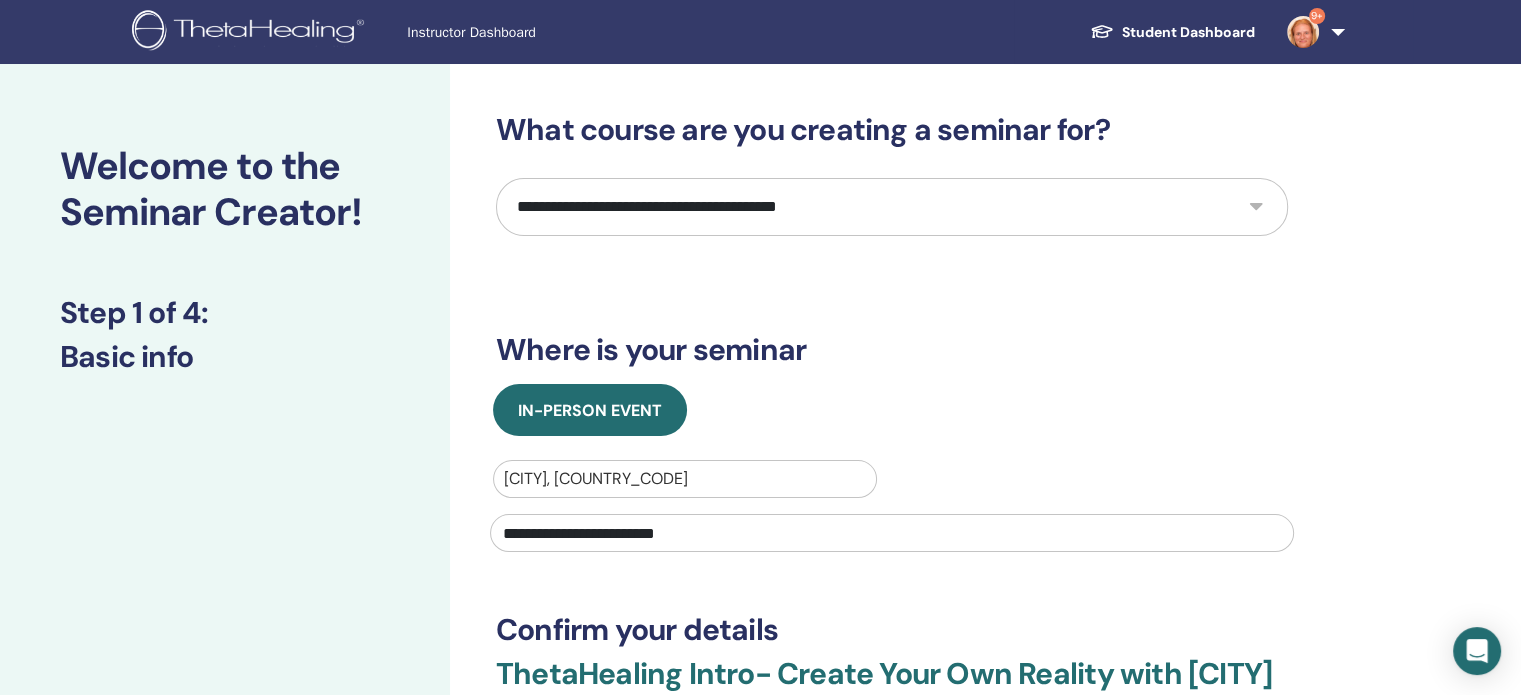 click on "**********" at bounding box center [892, 533] 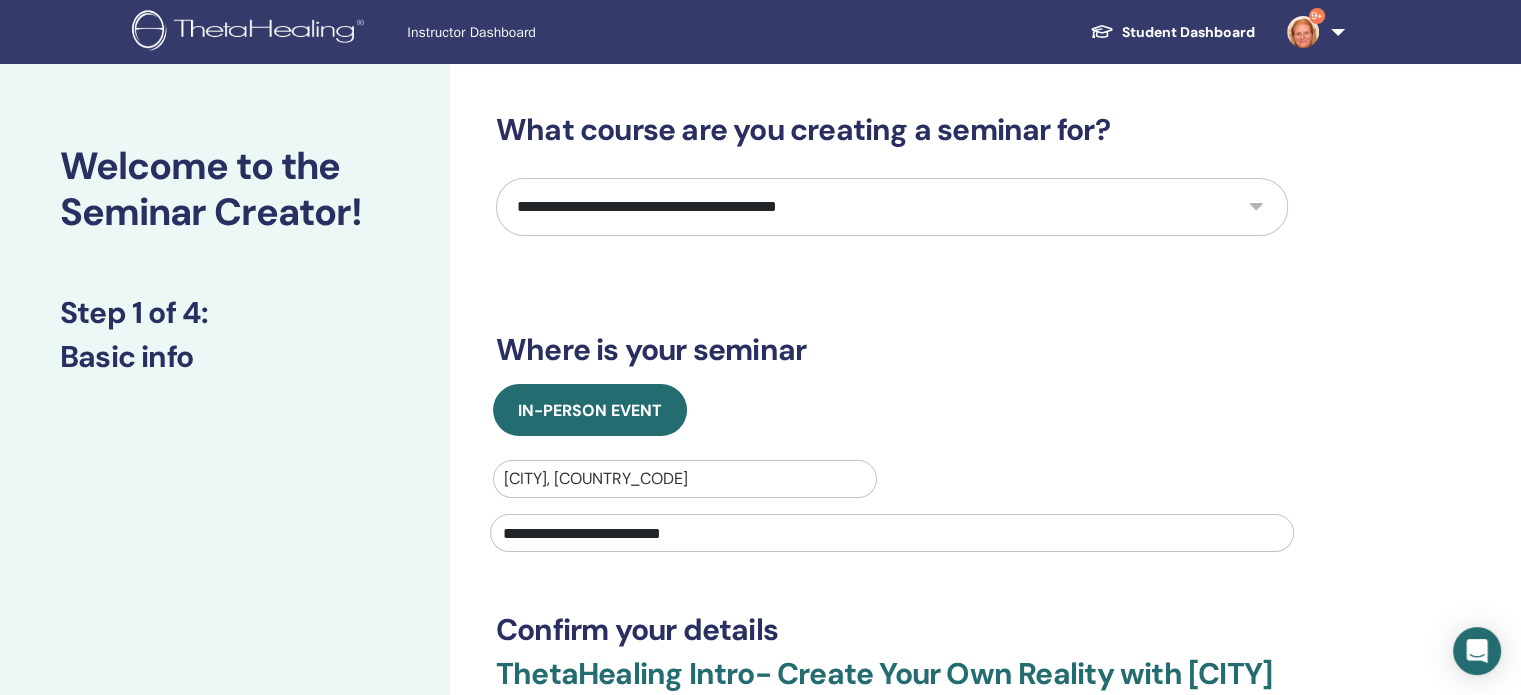 type on "**********" 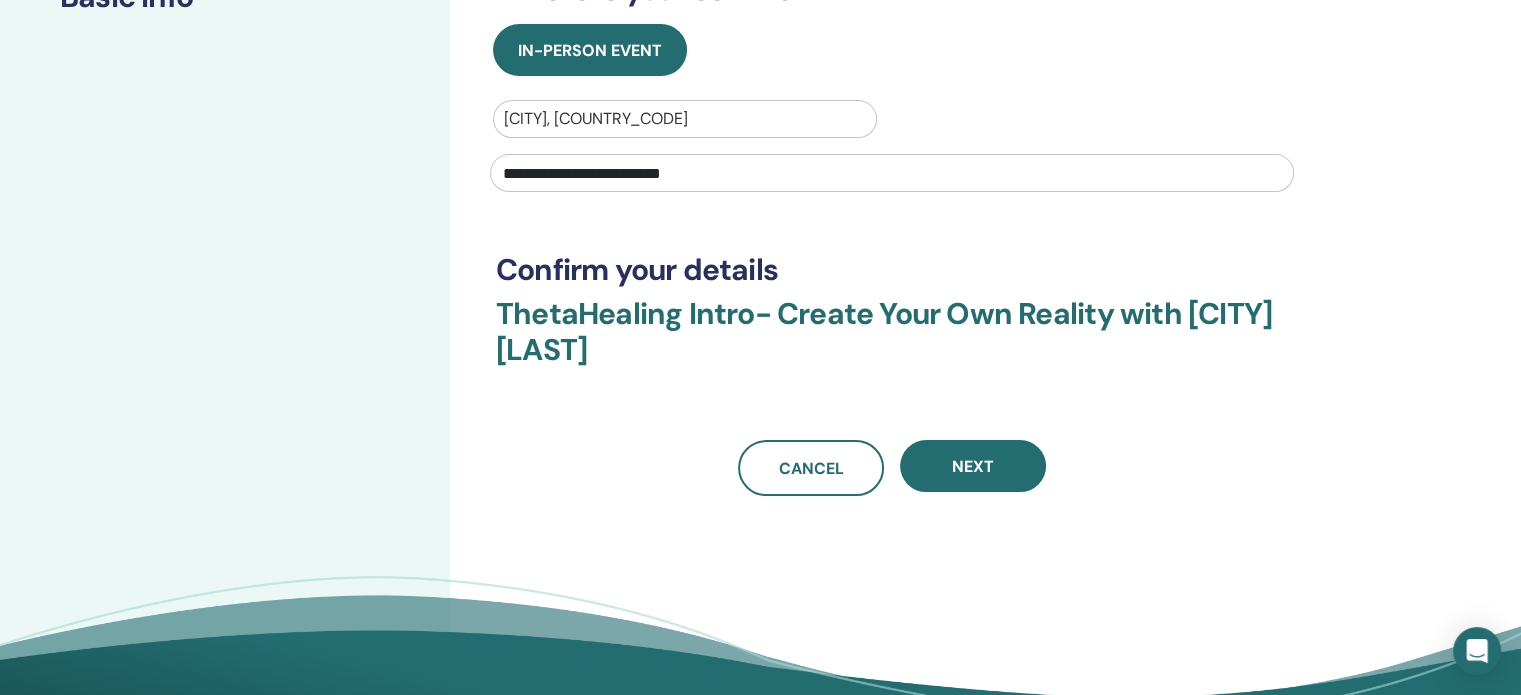scroll, scrollTop: 368, scrollLeft: 0, axis: vertical 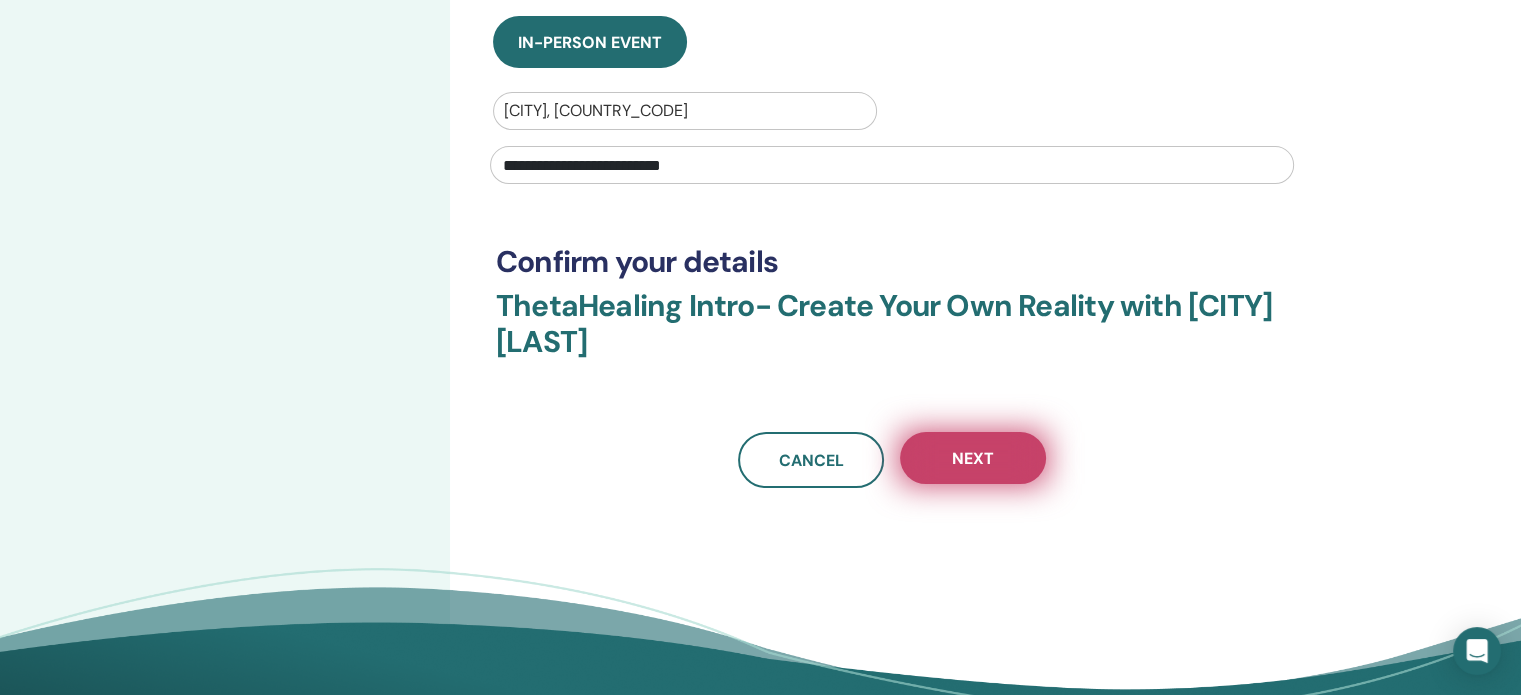 click on "Next" at bounding box center (973, 458) 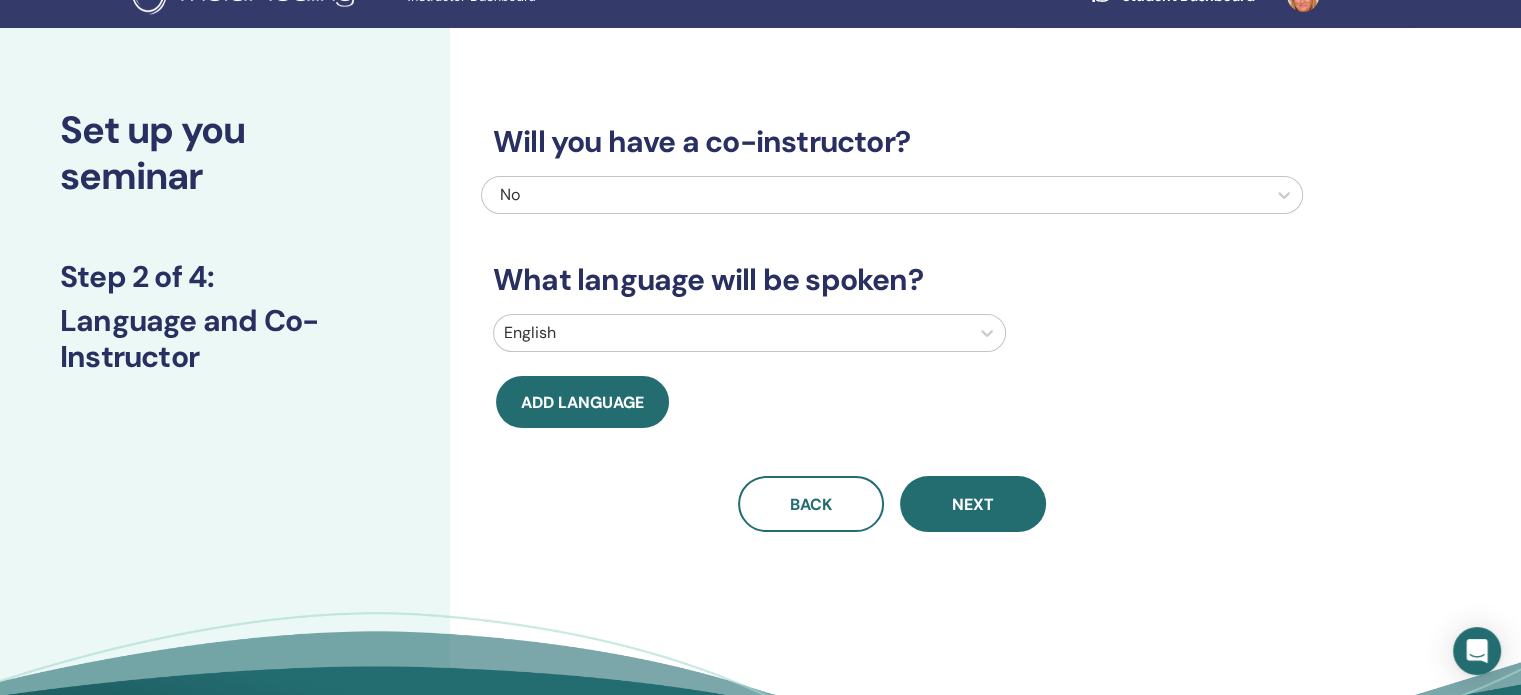 scroll, scrollTop: 16, scrollLeft: 0, axis: vertical 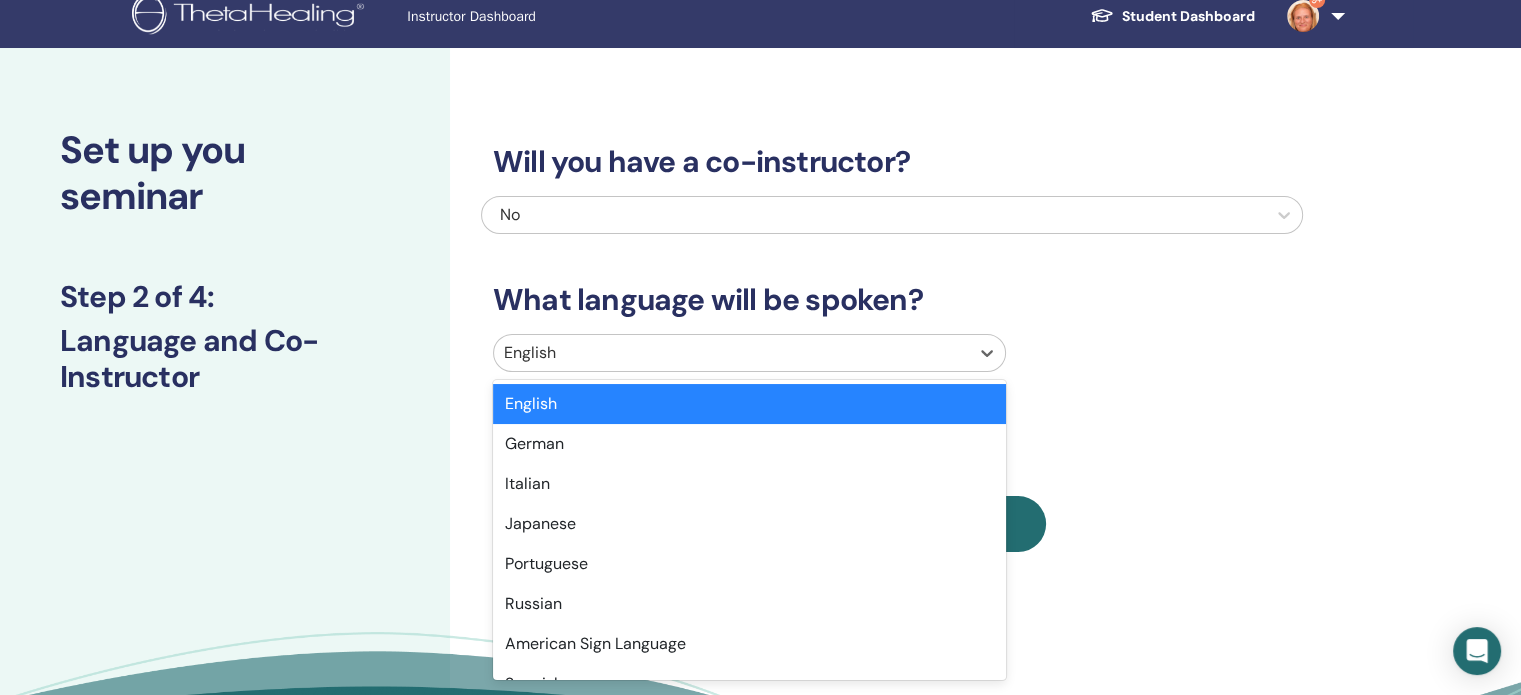 click at bounding box center (731, 353) 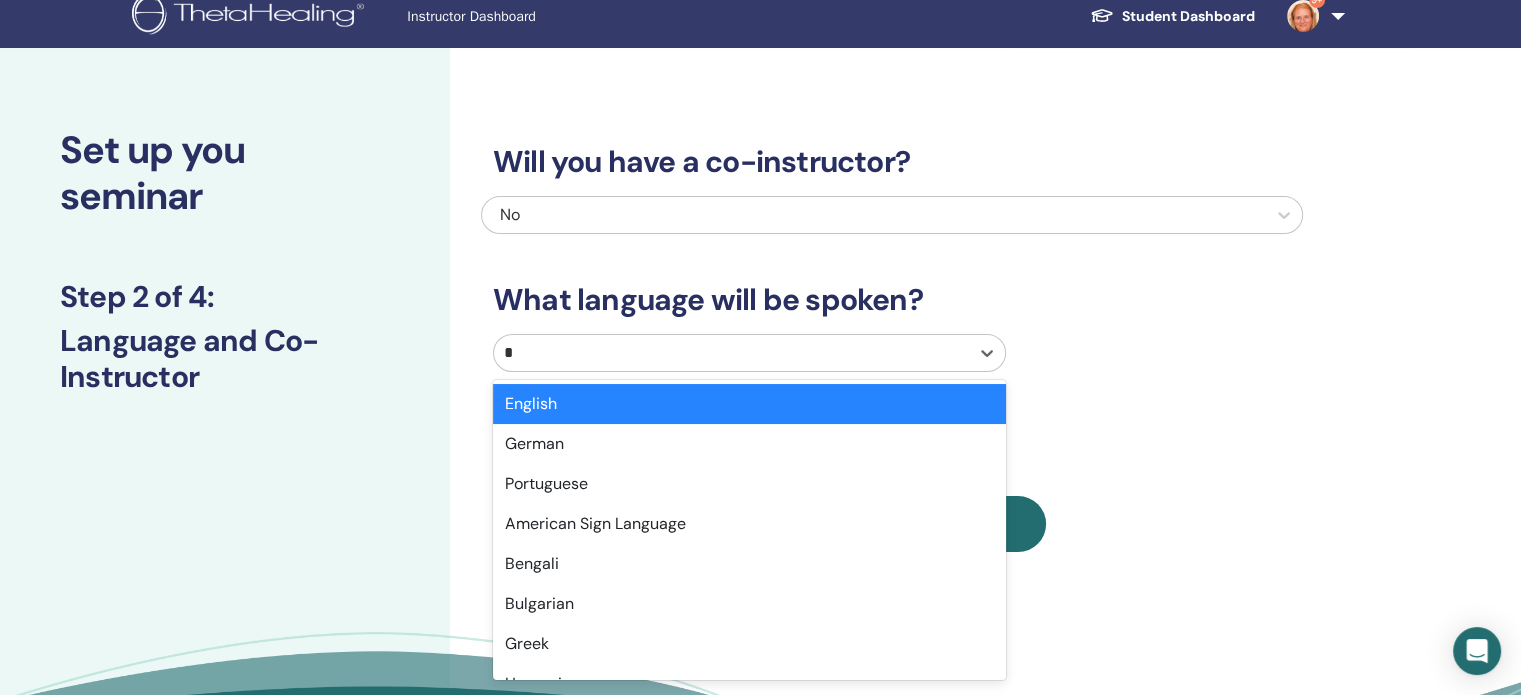 type on "**" 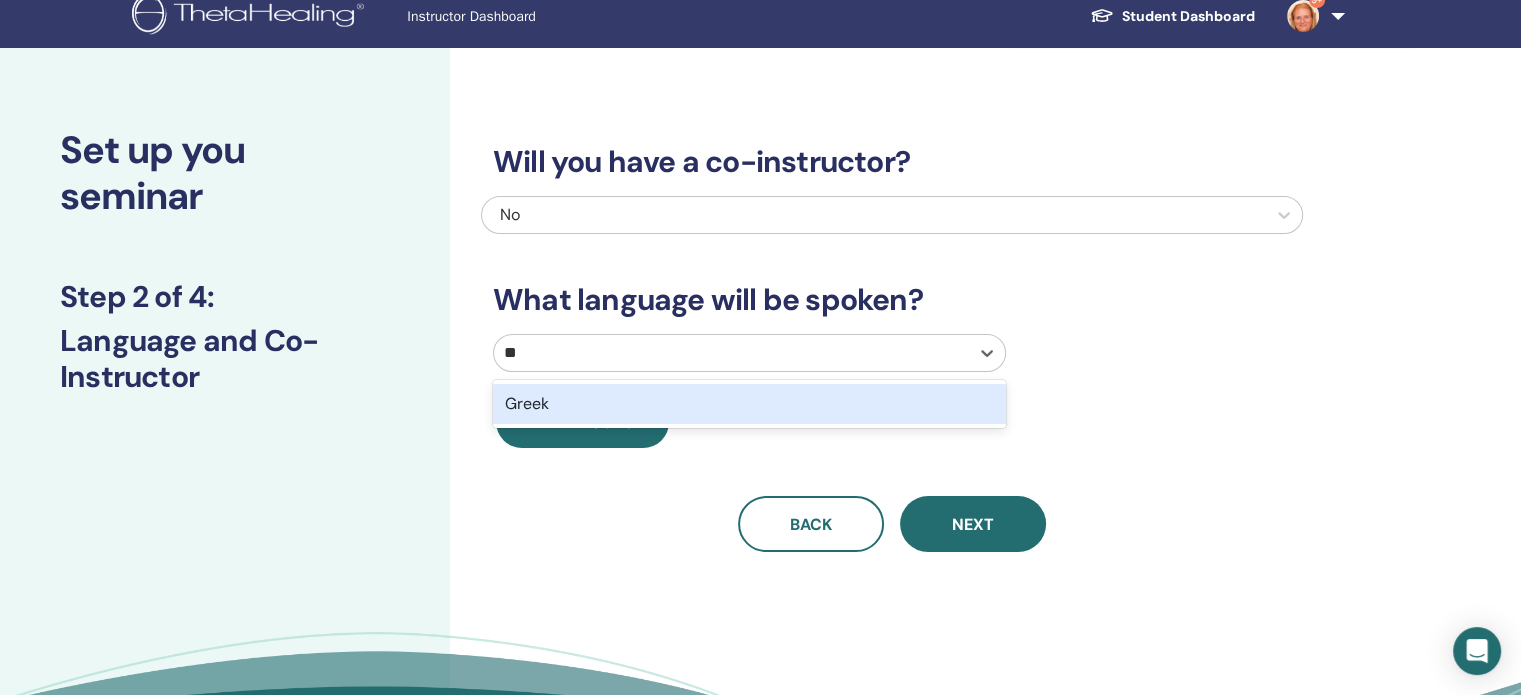 click on "Greek" at bounding box center [749, 404] 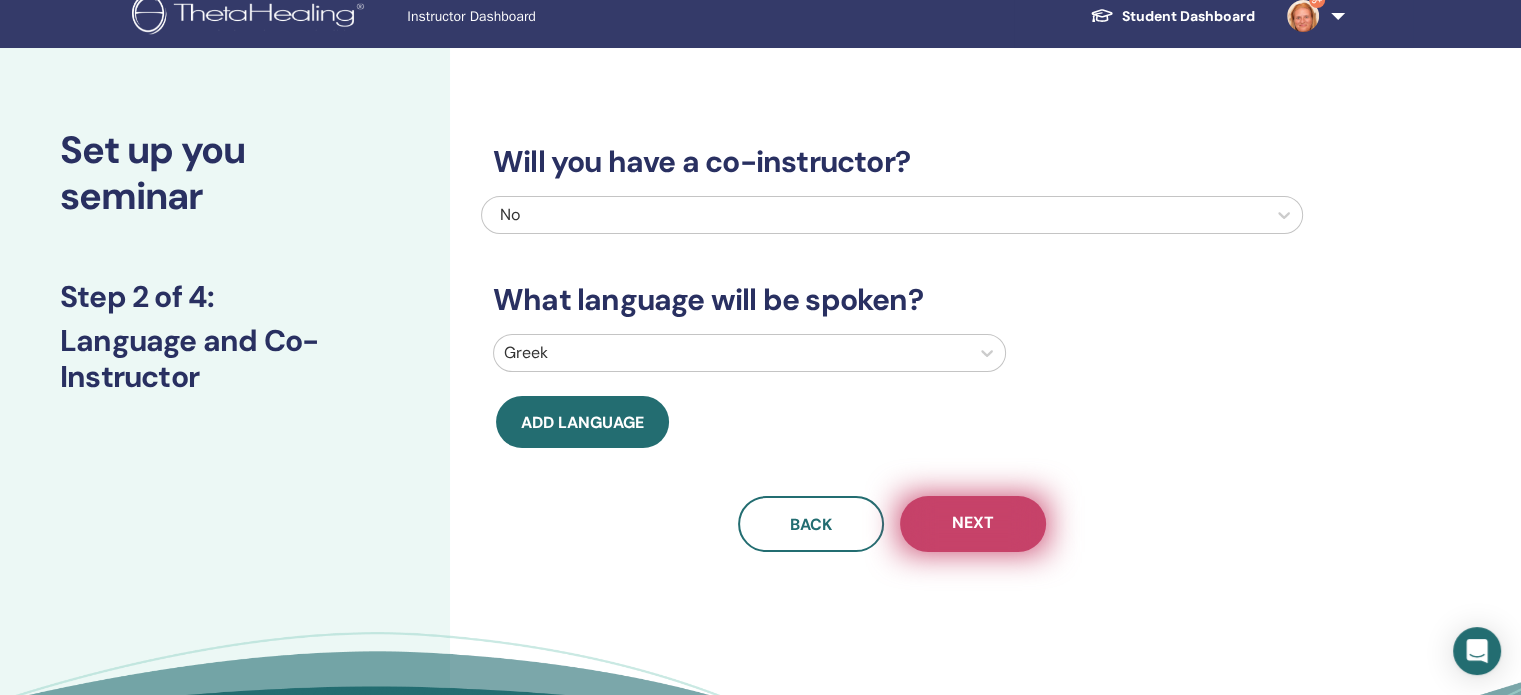 click on "Next" at bounding box center (973, 524) 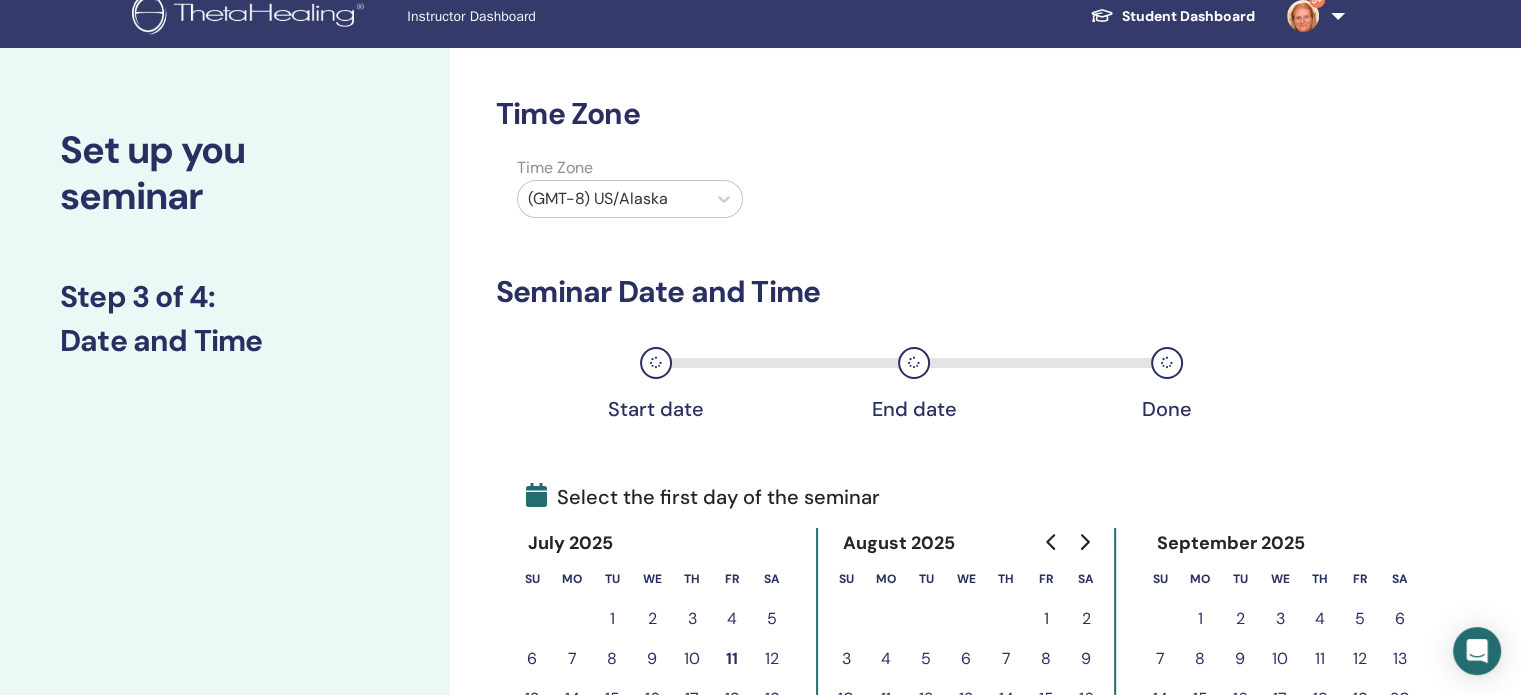 click at bounding box center (612, 199) 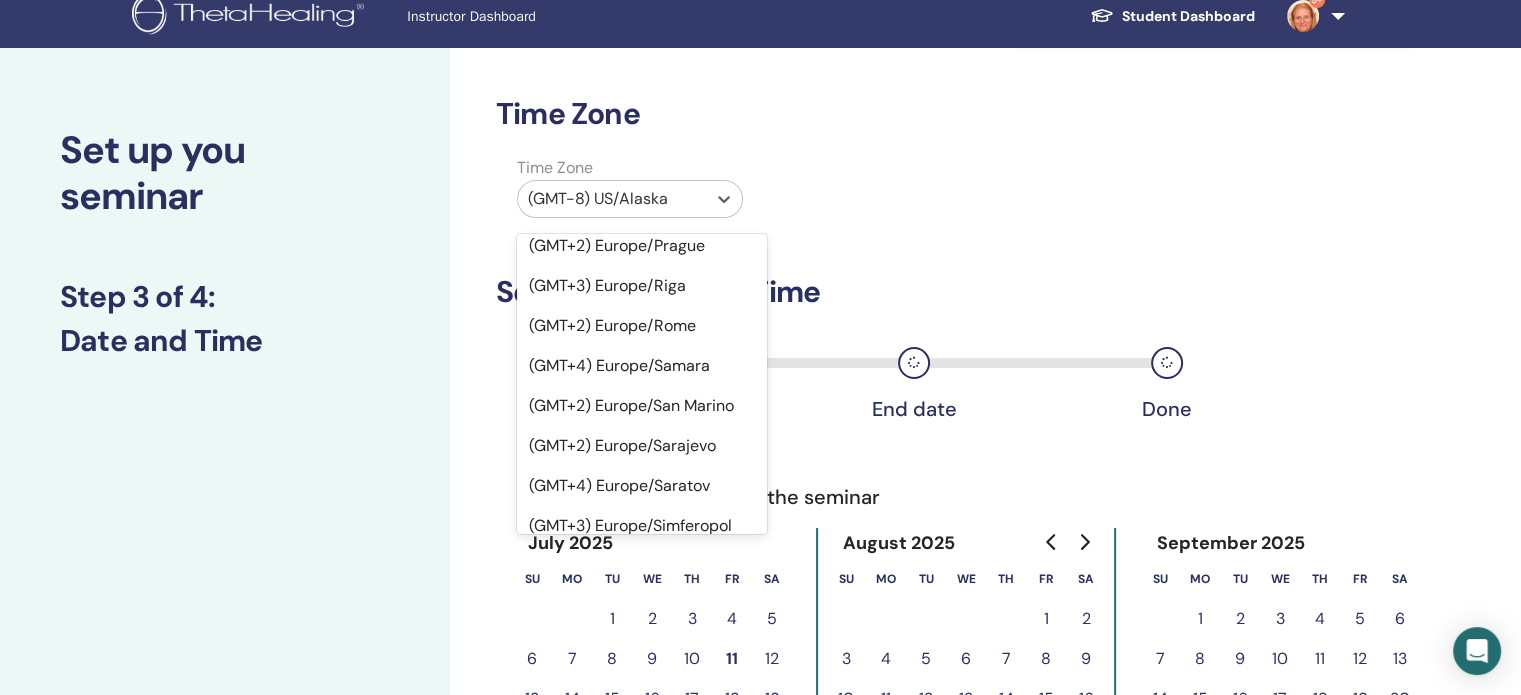 scroll, scrollTop: 20103, scrollLeft: 0, axis: vertical 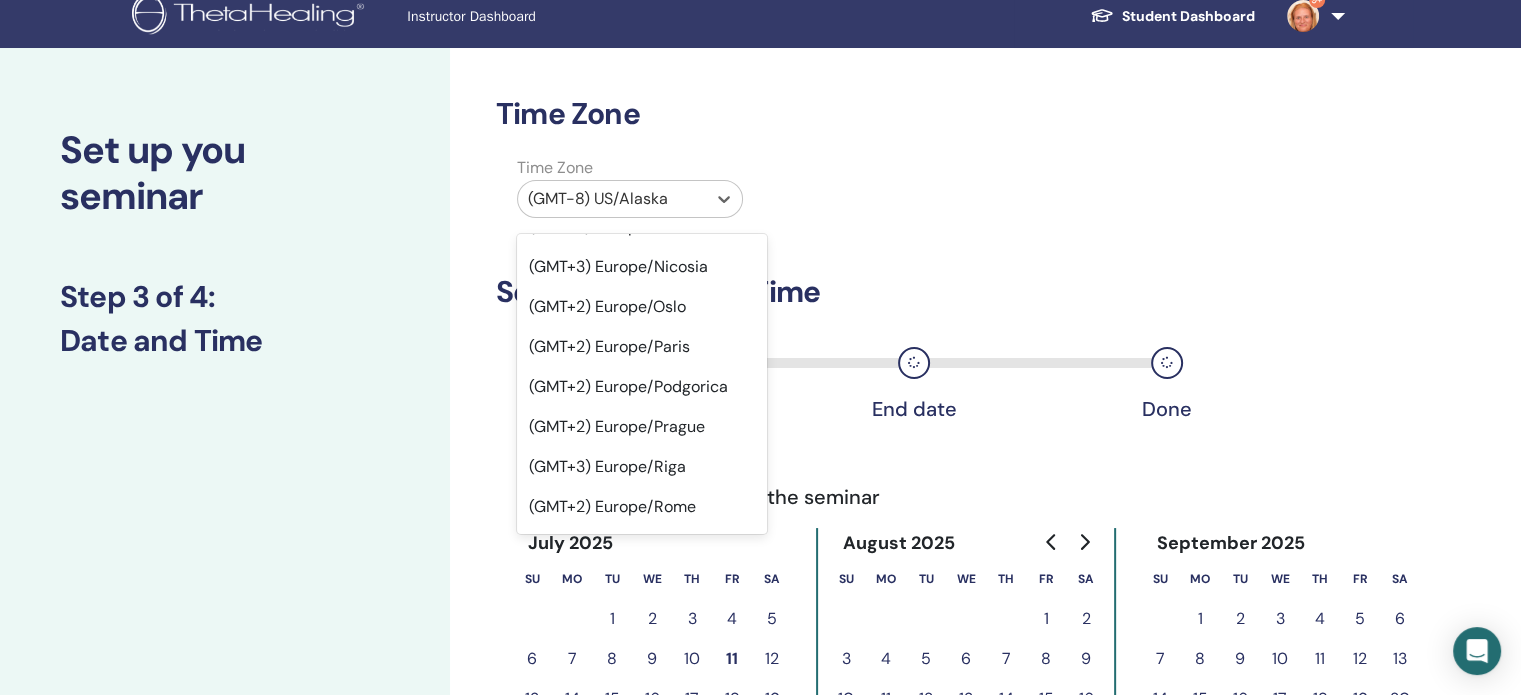 click on "(GMT+3) Europe/Athens" at bounding box center [642, -973] 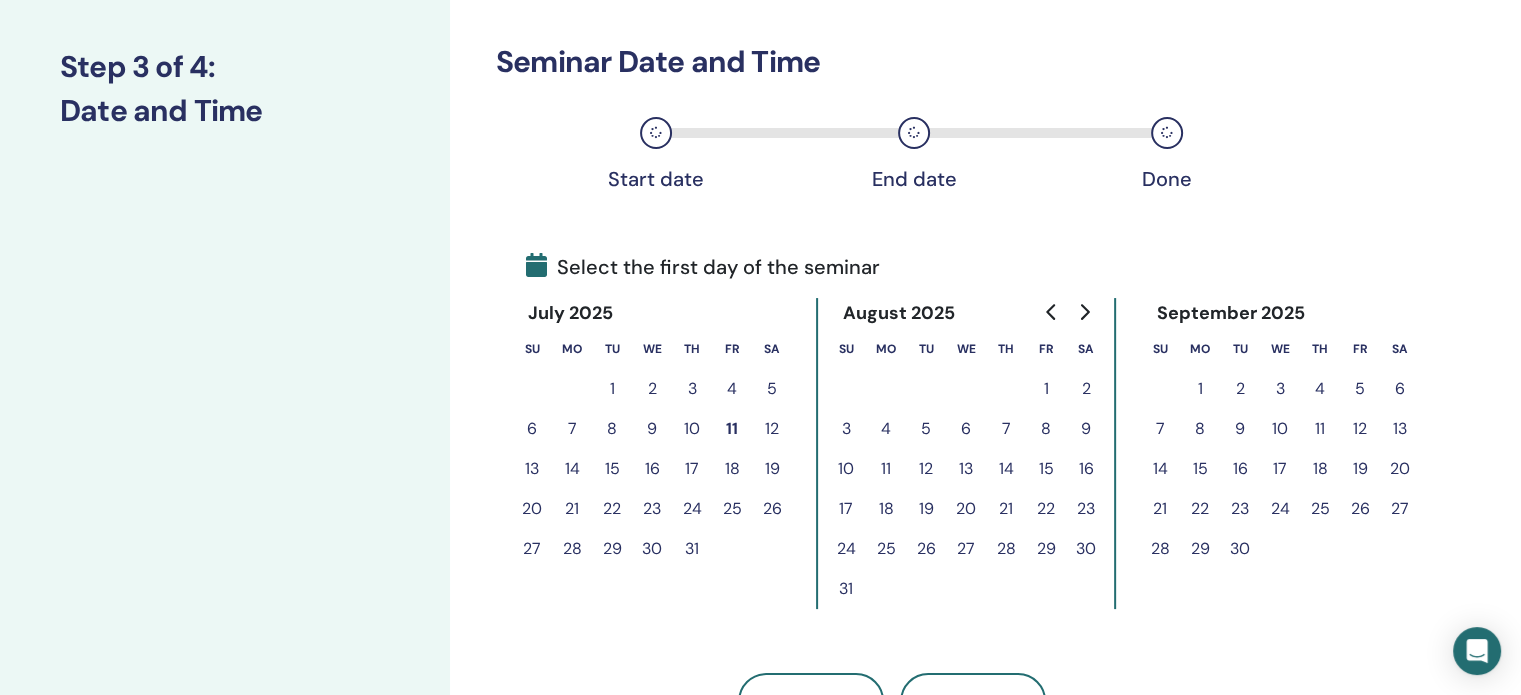 scroll, scrollTop: 250, scrollLeft: 0, axis: vertical 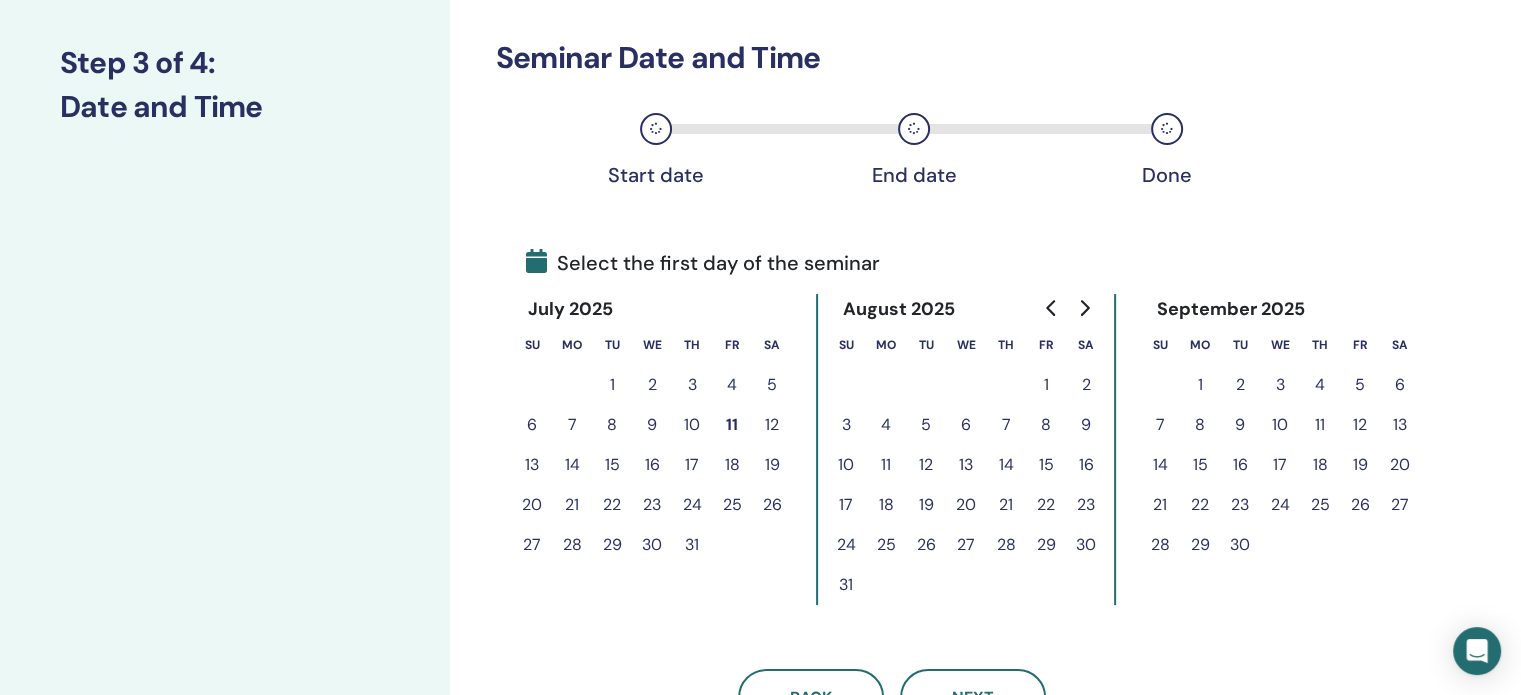 click on "14" at bounding box center [572, 465] 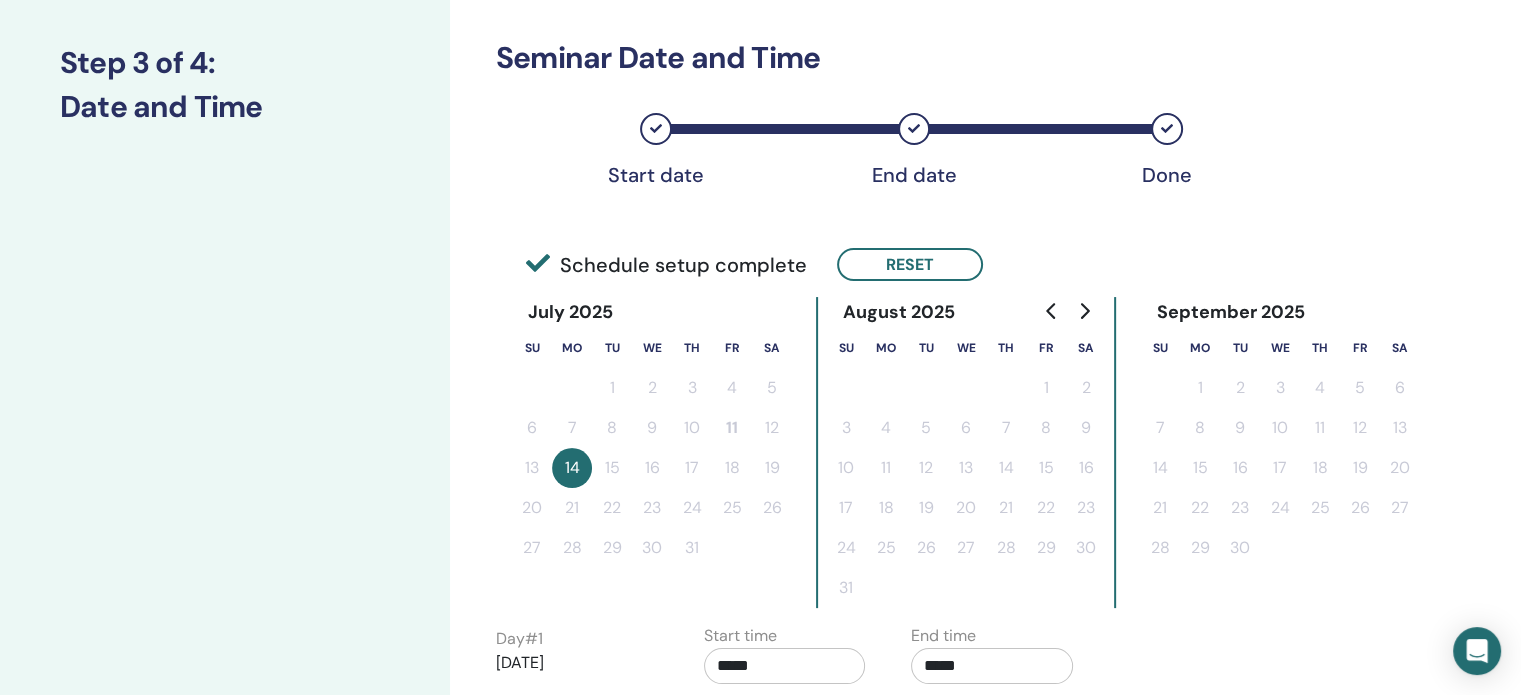 scroll, scrollTop: 0, scrollLeft: 0, axis: both 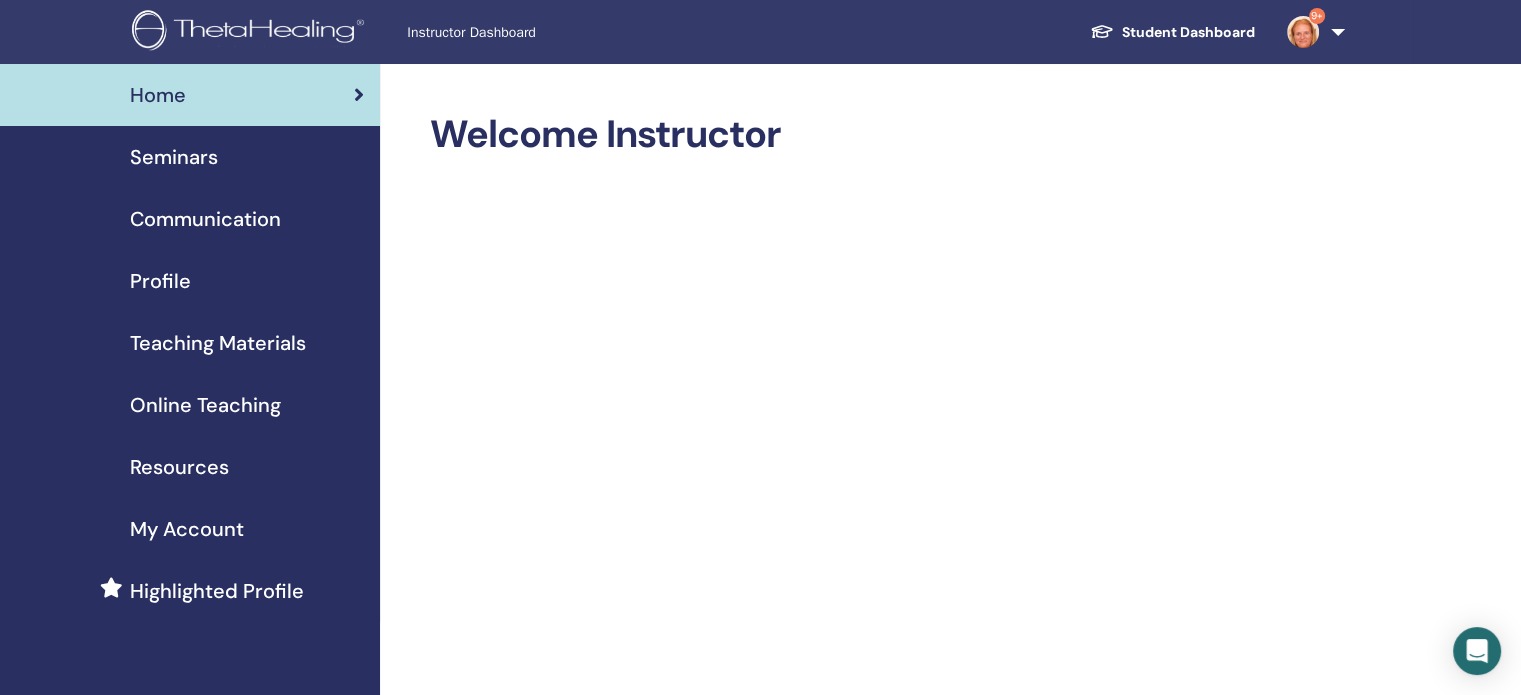 click on "Seminars" at bounding box center [174, 157] 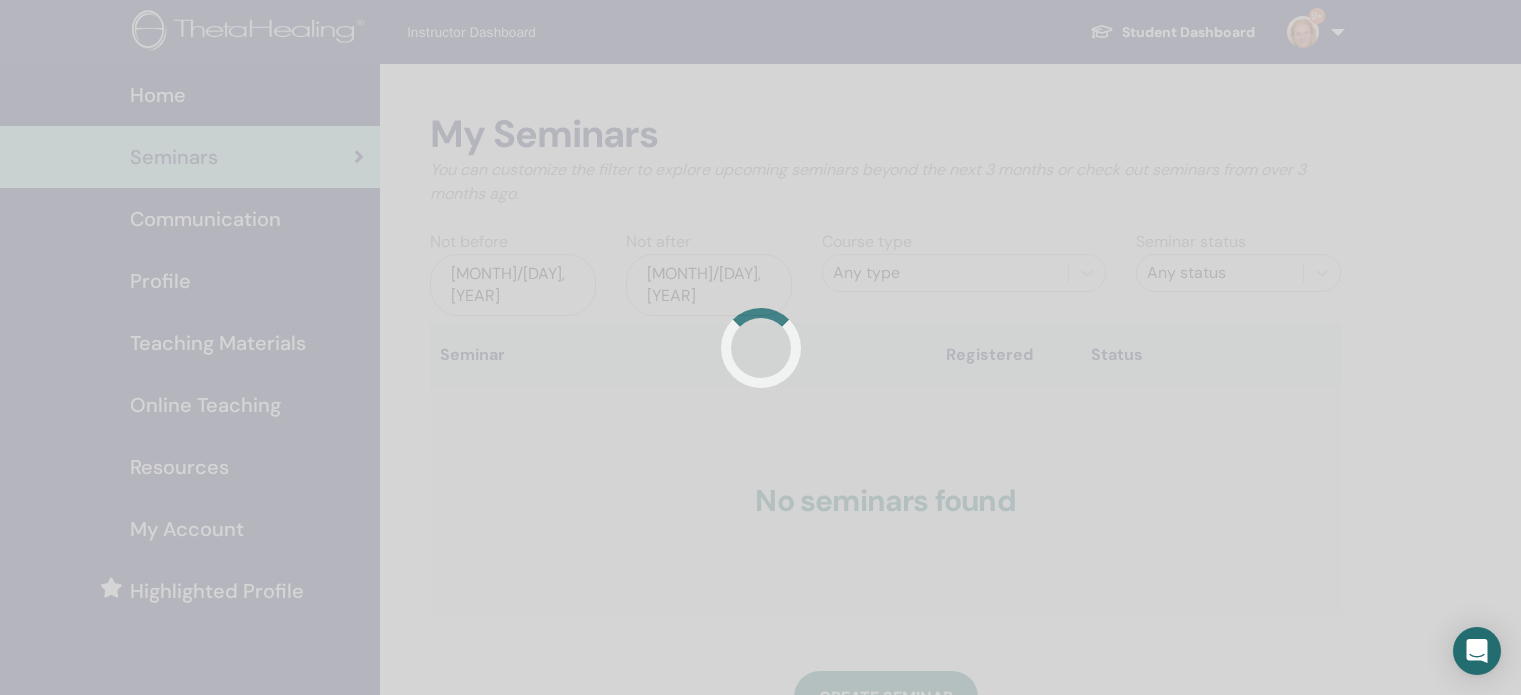 scroll, scrollTop: 0, scrollLeft: 0, axis: both 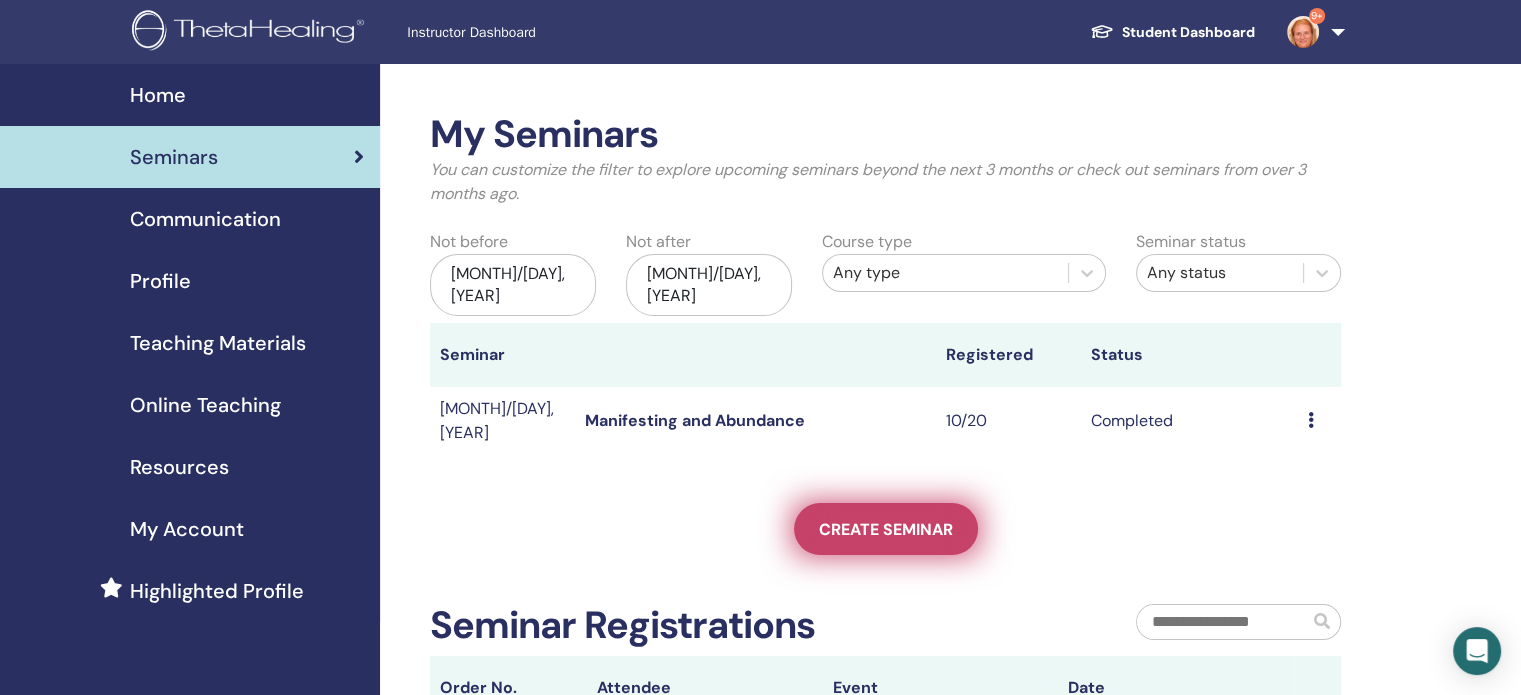 click on "Create seminar" at bounding box center (886, 529) 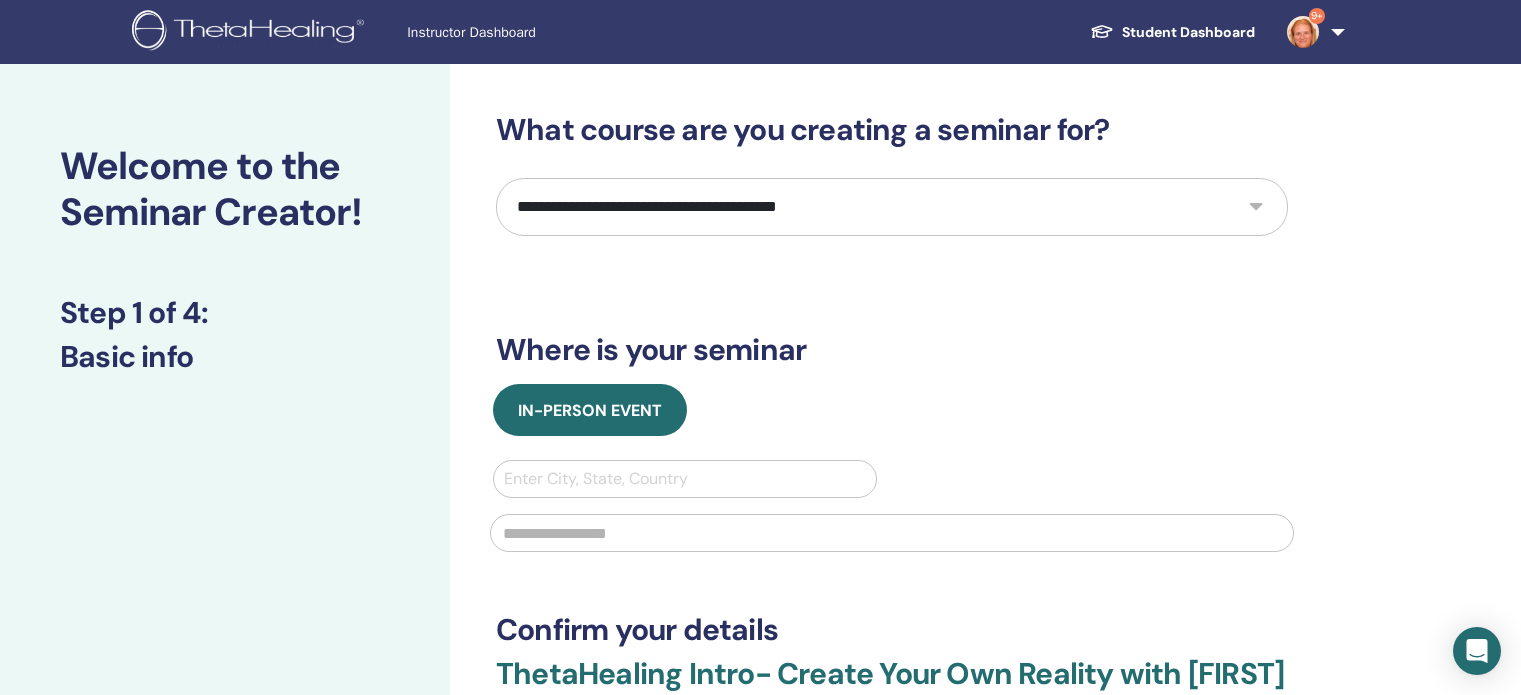 scroll, scrollTop: 0, scrollLeft: 0, axis: both 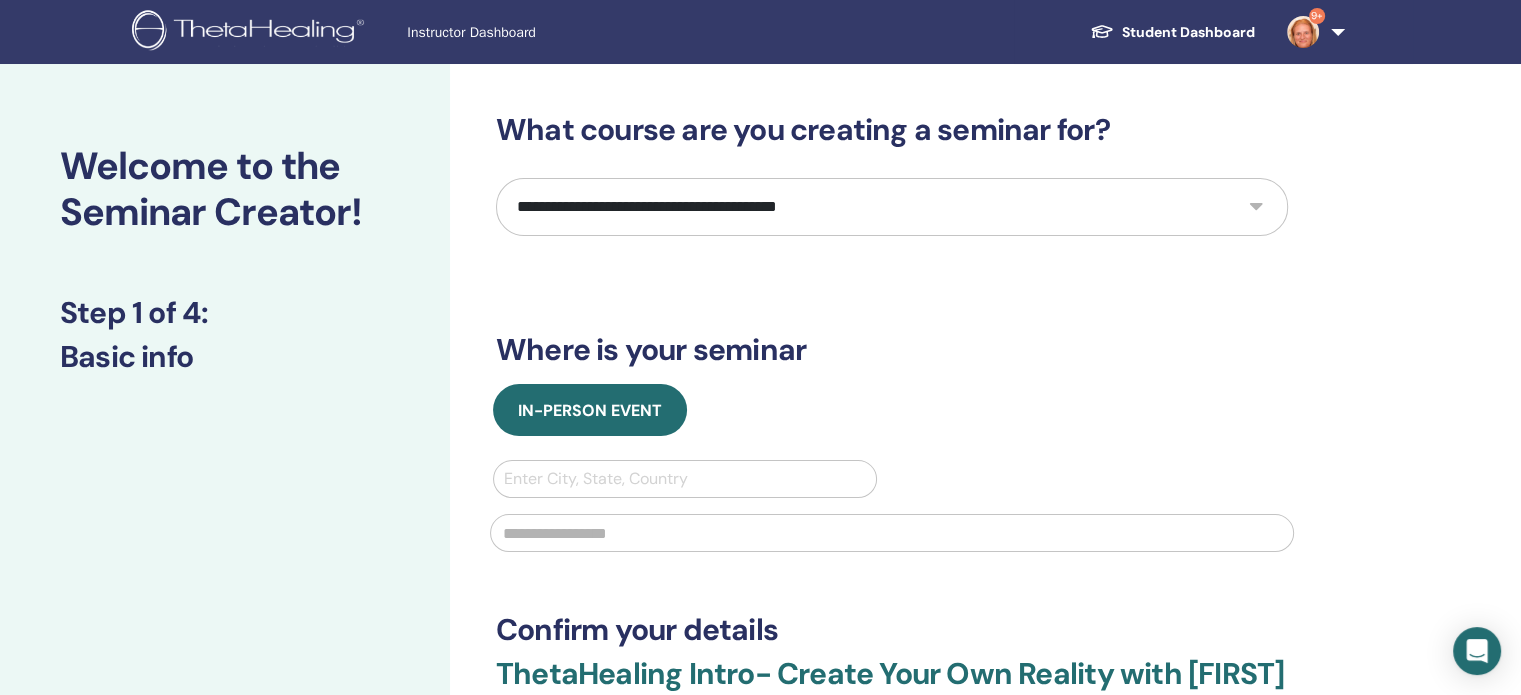 click on "**********" at bounding box center [892, 207] 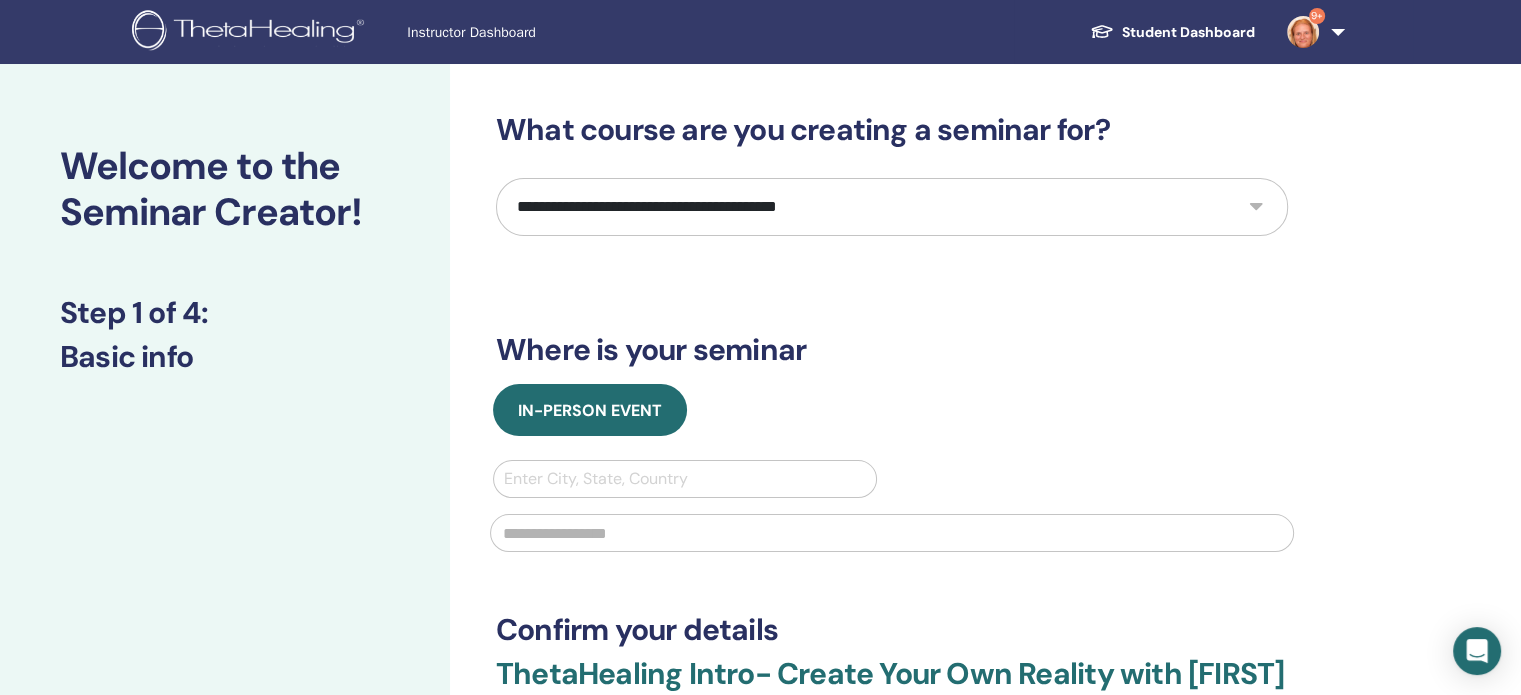 select on "*" 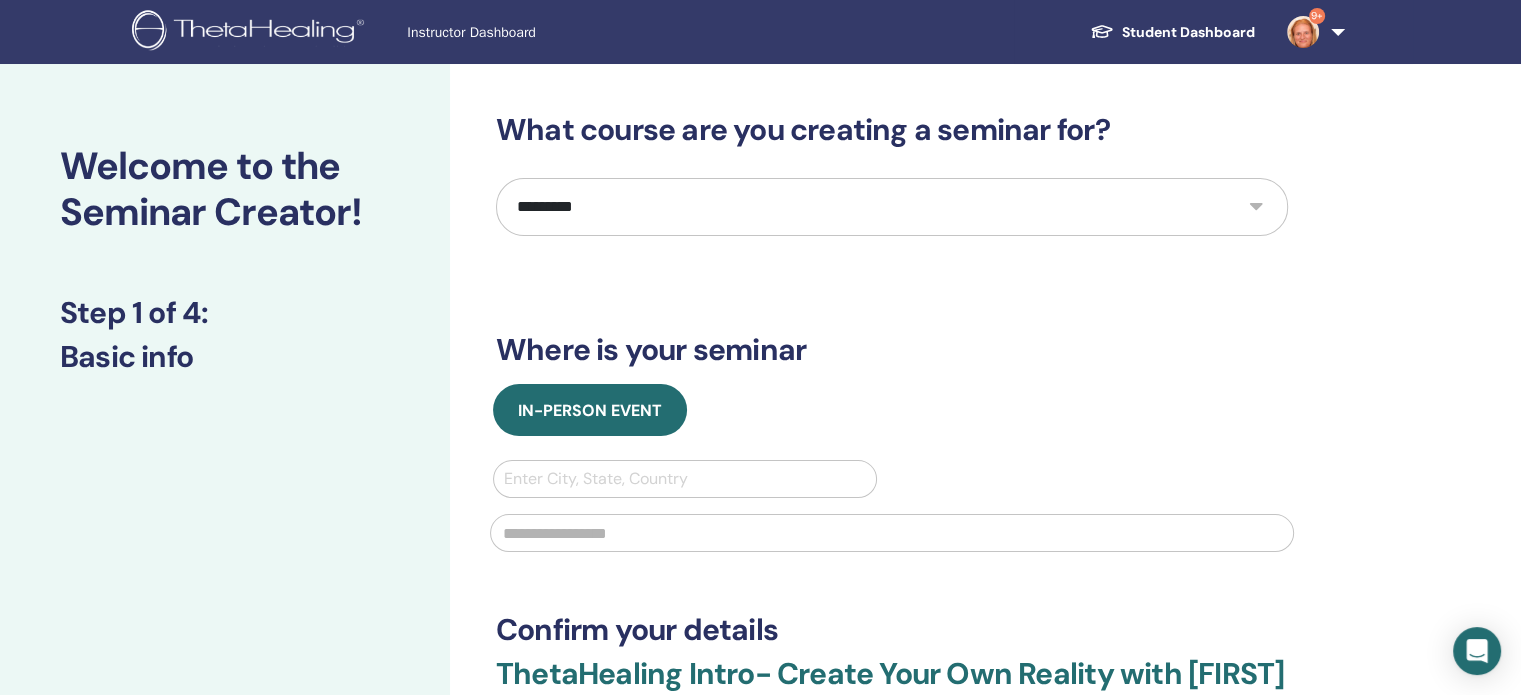 click on "**********" at bounding box center (892, 207) 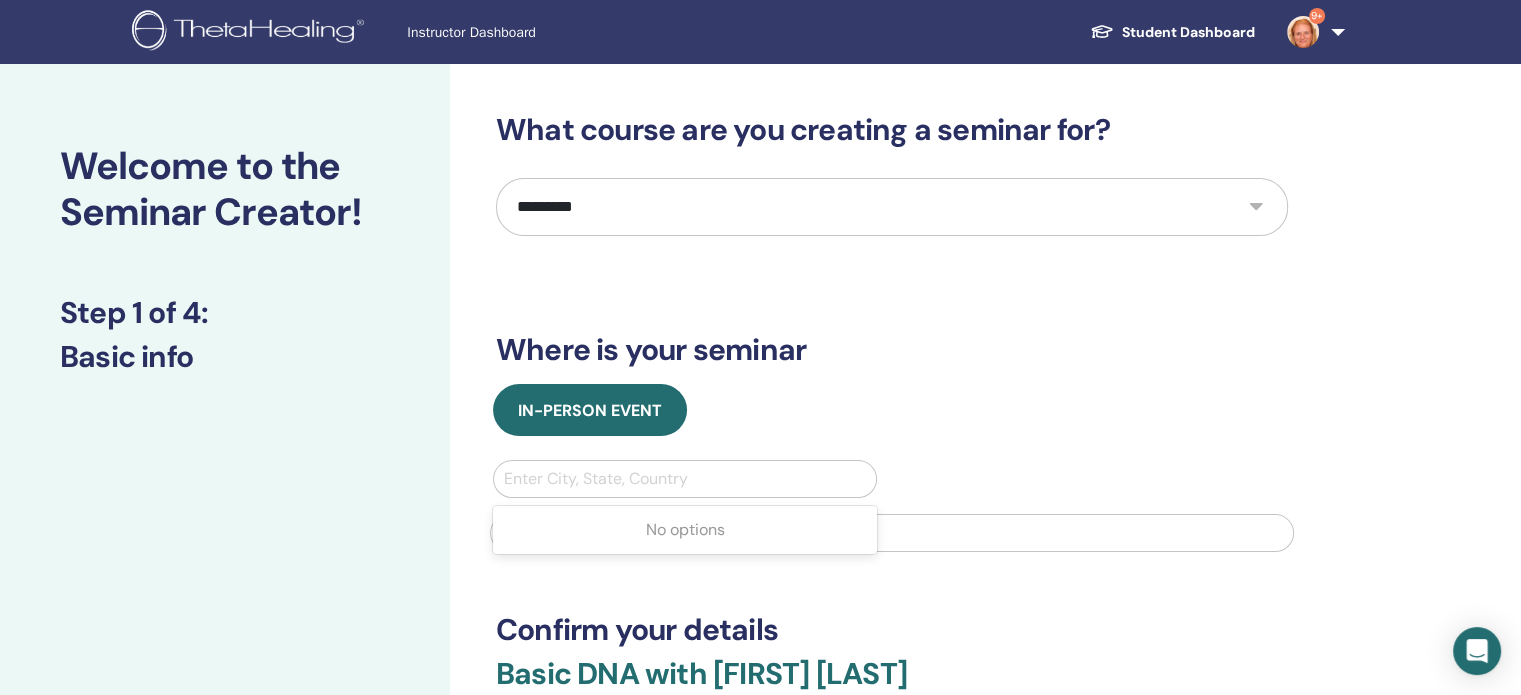 click at bounding box center (685, 479) 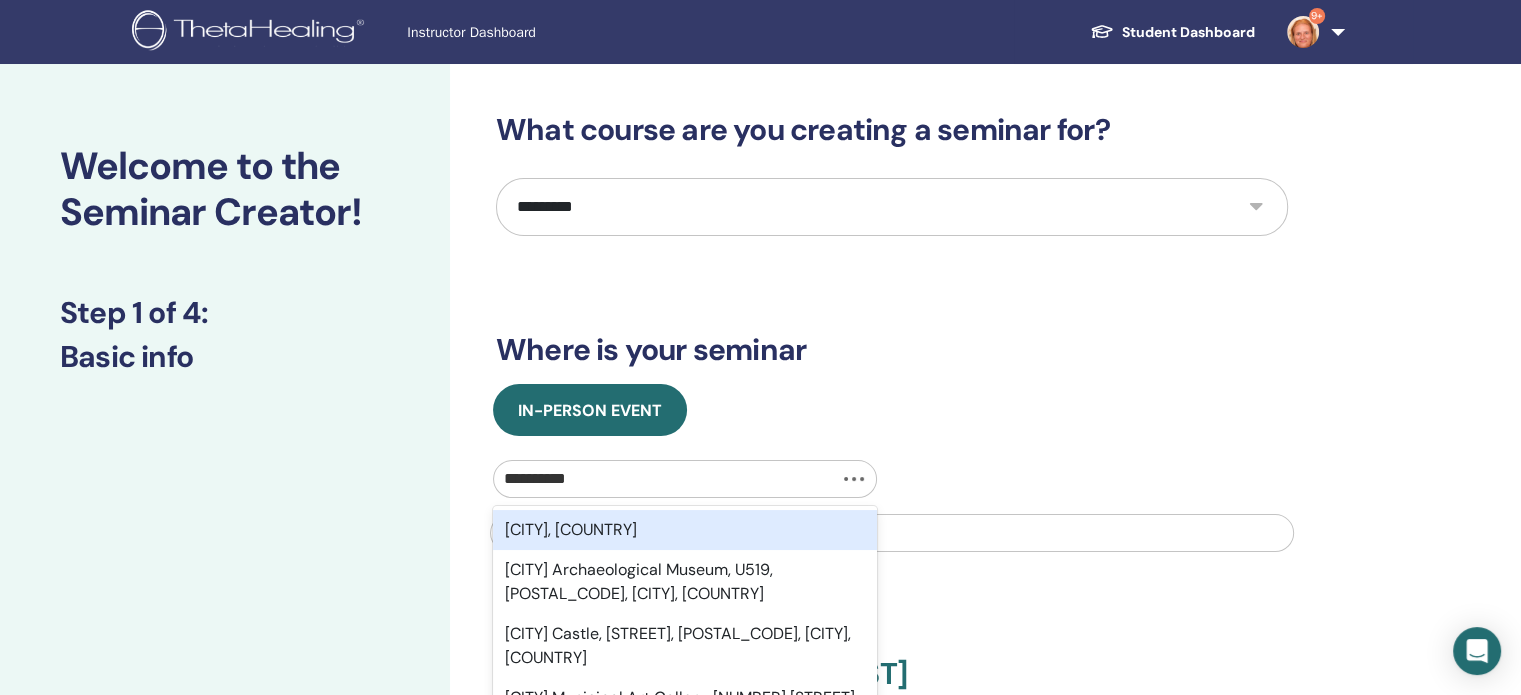 type on "**********" 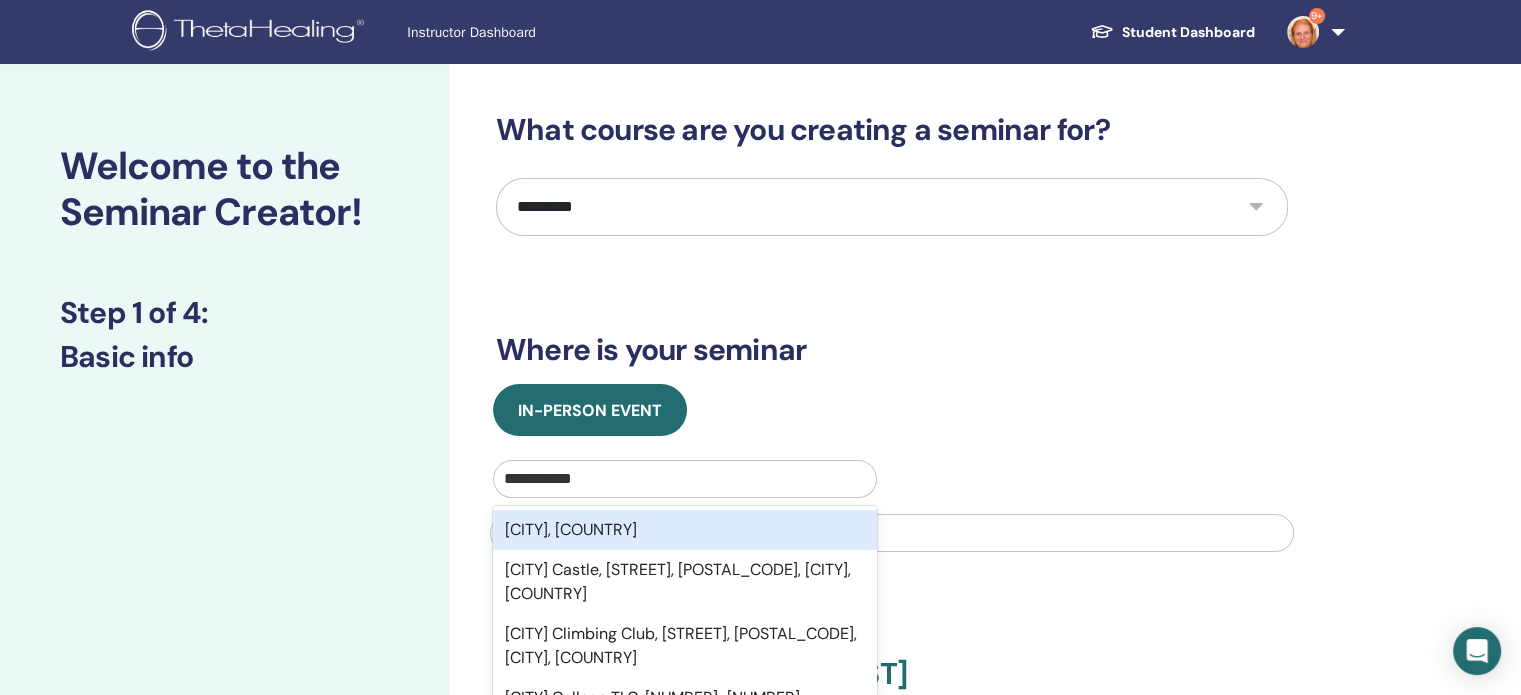 click on "Limassol, CYP" at bounding box center (685, 530) 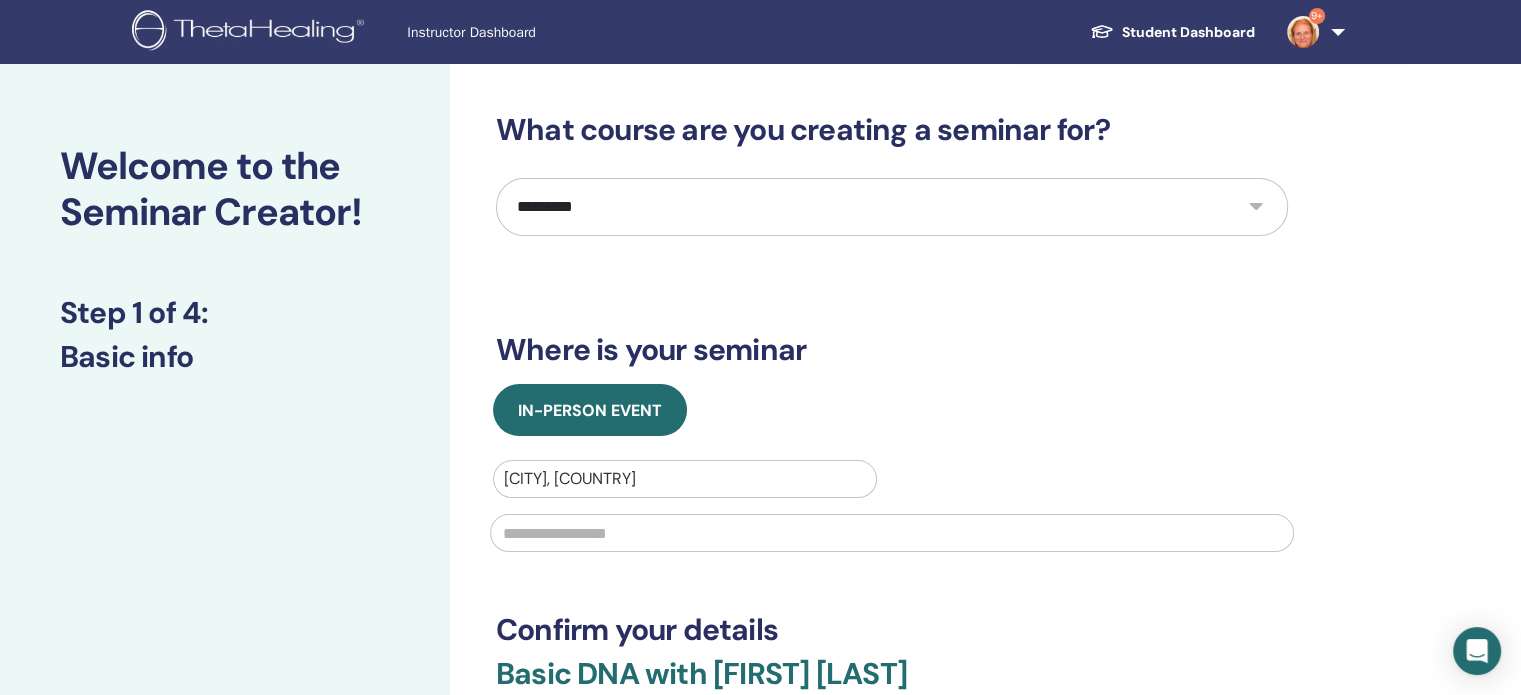click at bounding box center (892, 533) 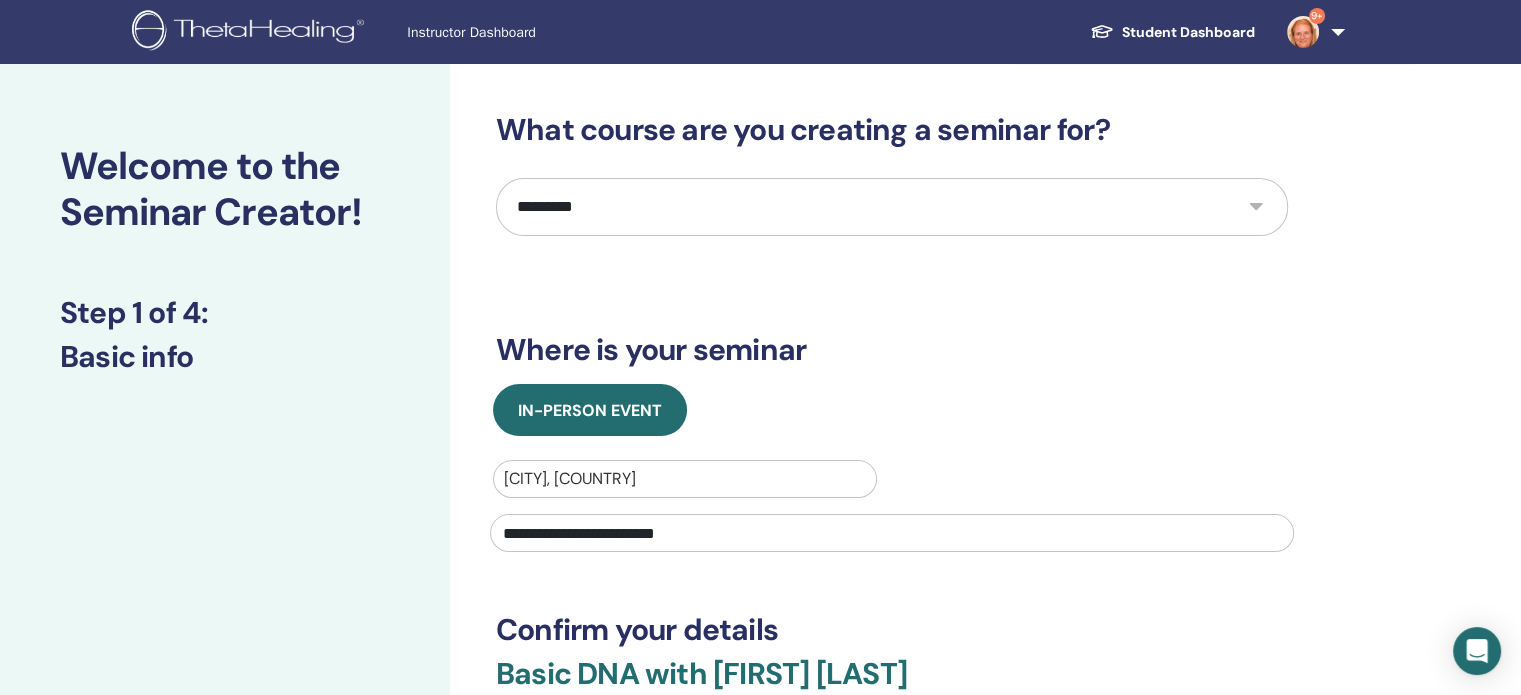 type on "**********" 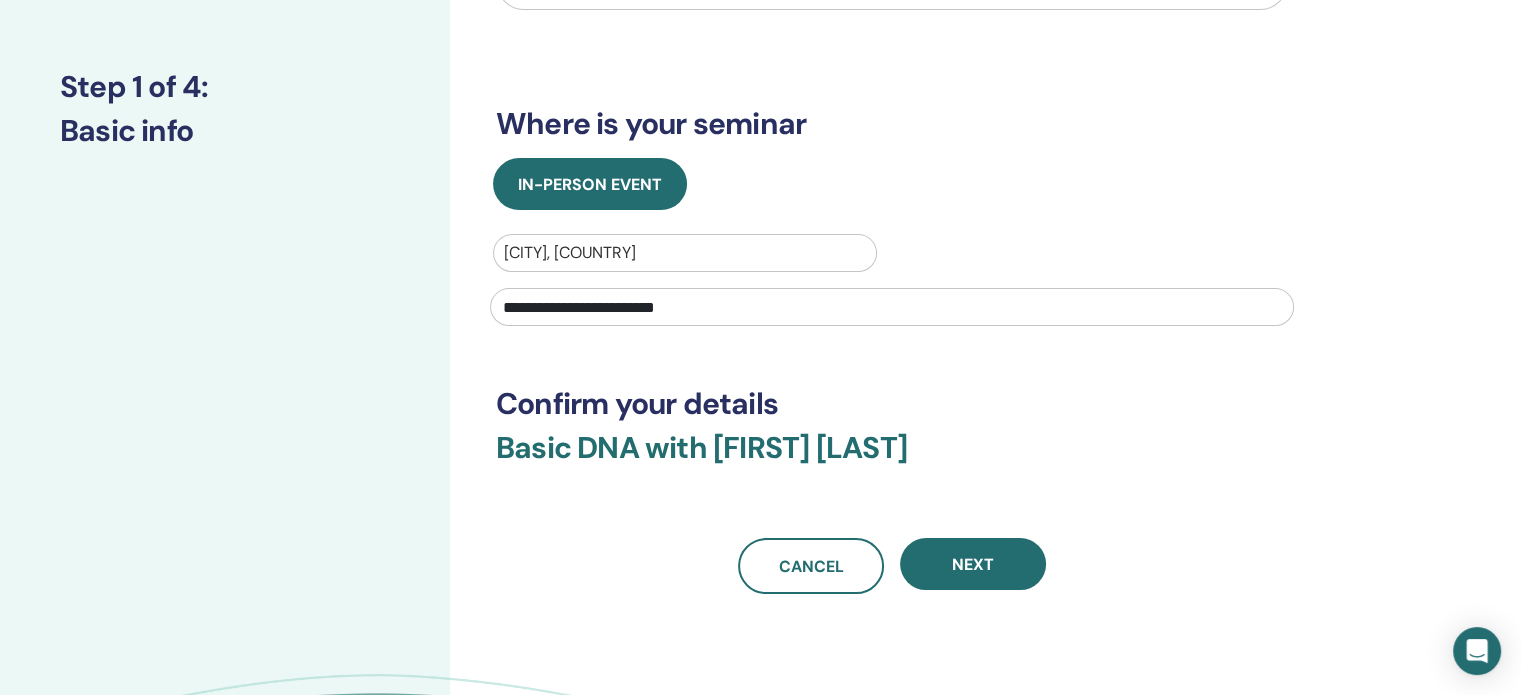 scroll, scrollTop: 368, scrollLeft: 0, axis: vertical 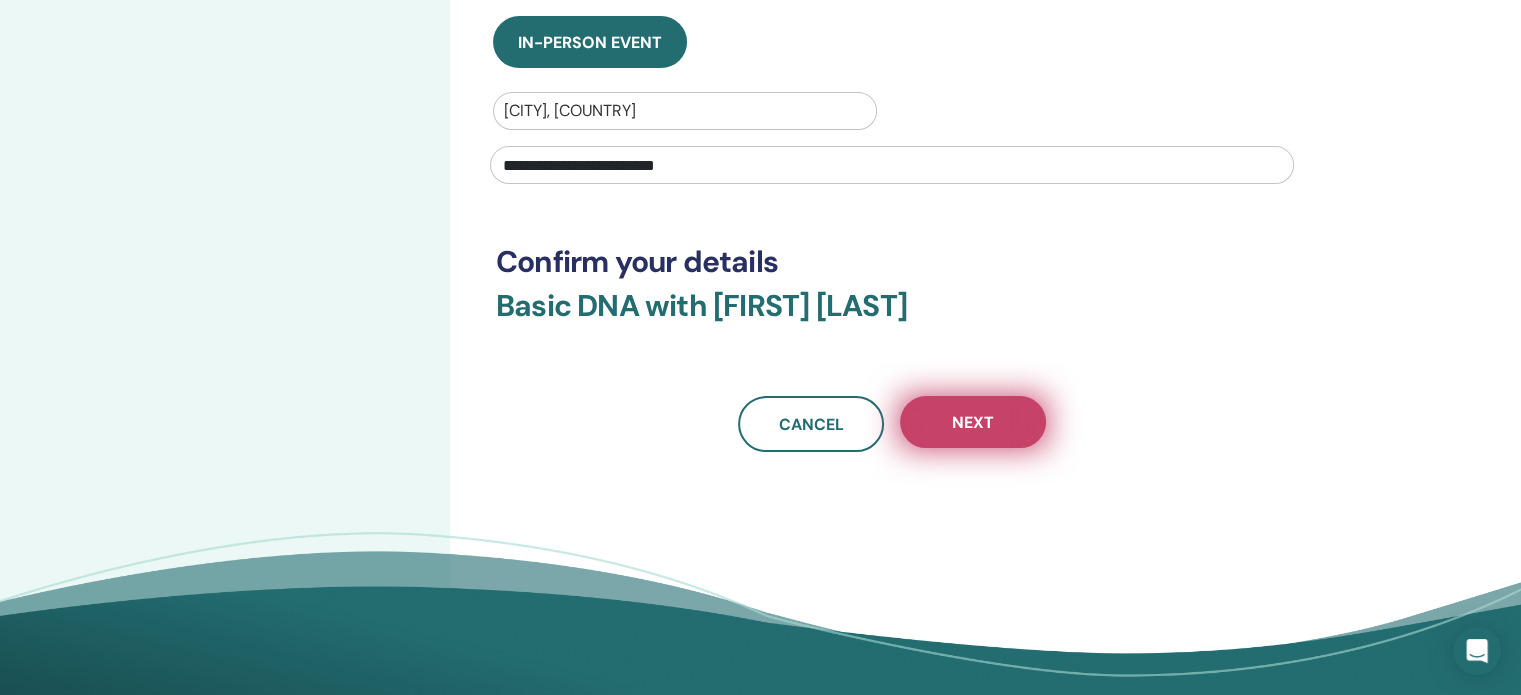 click on "Next" at bounding box center (973, 422) 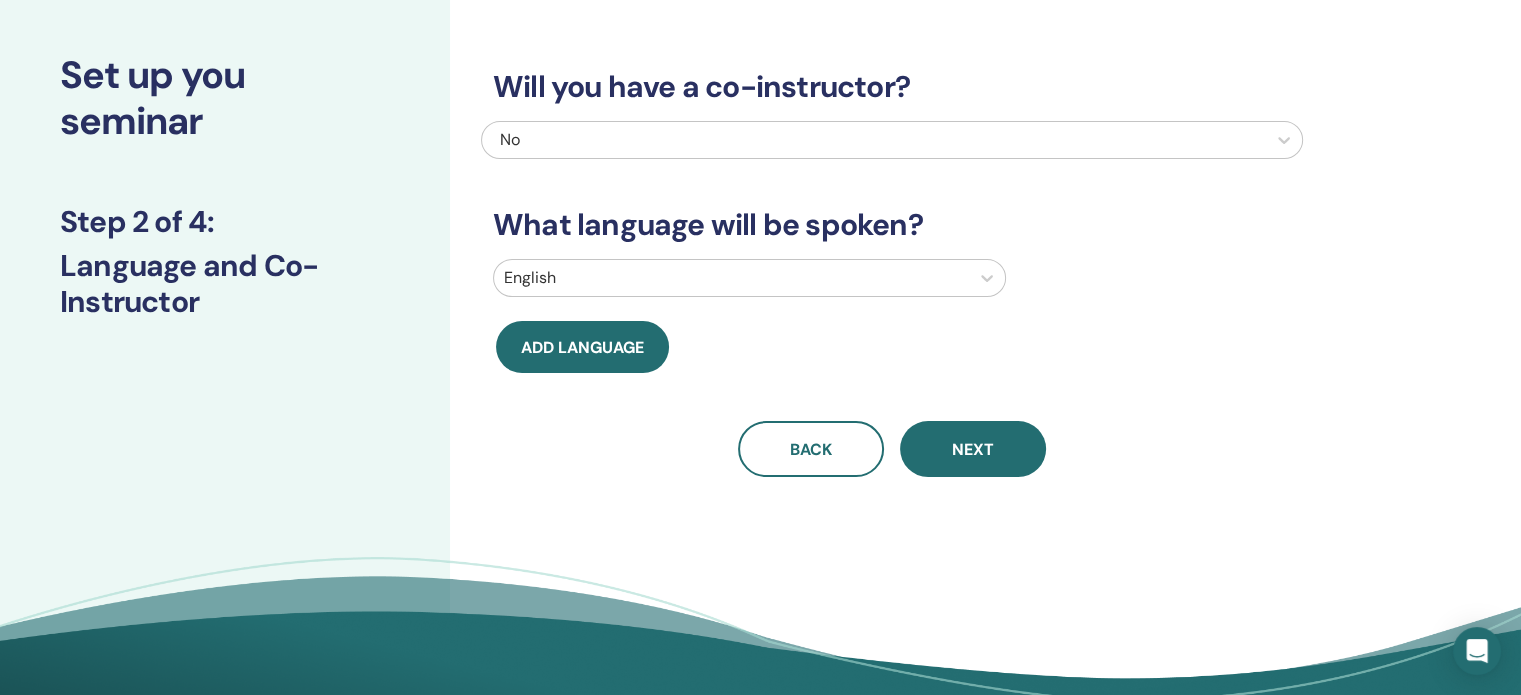 scroll, scrollTop: 0, scrollLeft: 0, axis: both 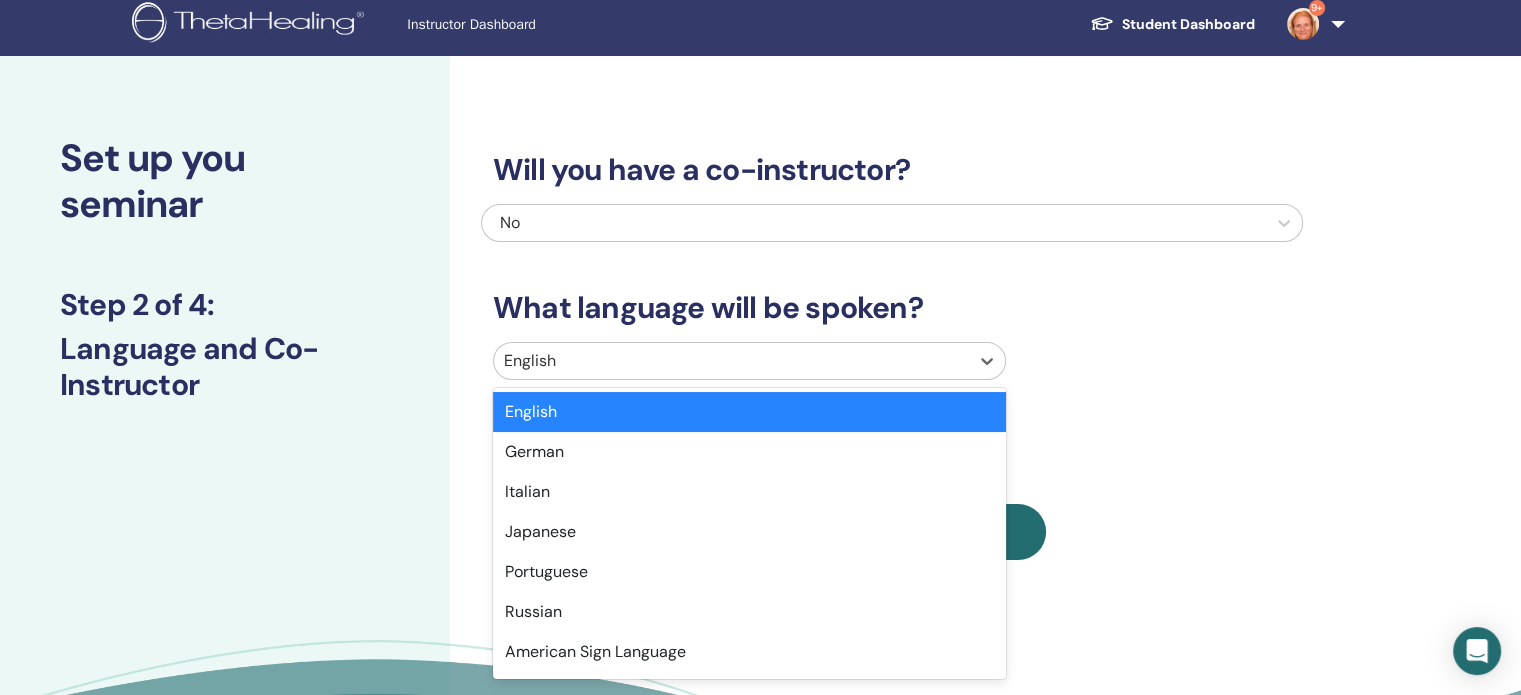 click at bounding box center (731, 361) 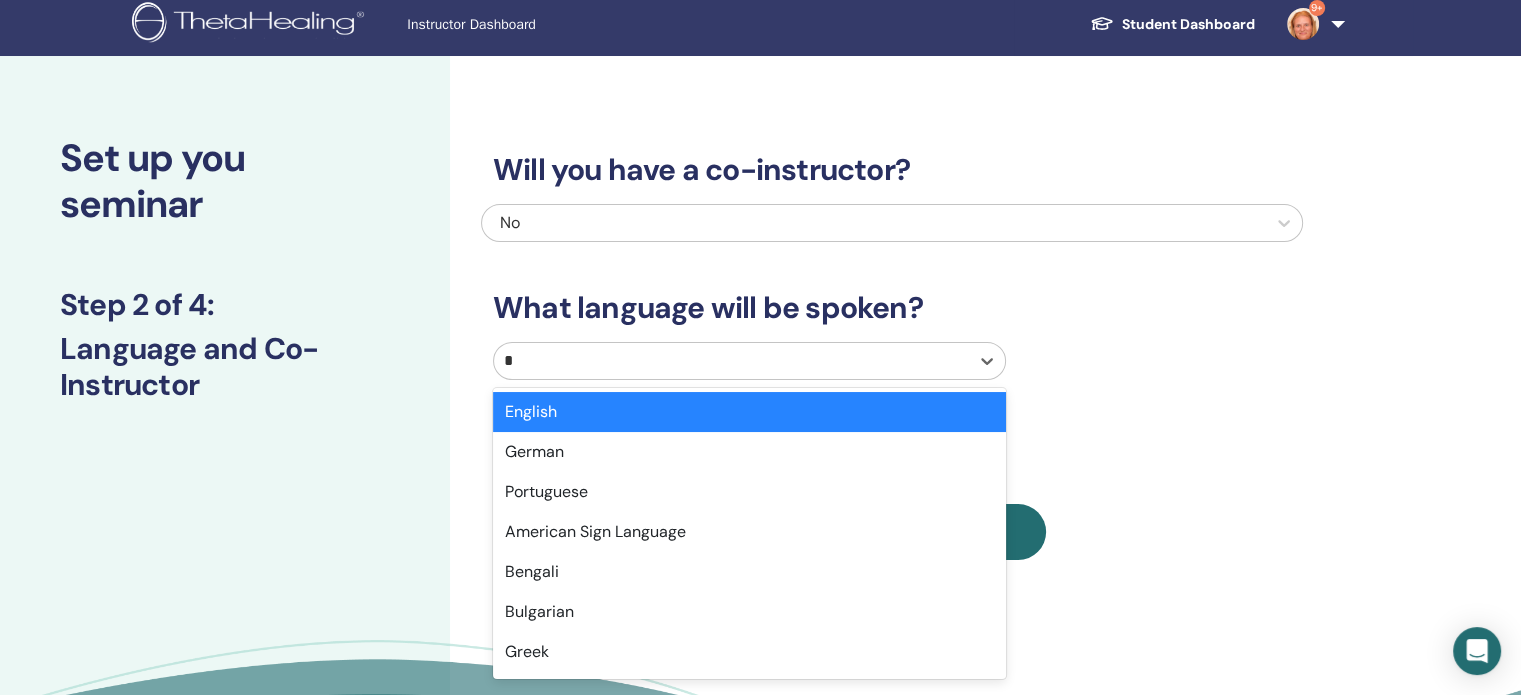 type on "**" 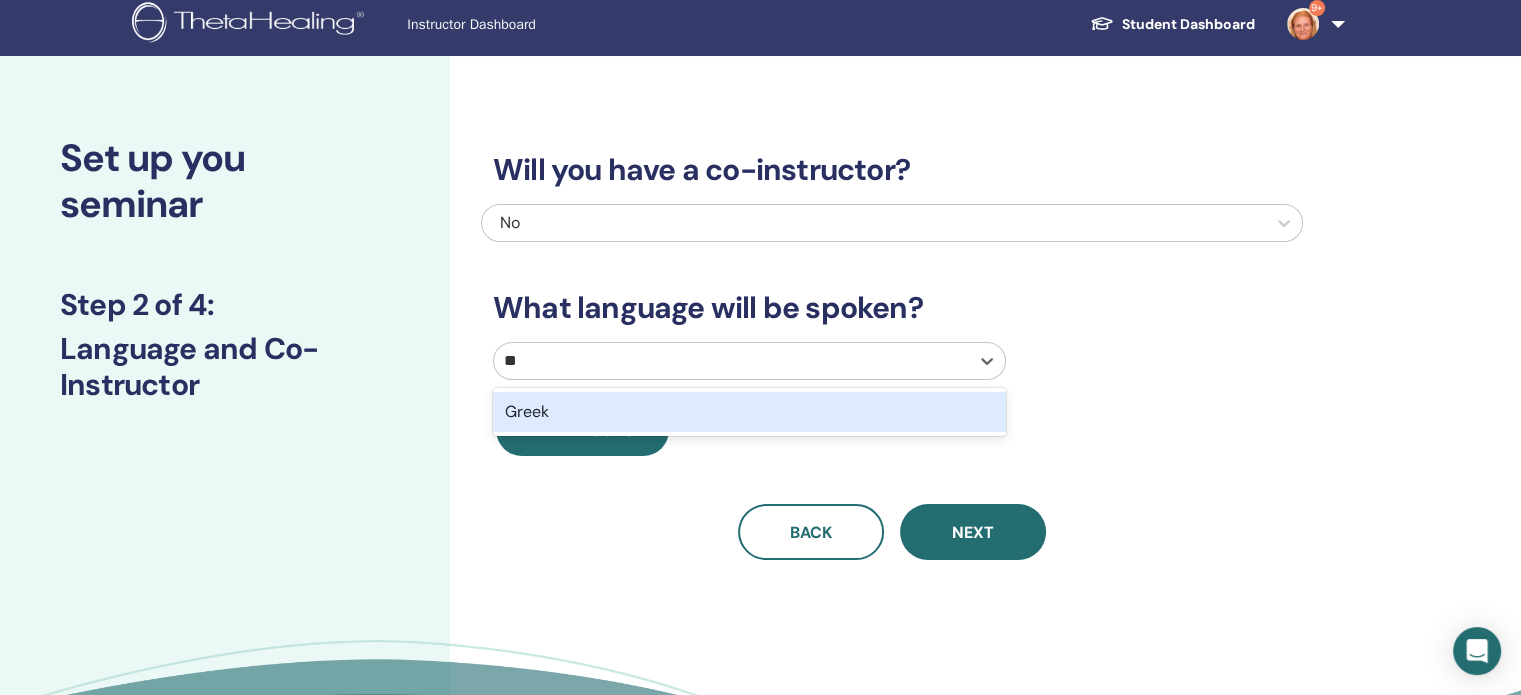 click on "Greek" at bounding box center [749, 412] 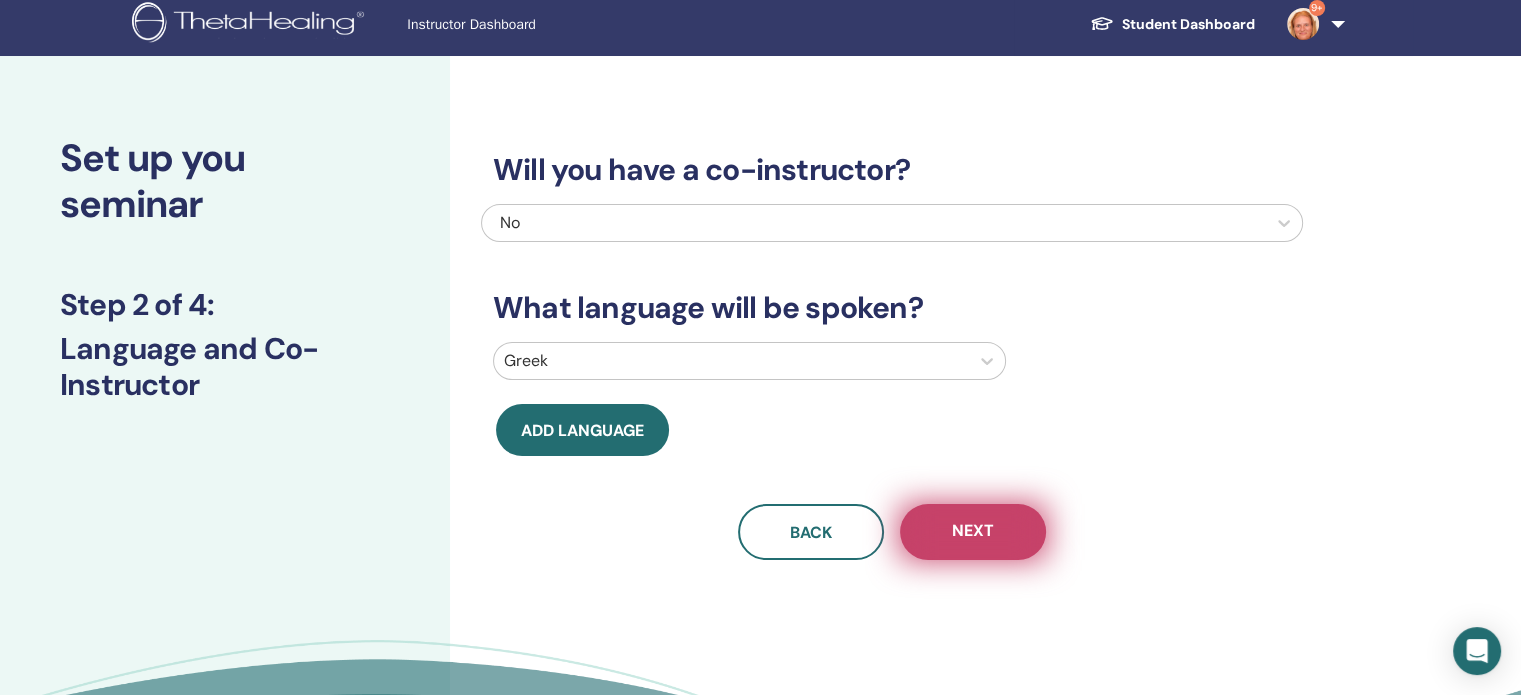 click on "Next" at bounding box center [973, 532] 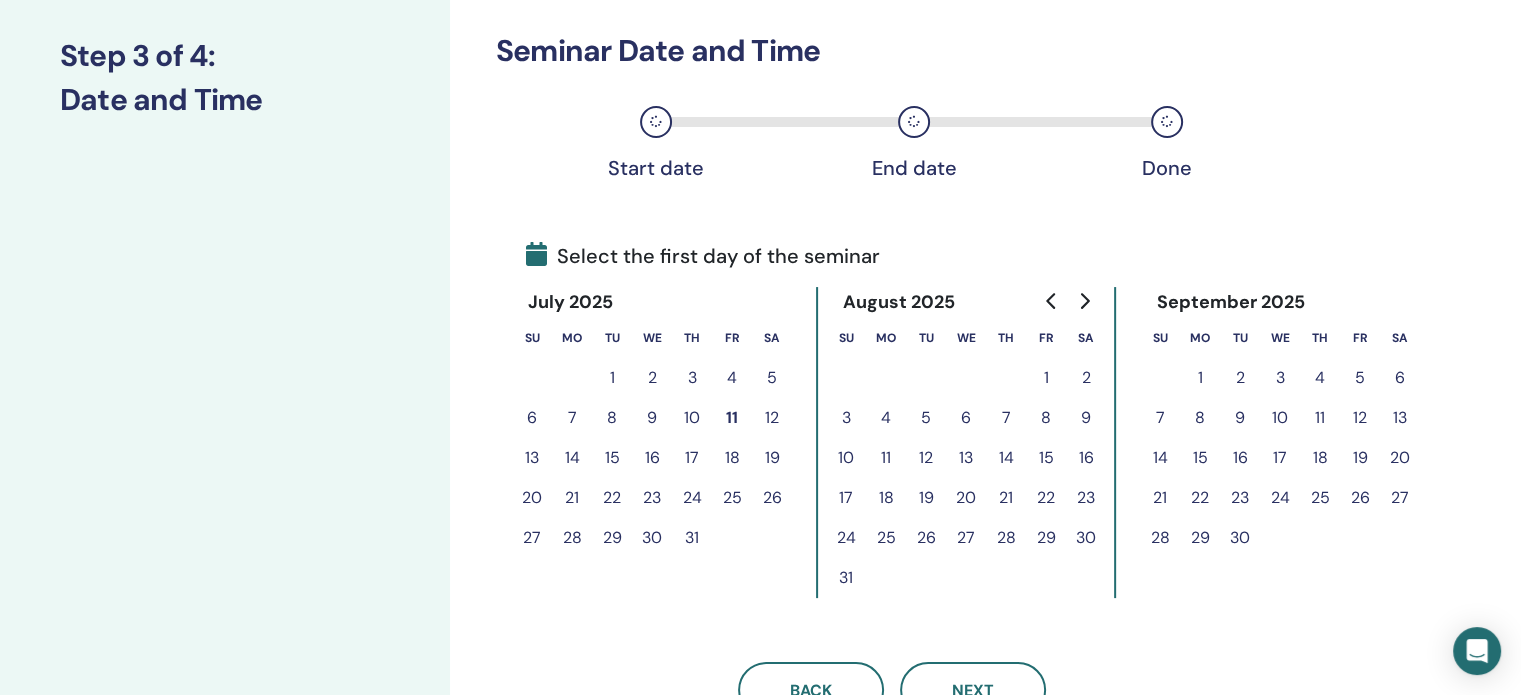 scroll, scrollTop: 278, scrollLeft: 0, axis: vertical 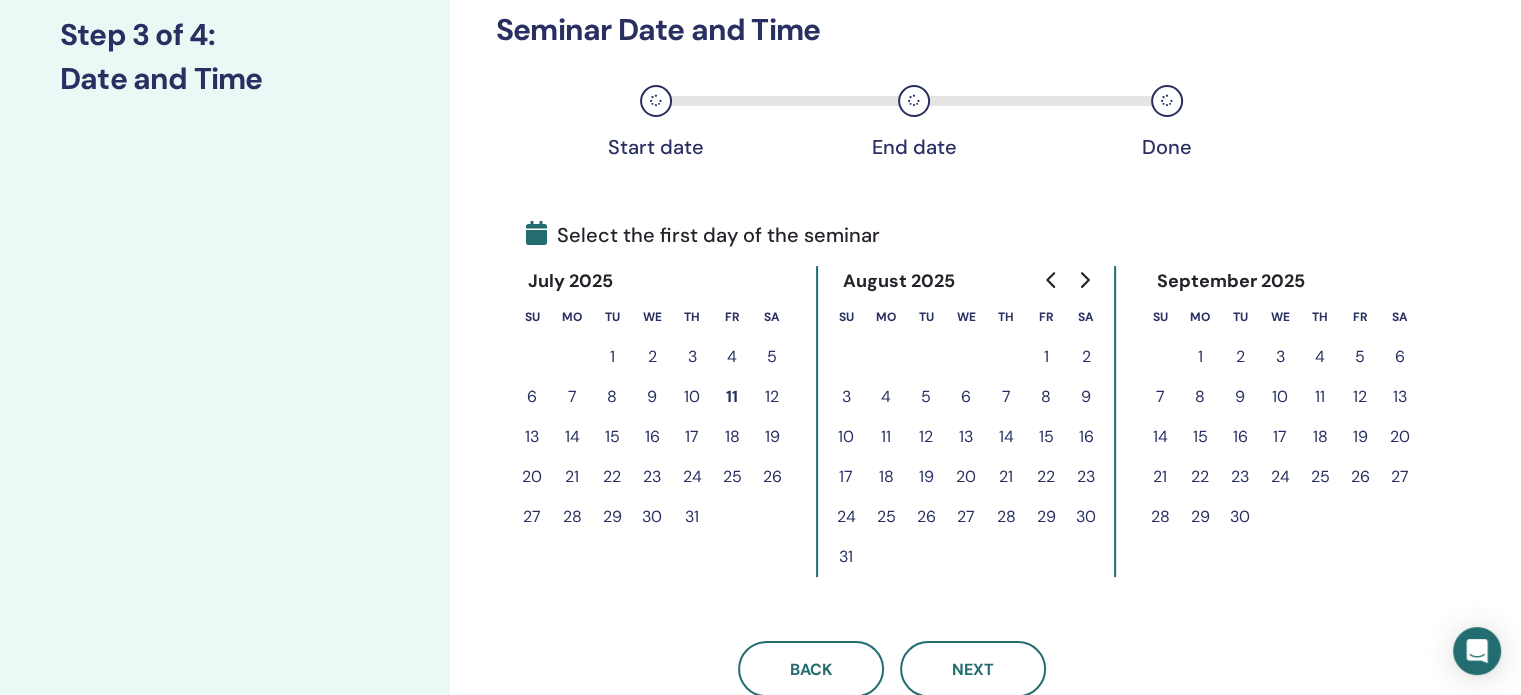 click on "14" at bounding box center (572, 437) 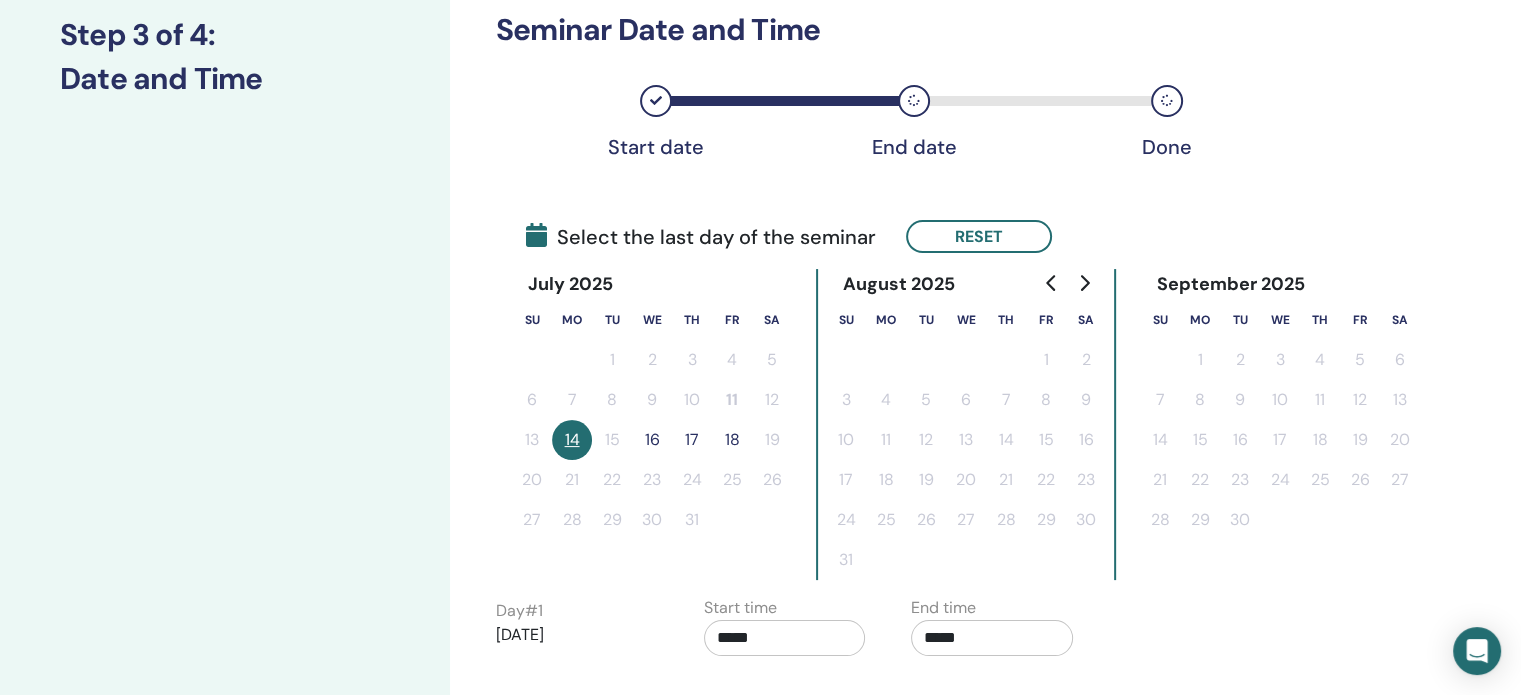 click on "16" at bounding box center (652, 440) 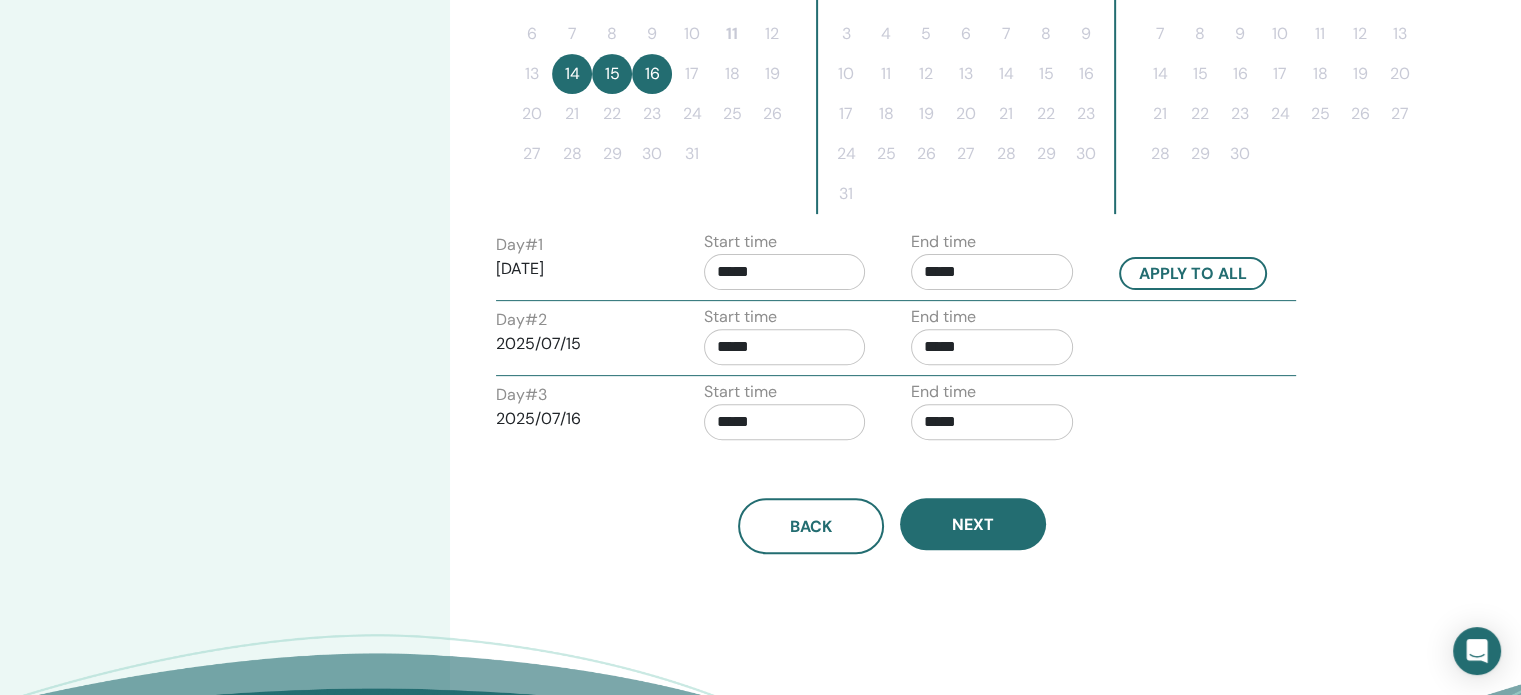 scroll, scrollTop: 646, scrollLeft: 0, axis: vertical 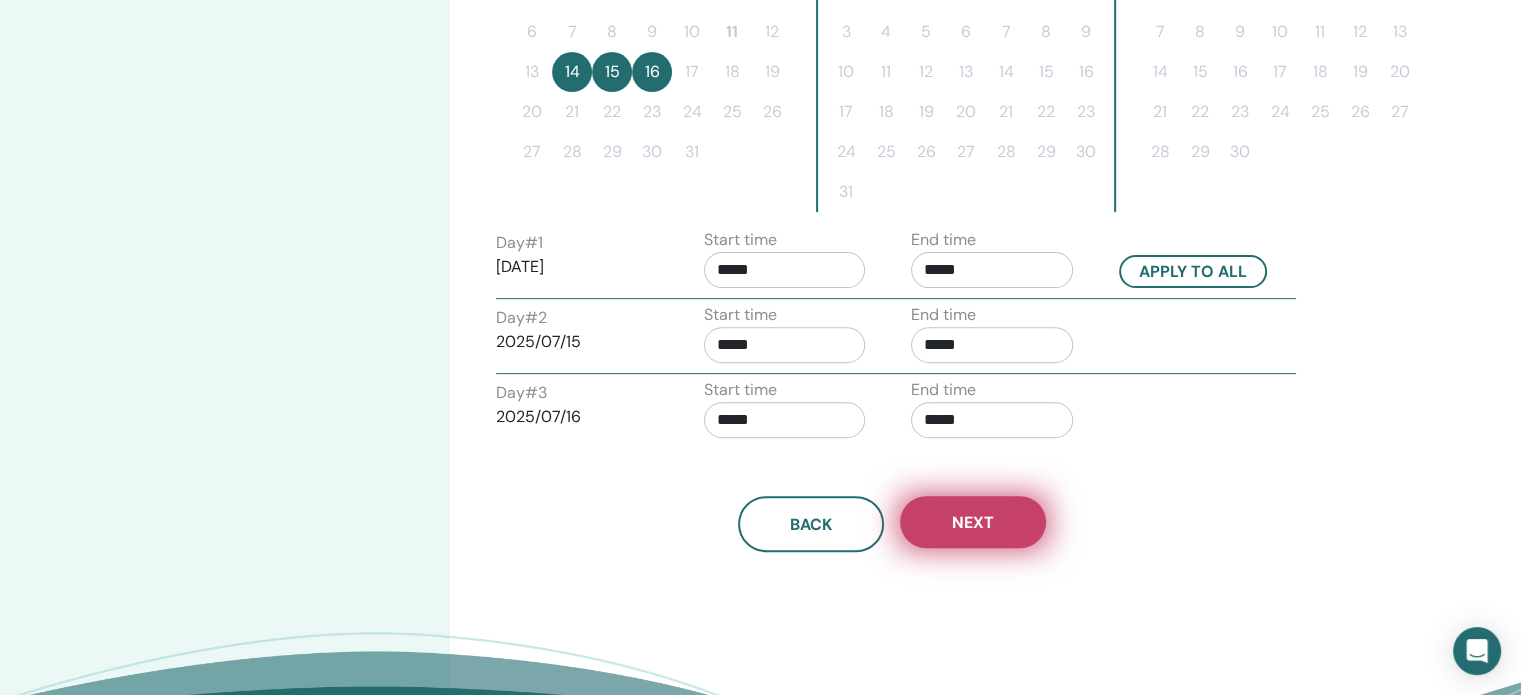click on "Next" at bounding box center [973, 522] 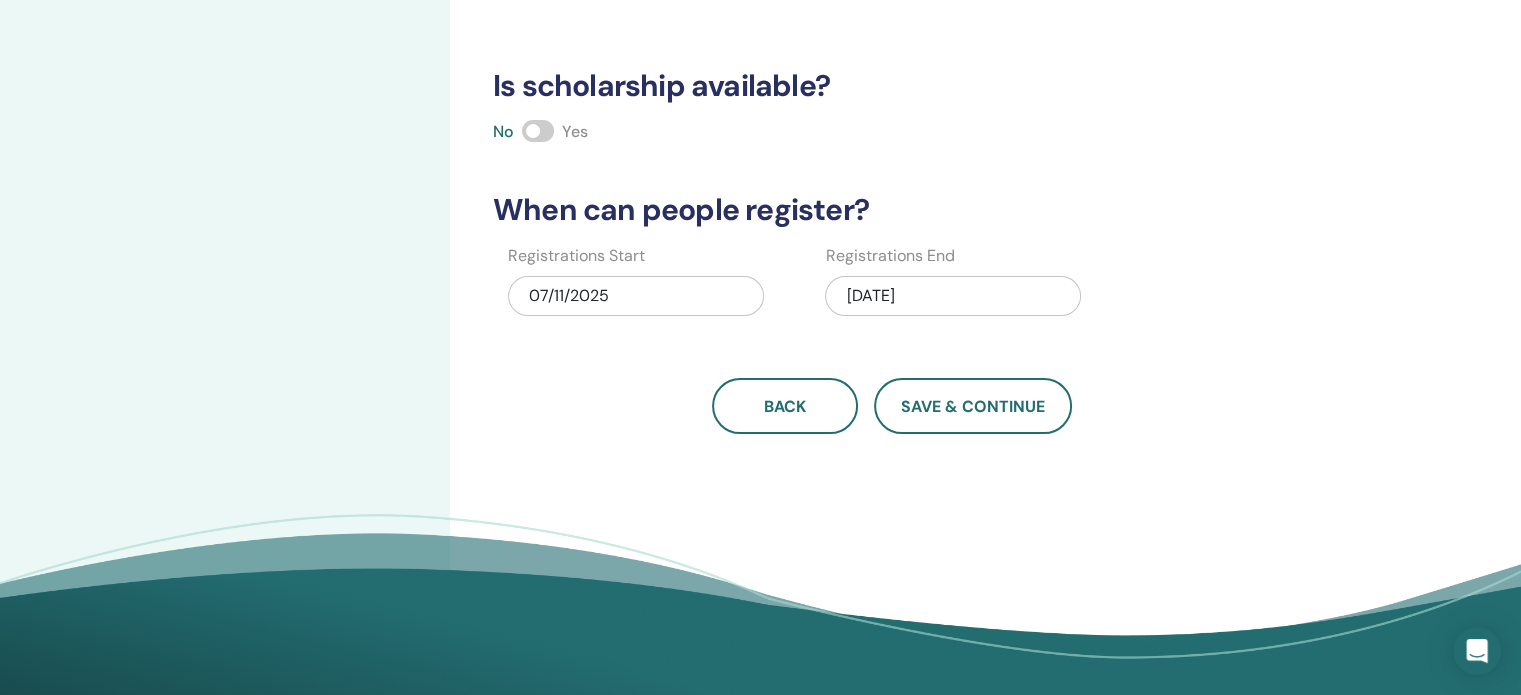 scroll, scrollTop: 646, scrollLeft: 0, axis: vertical 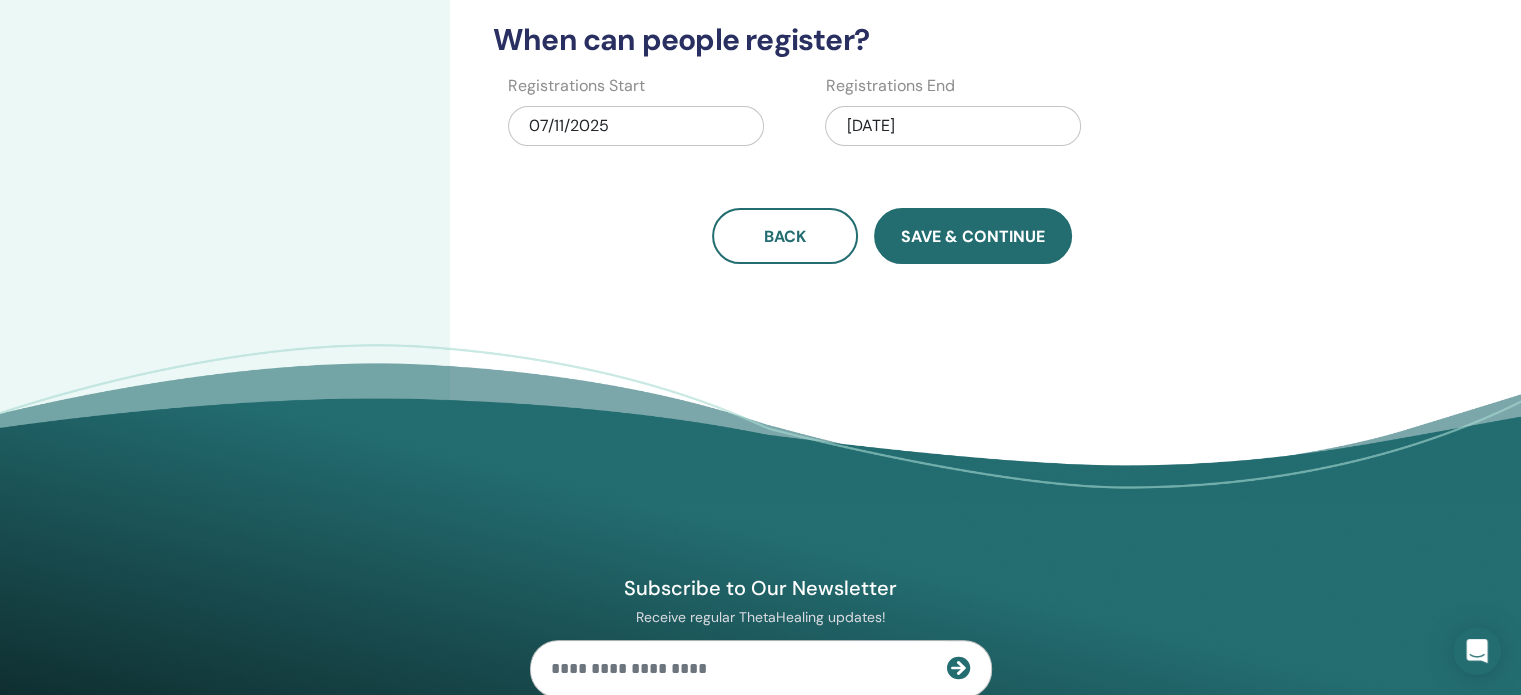 click on "Save & Continue" at bounding box center [973, 236] 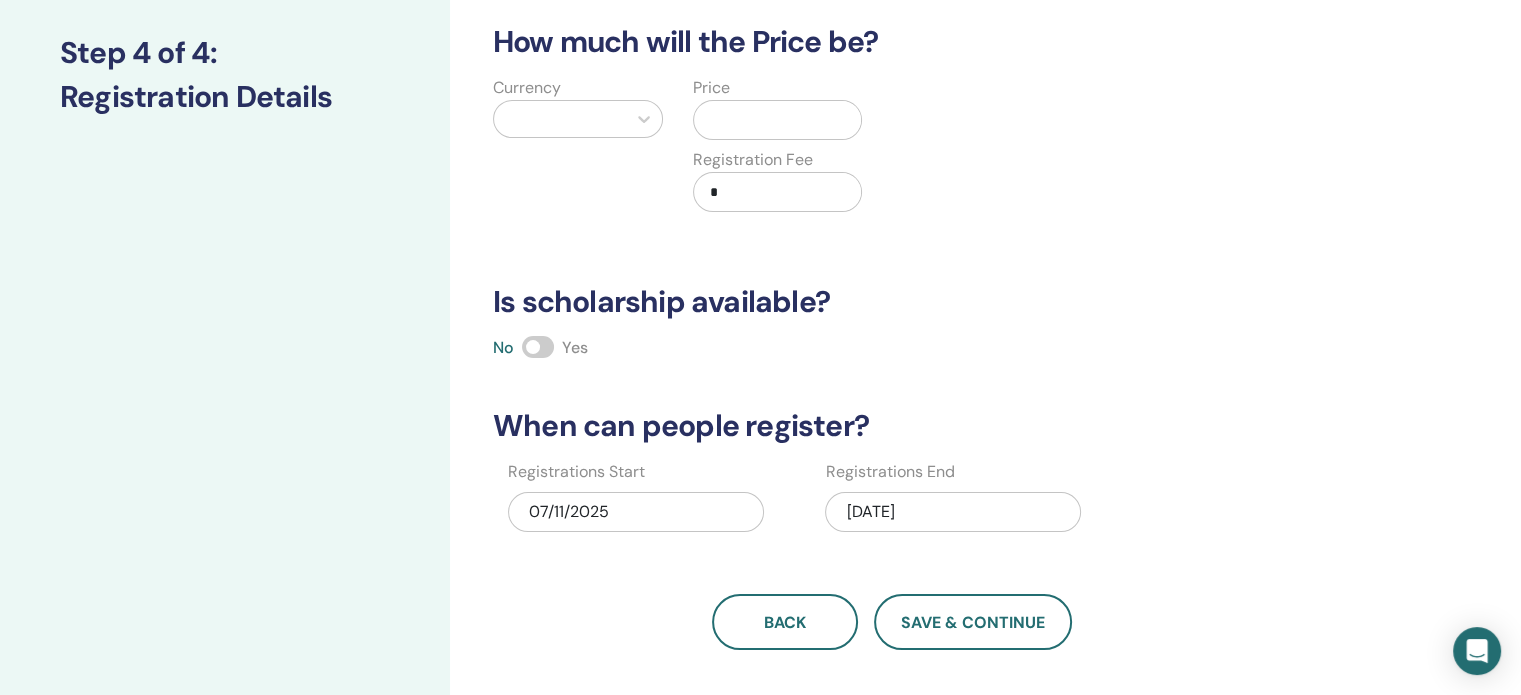 scroll, scrollTop: 253, scrollLeft: 0, axis: vertical 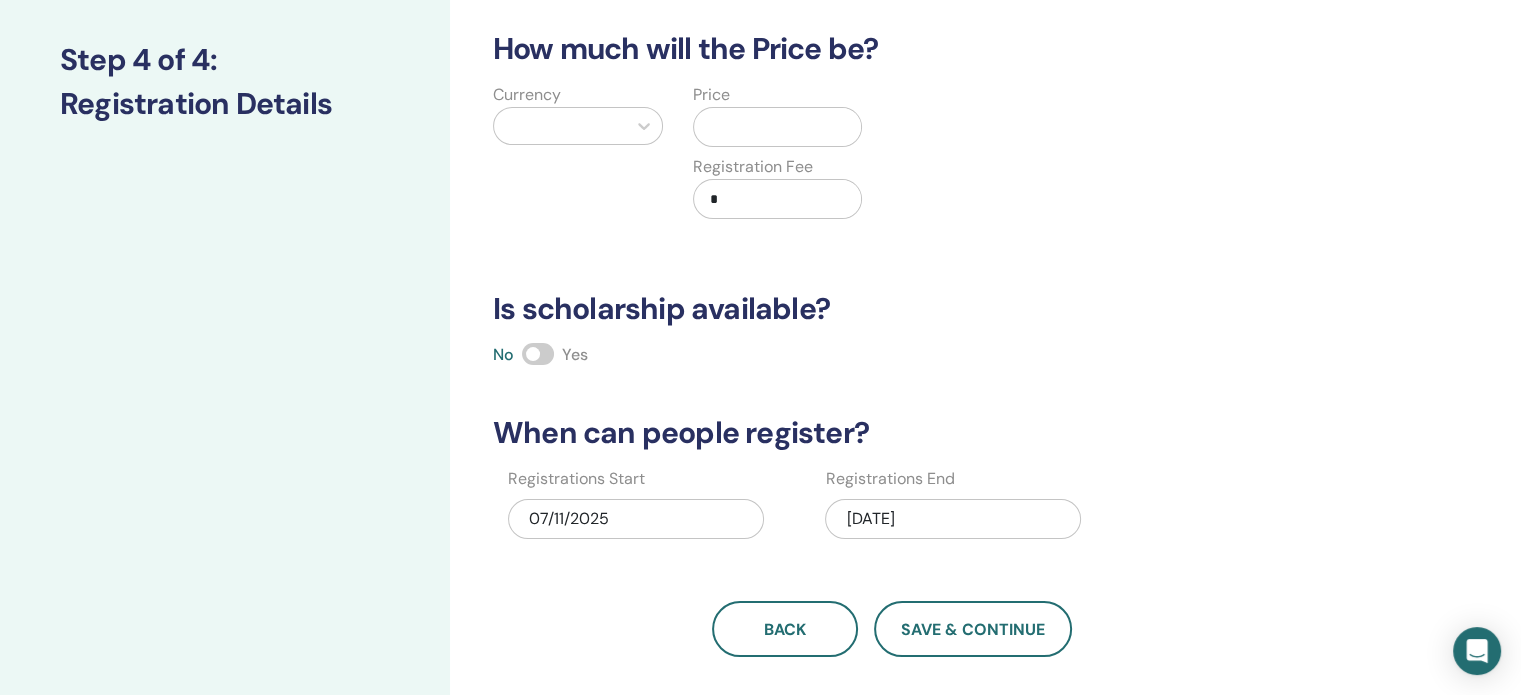 click at bounding box center (560, 126) 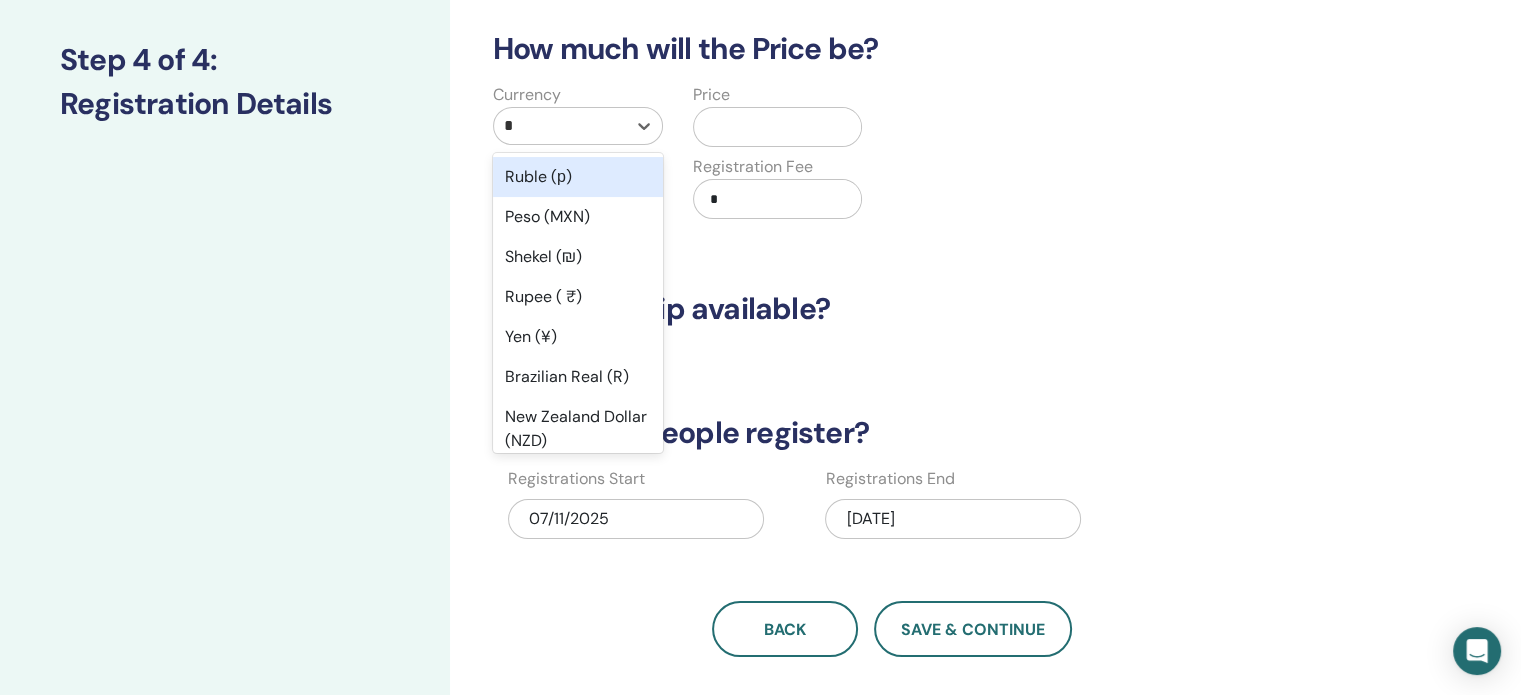 type on "**" 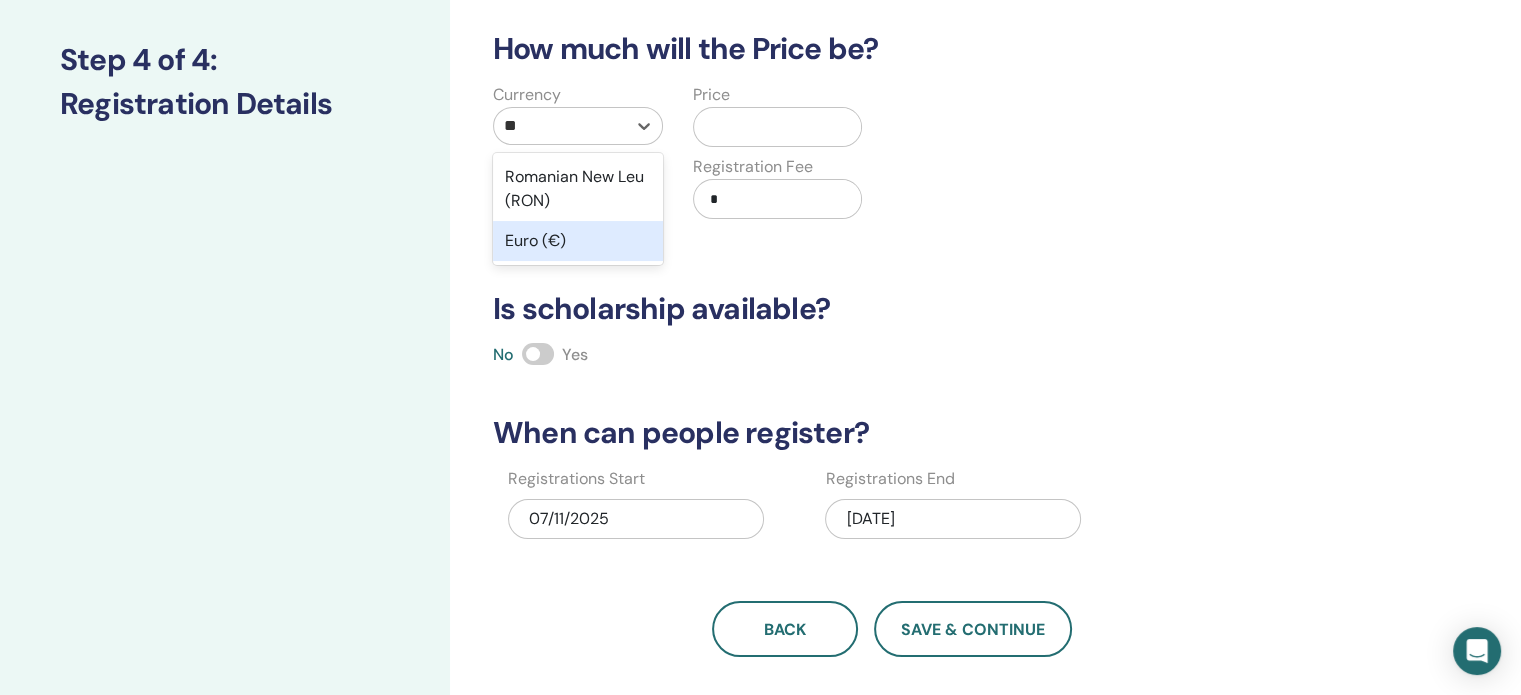 click on "Euro (€)" at bounding box center (578, 241) 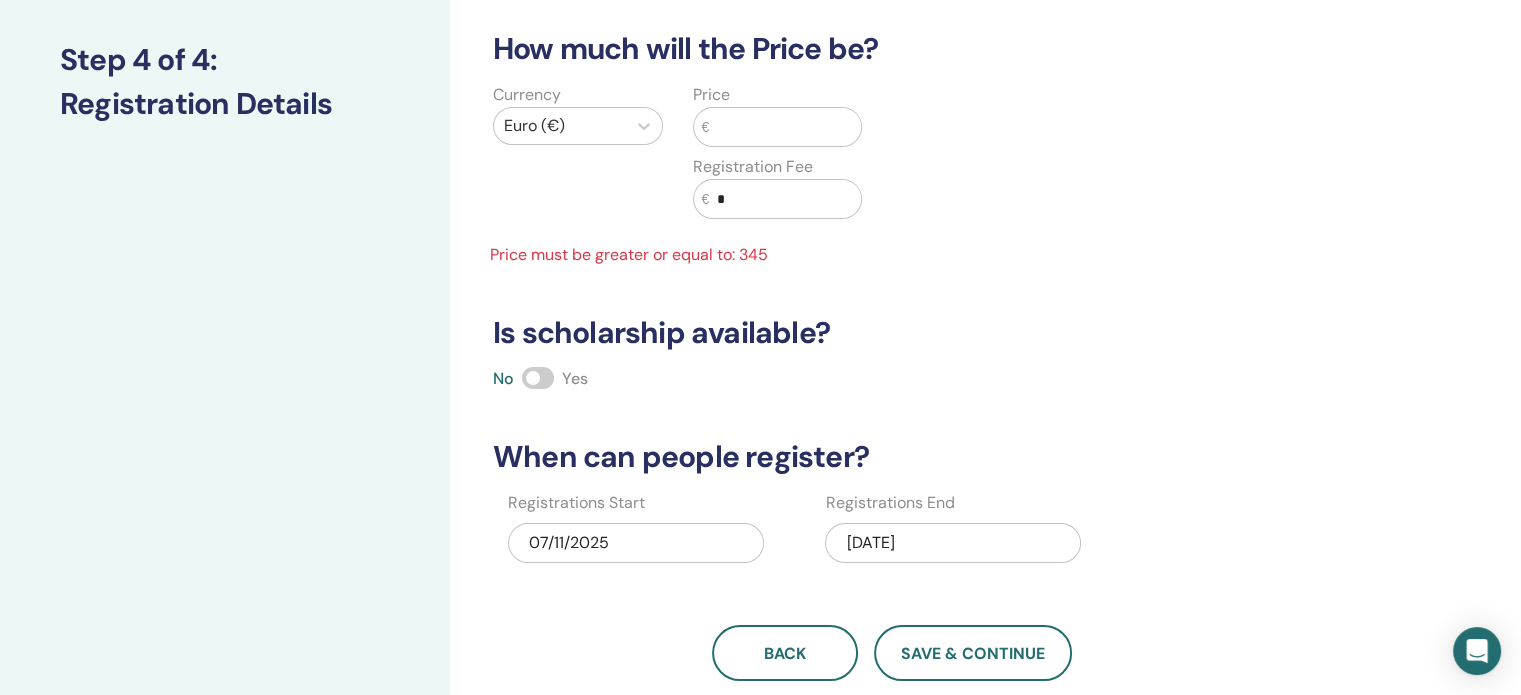 click at bounding box center [785, 127] 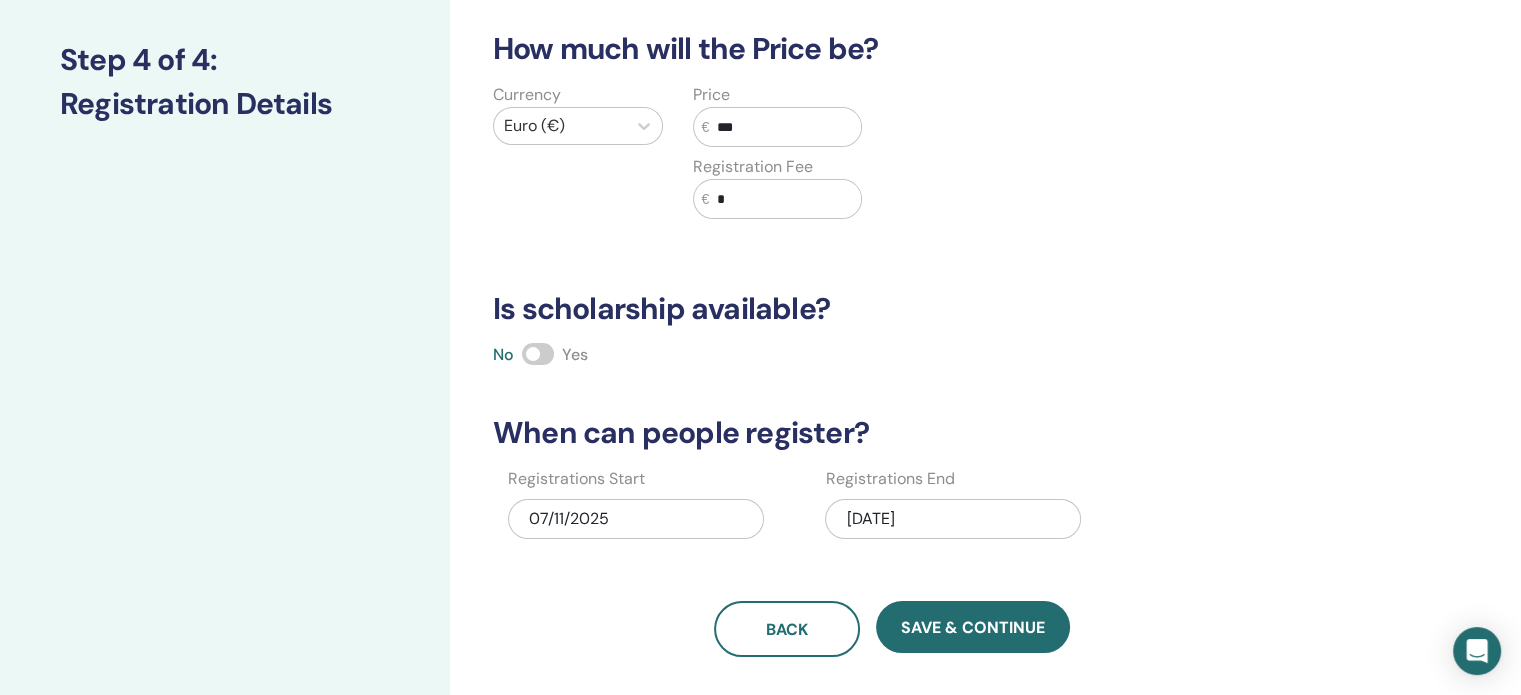 type on "***" 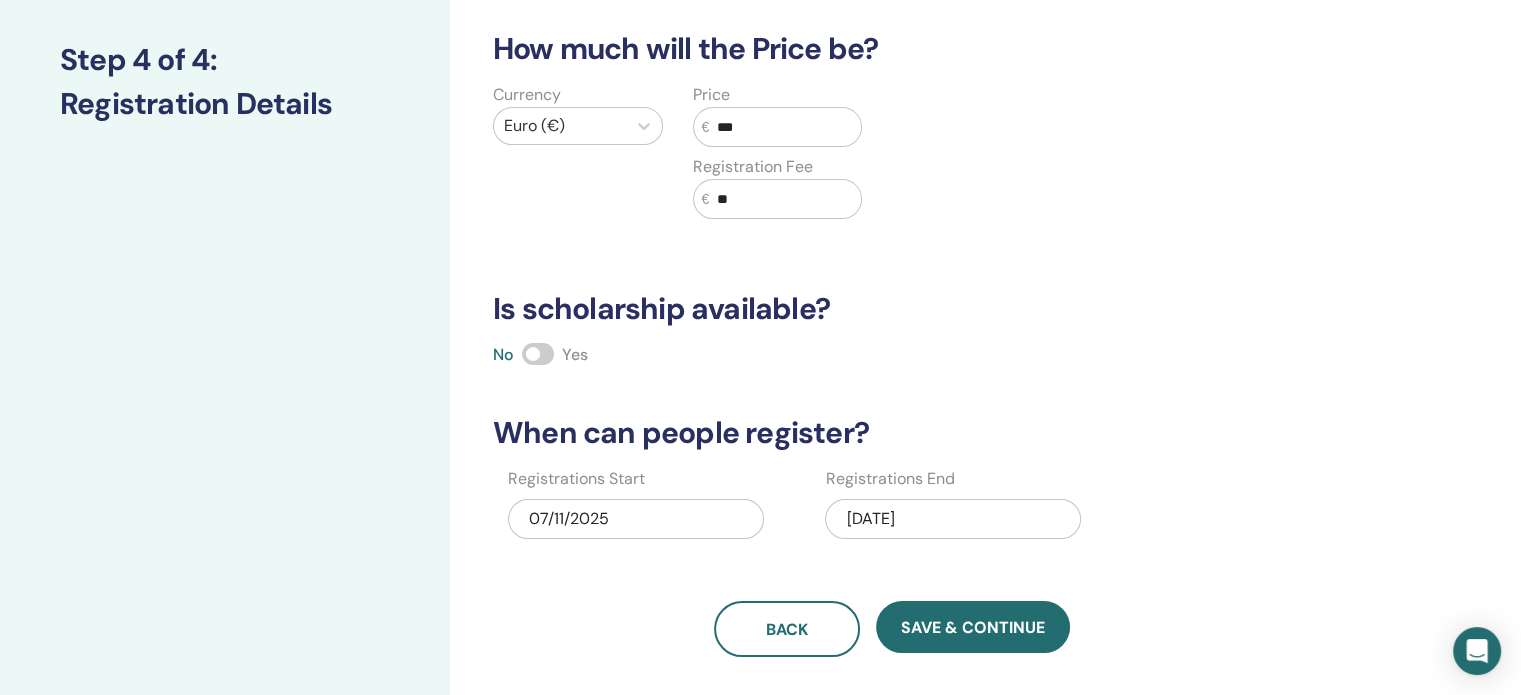 type on "**" 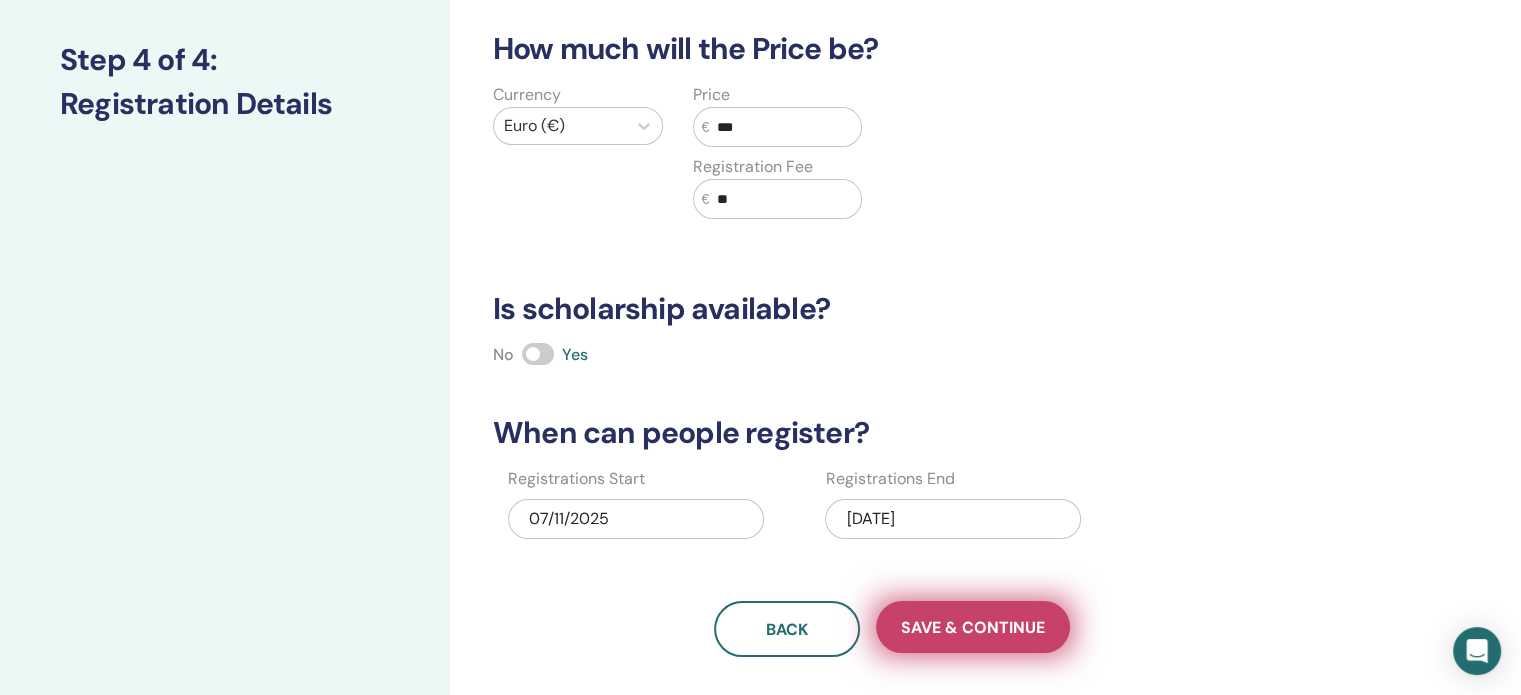 click on "Save & Continue" at bounding box center (973, 627) 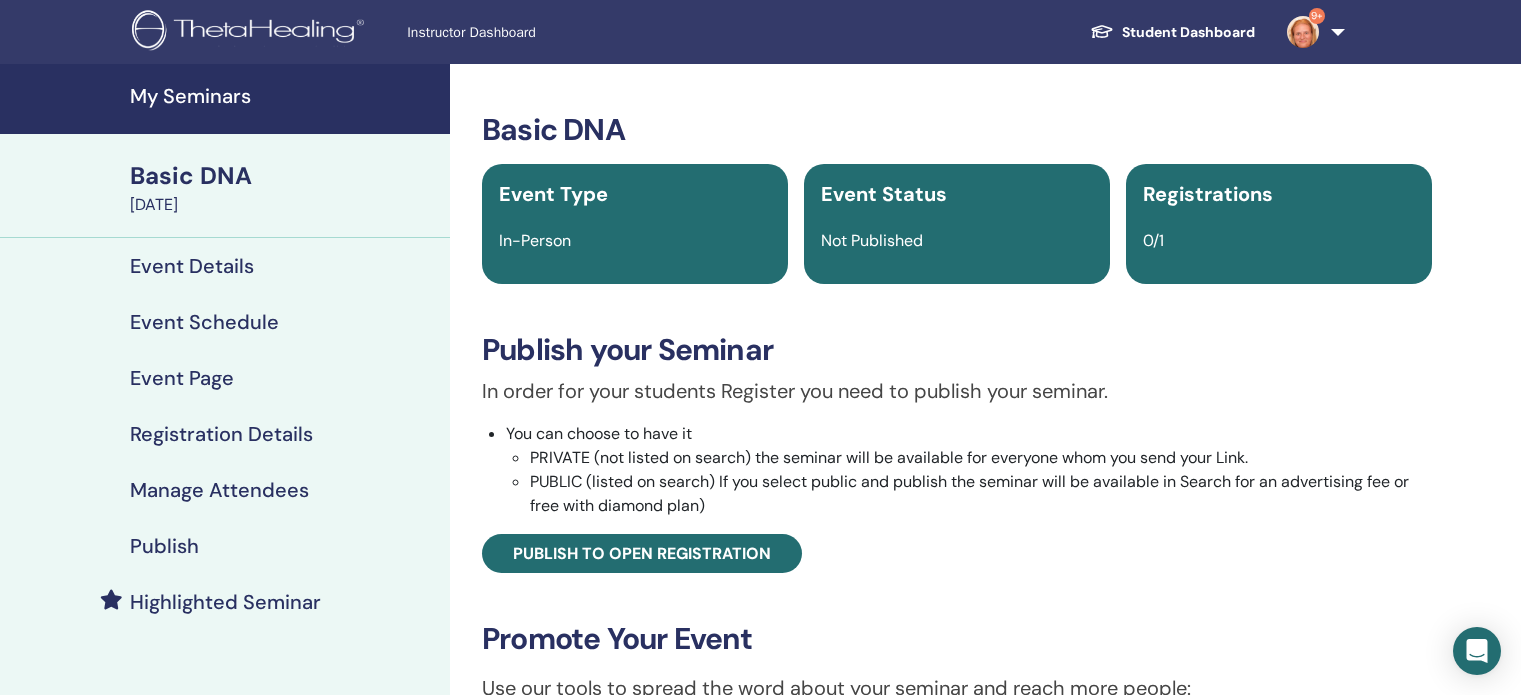 scroll, scrollTop: 0, scrollLeft: 0, axis: both 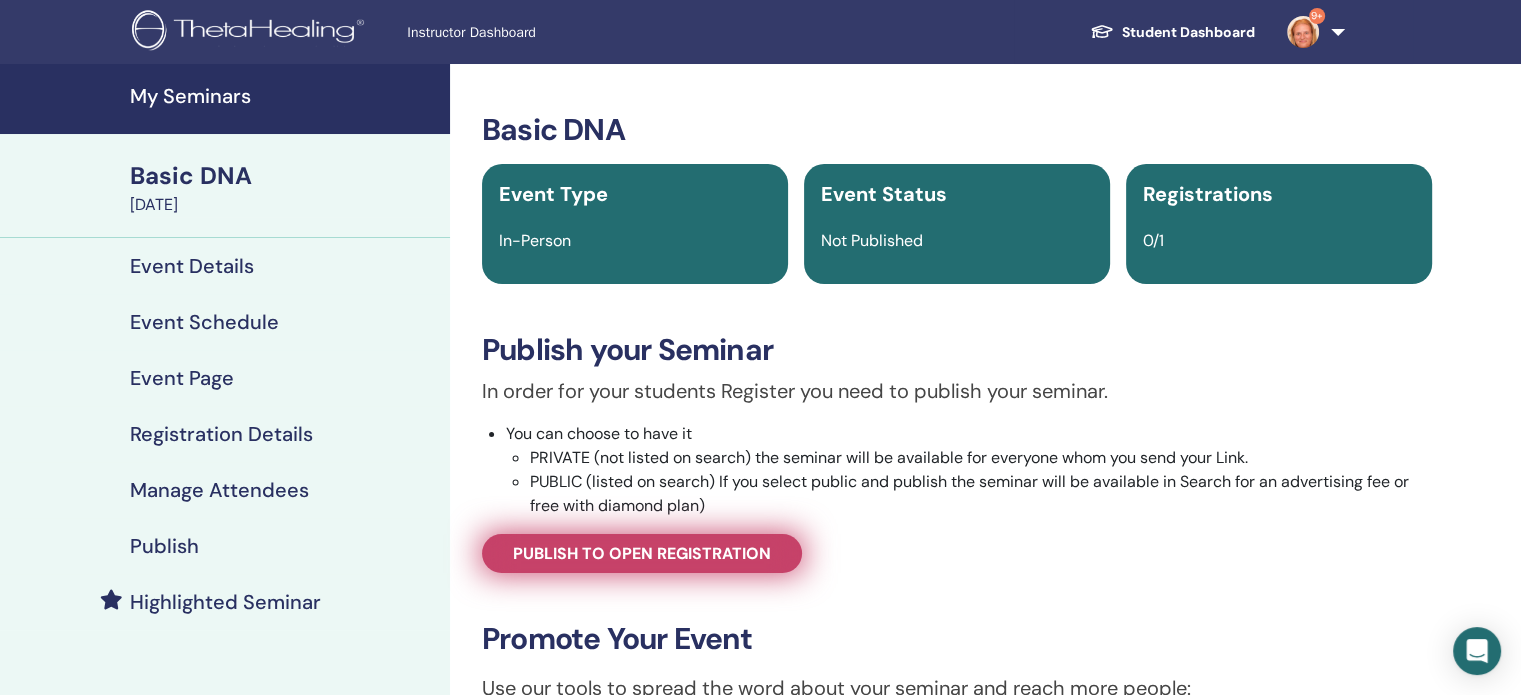 click on "Publish to open registration" at bounding box center [642, 553] 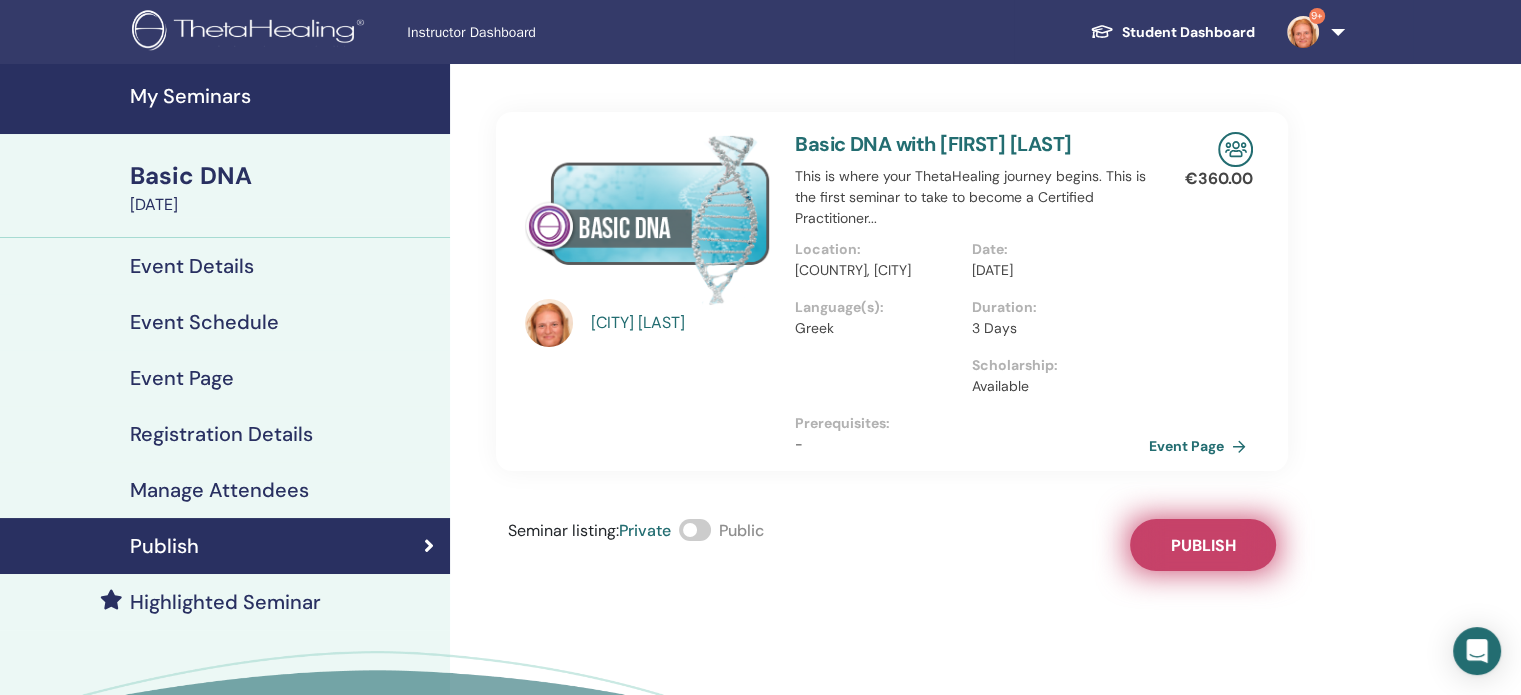 click on "Publish" at bounding box center (1203, 545) 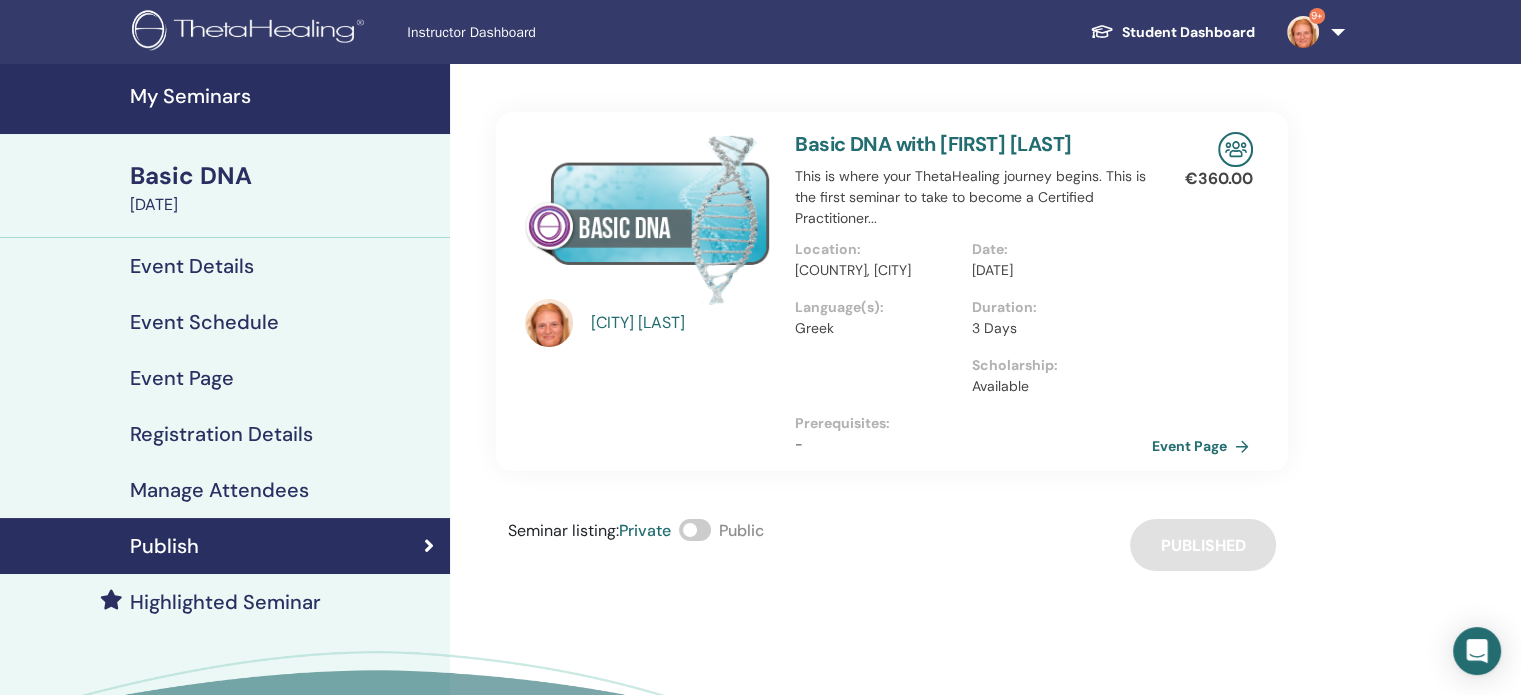 click on "Event Page" at bounding box center [1204, 446] 